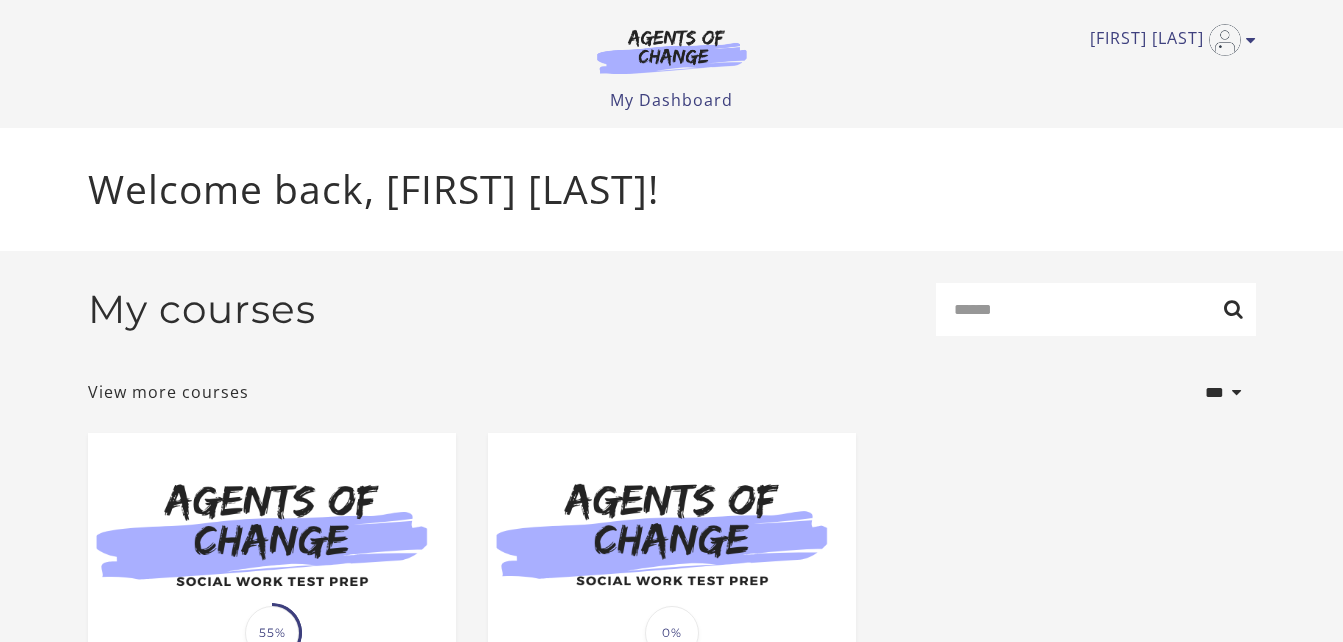 scroll, scrollTop: 0, scrollLeft: 0, axis: both 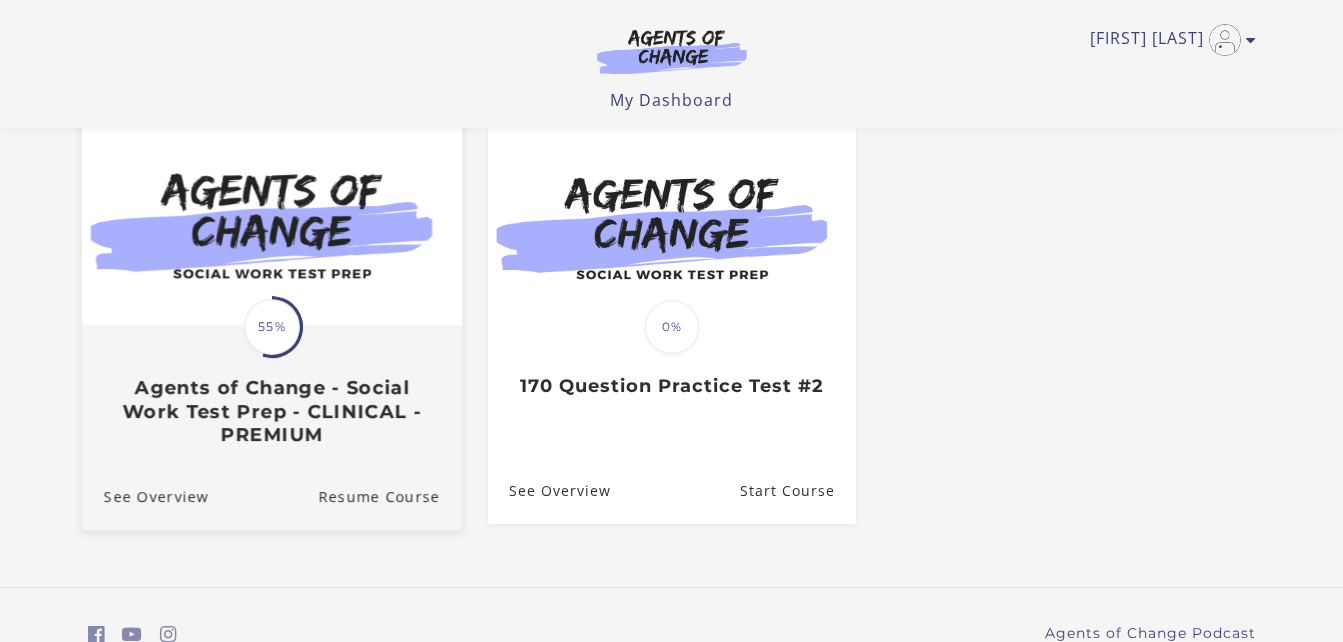 click on "Agents of Change - Social Work Test Prep - CLINICAL - PREMIUM" at bounding box center [271, 411] 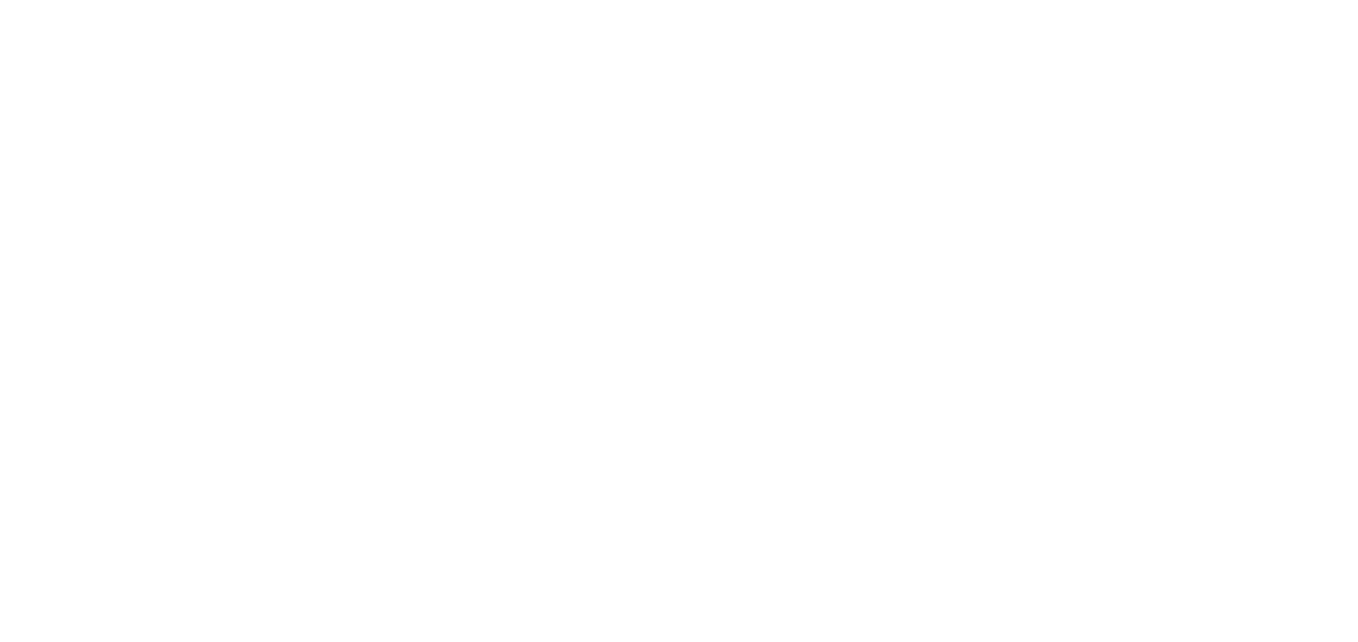 scroll, scrollTop: 0, scrollLeft: 0, axis: both 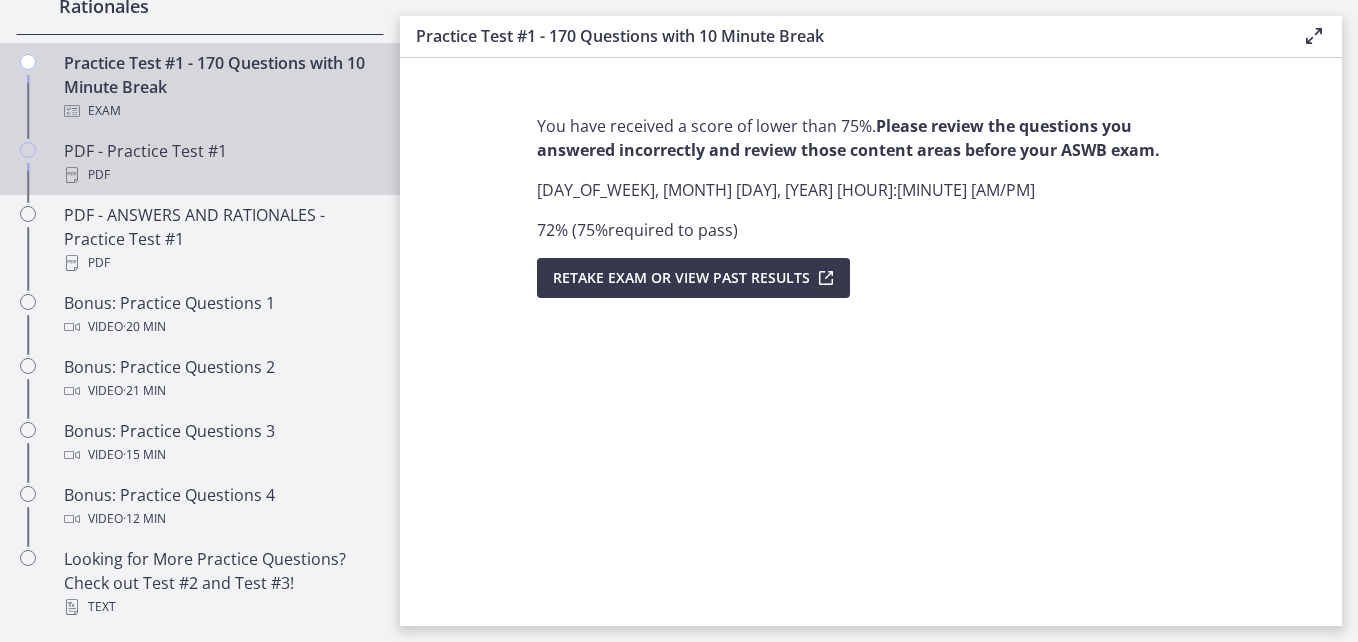 click on "PDF - Practice Test #1
PDF" at bounding box center [220, 163] 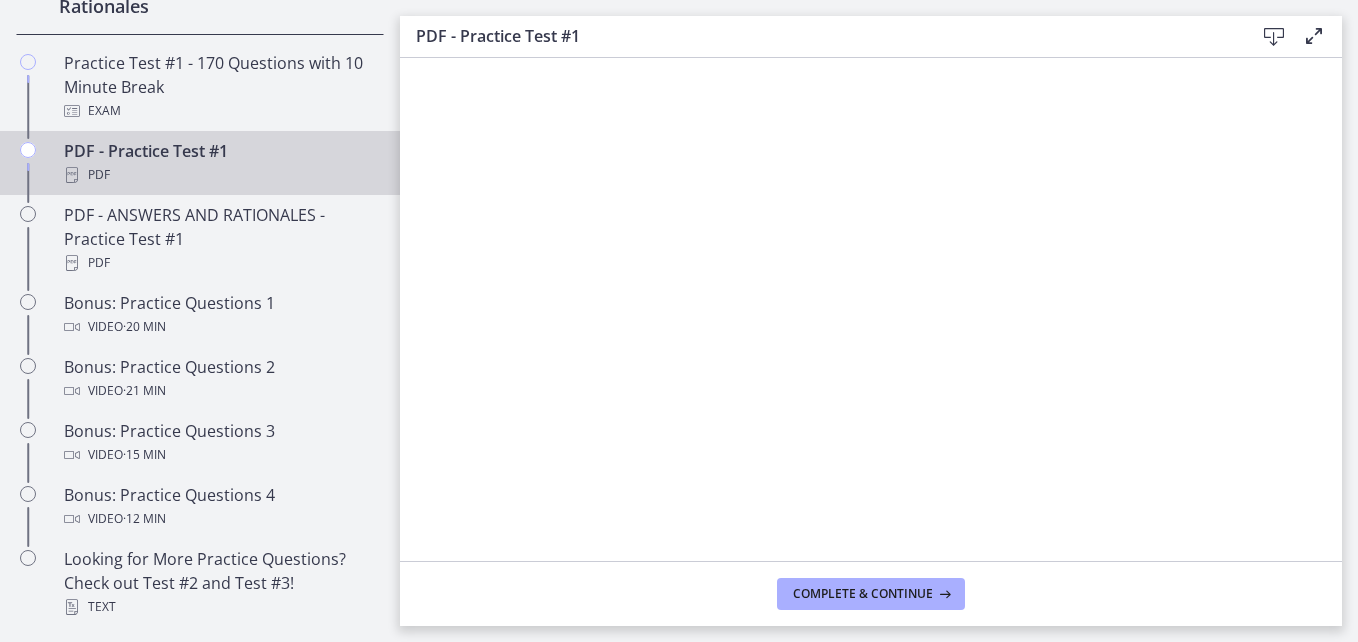 click at bounding box center [1274, 37] 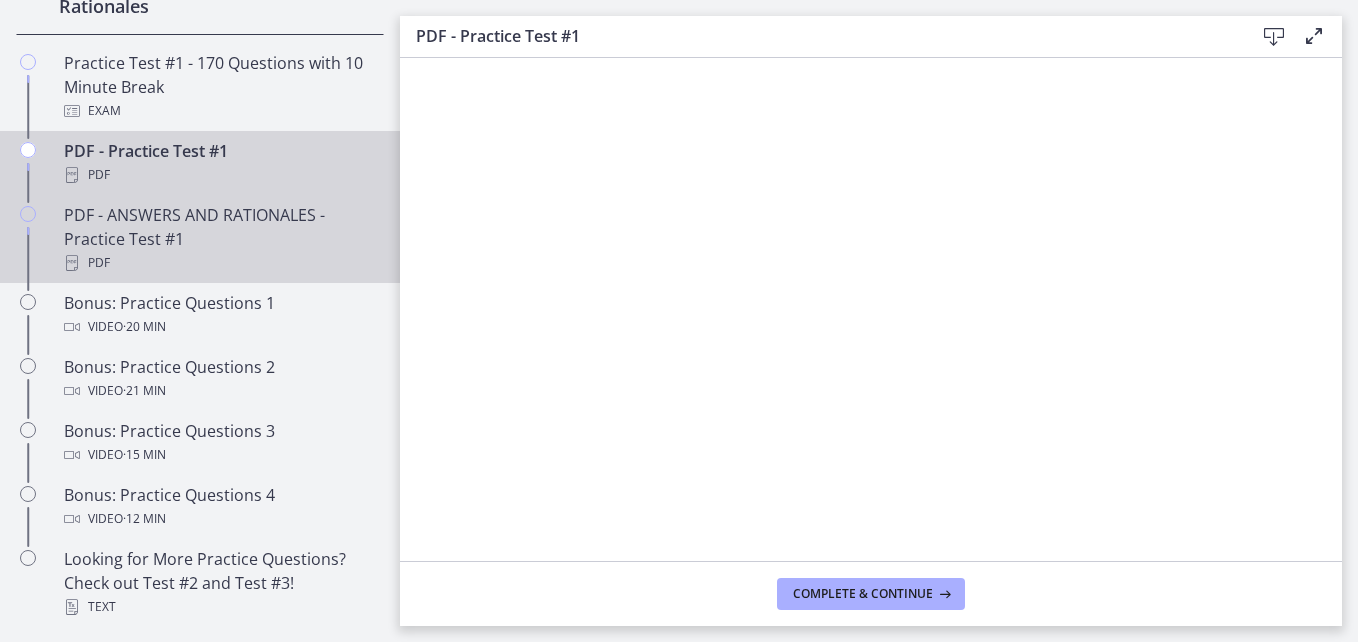 click on "PDF" at bounding box center [220, 263] 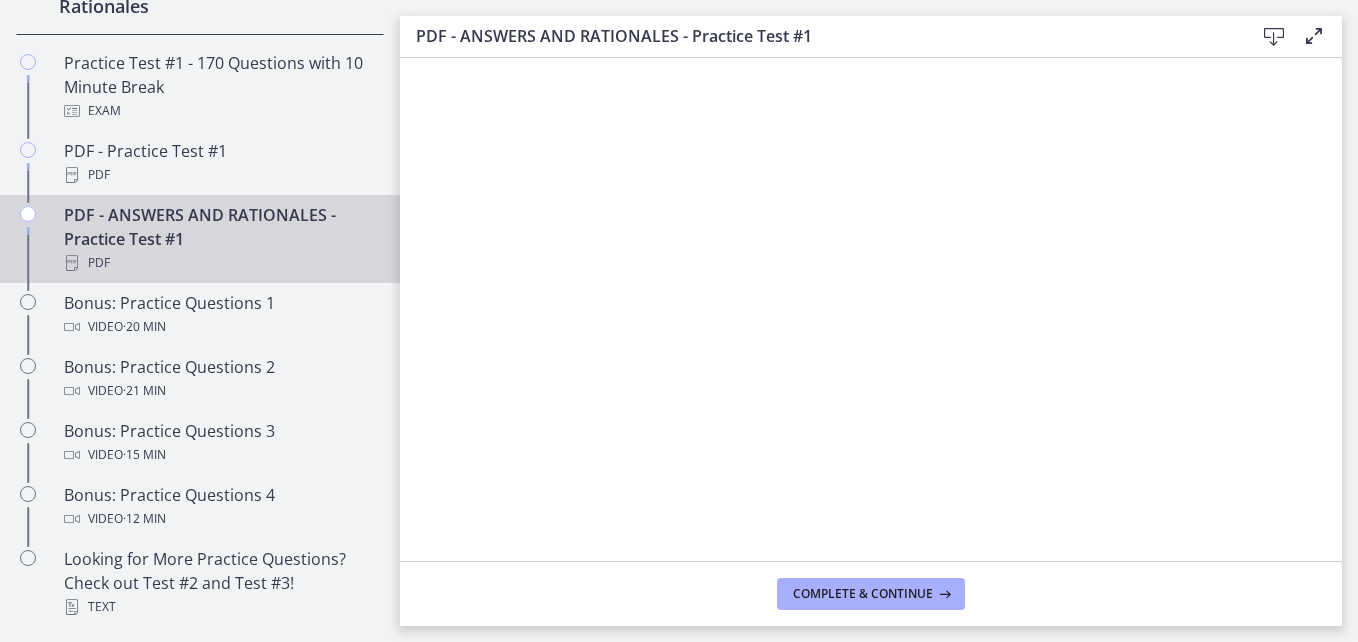 click at bounding box center [1274, 37] 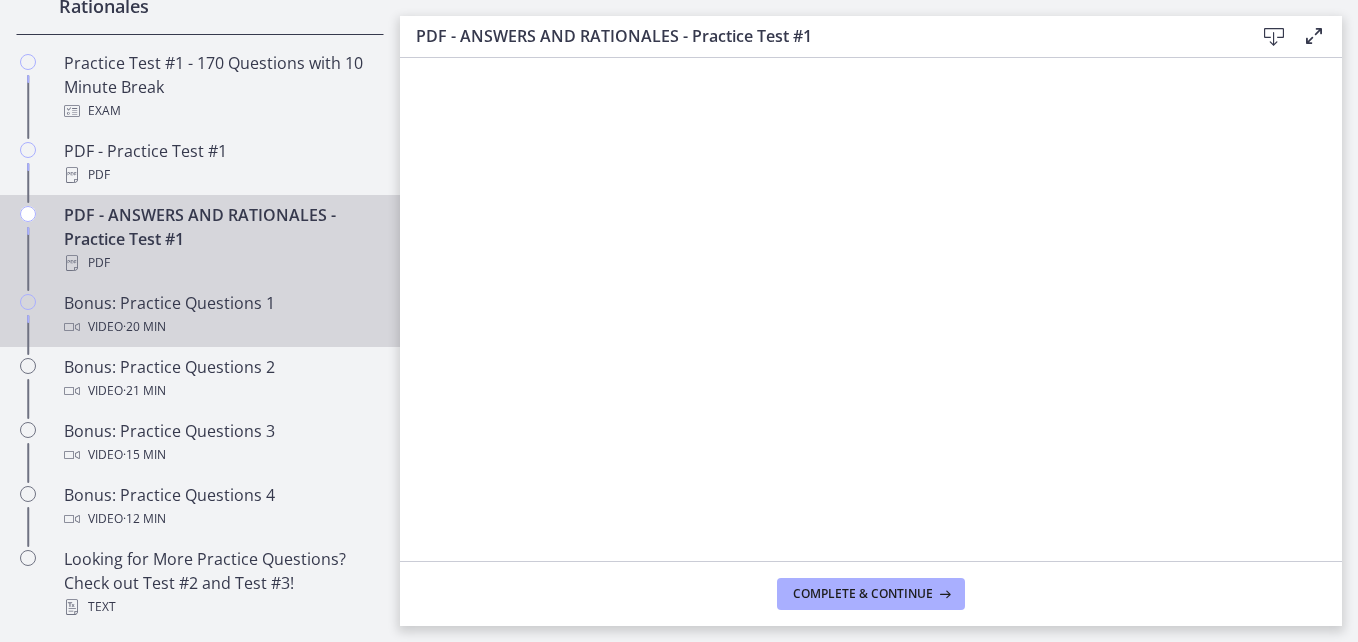 click on "·  20 min" at bounding box center (144, 327) 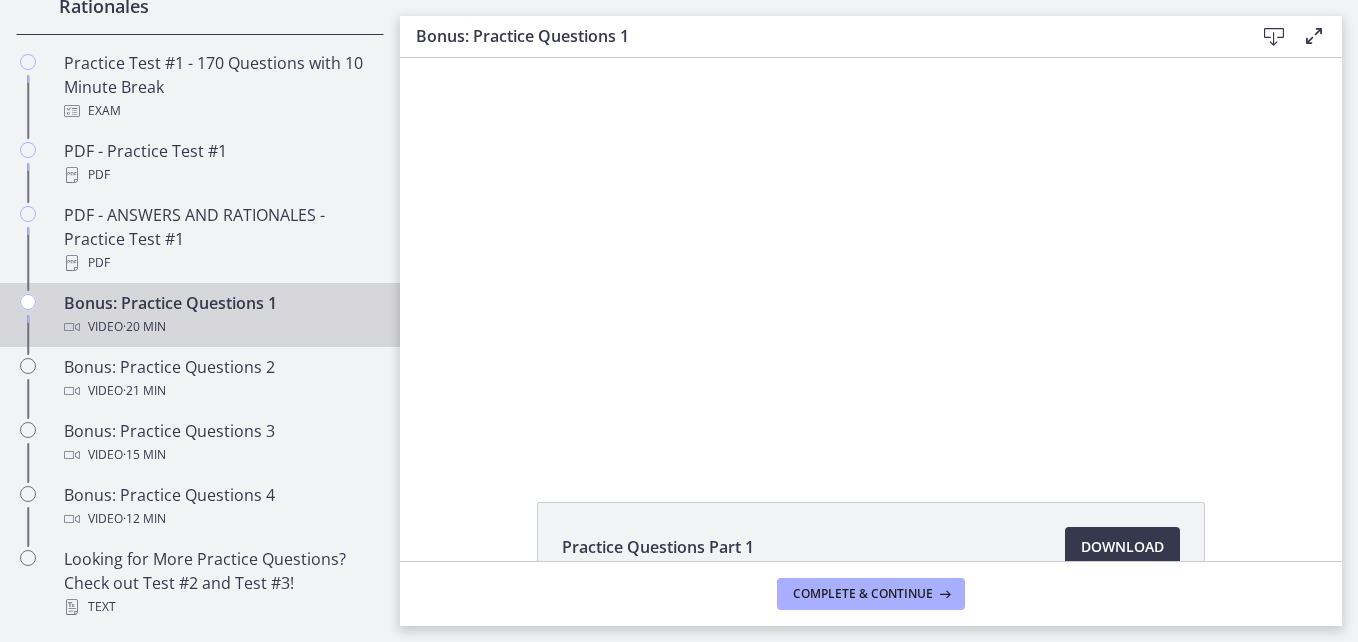 scroll, scrollTop: 0, scrollLeft: 0, axis: both 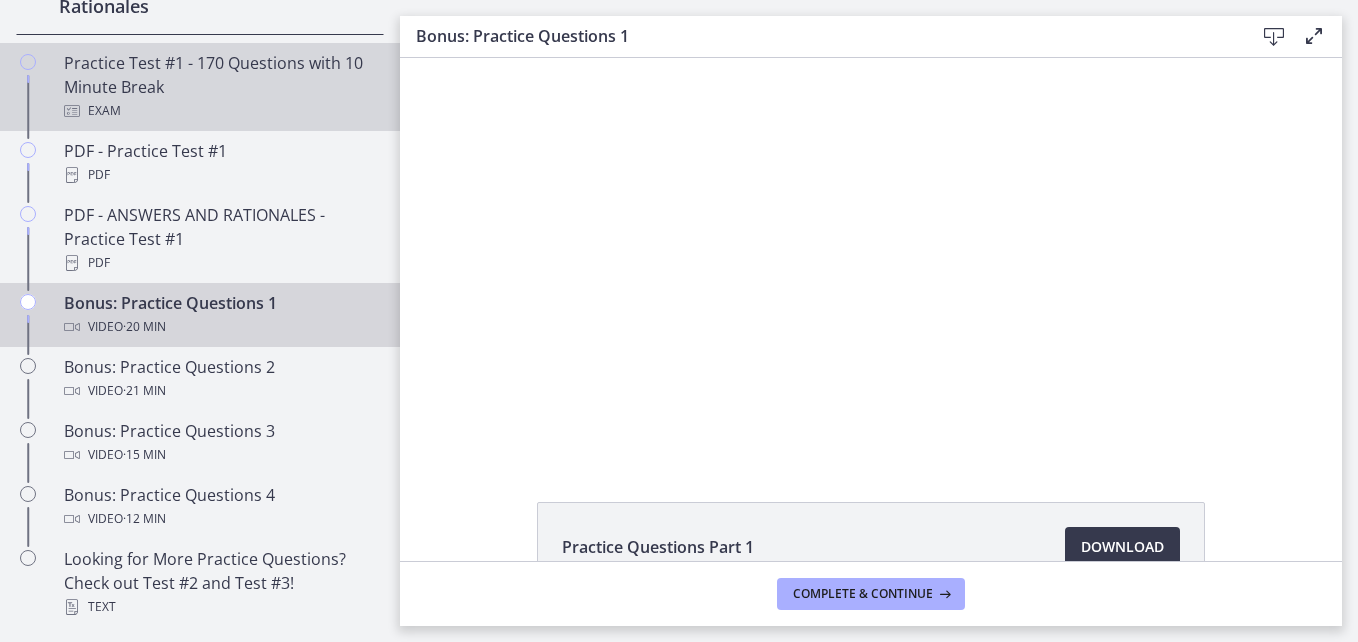 click on "Practice Test #1 - 170 Questions with 10 Minute Break
Exam" at bounding box center [220, 87] 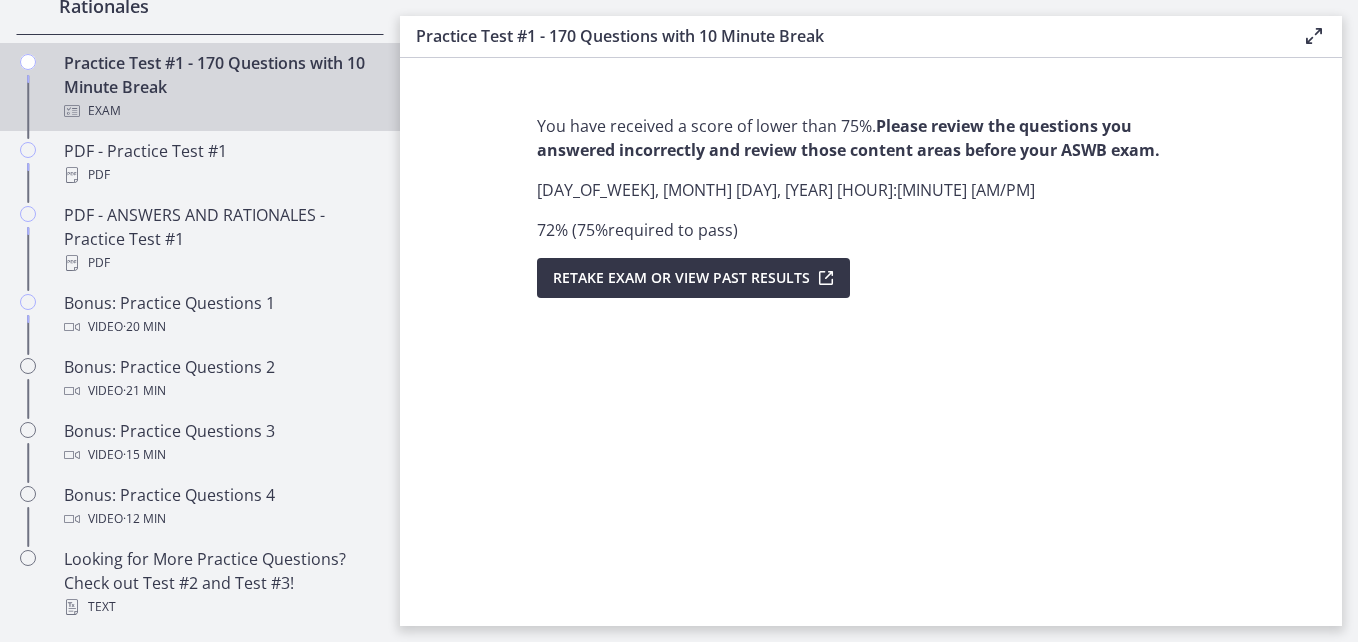 click on "Retake Exam OR View Past Results" at bounding box center [681, 278] 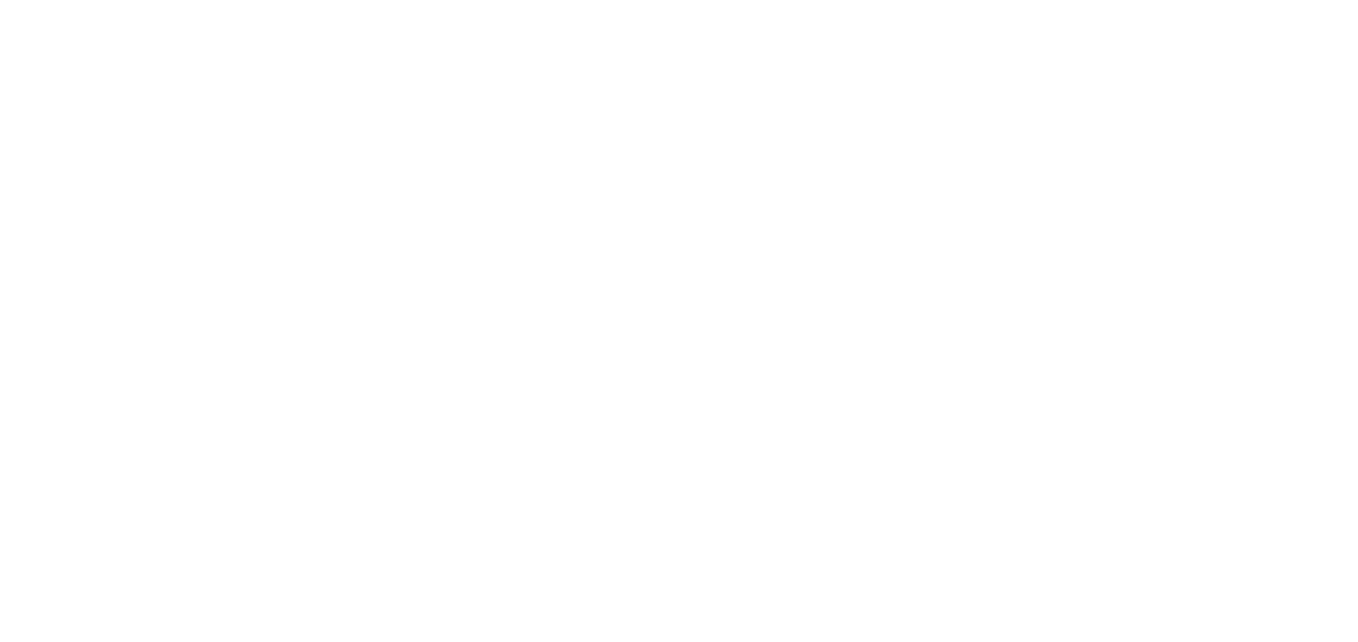 scroll, scrollTop: 0, scrollLeft: 0, axis: both 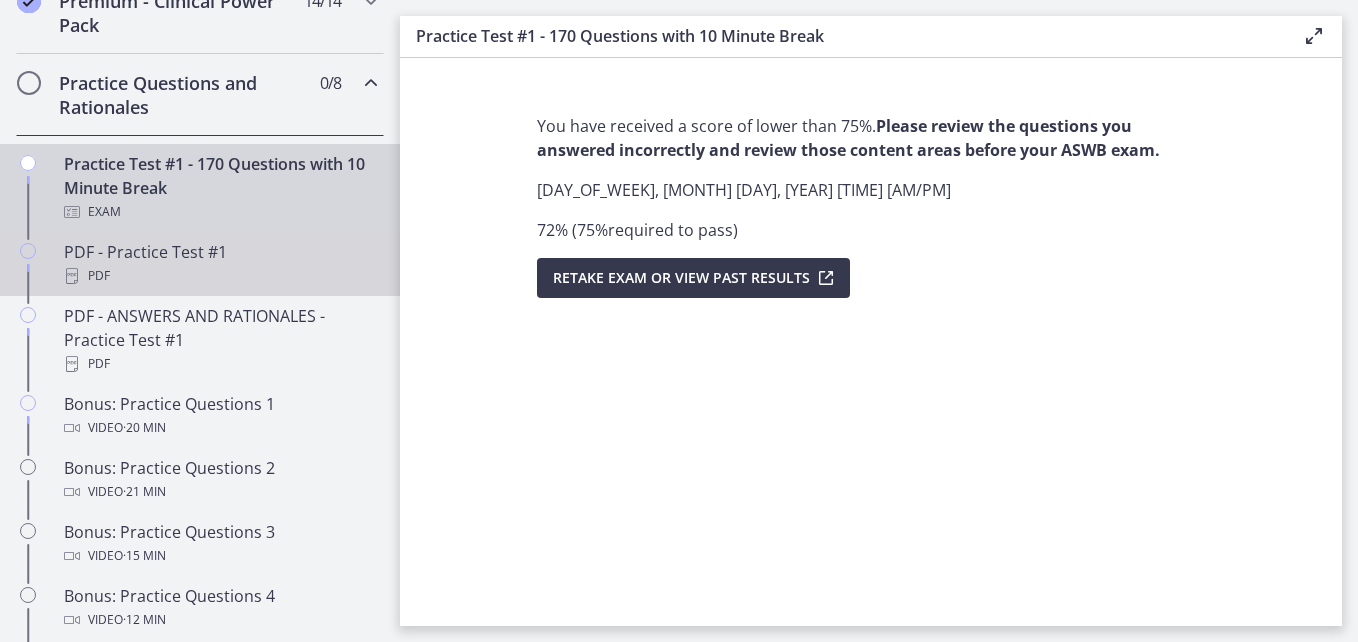 click on "PDF - Practice Test #1
PDF" at bounding box center [220, 264] 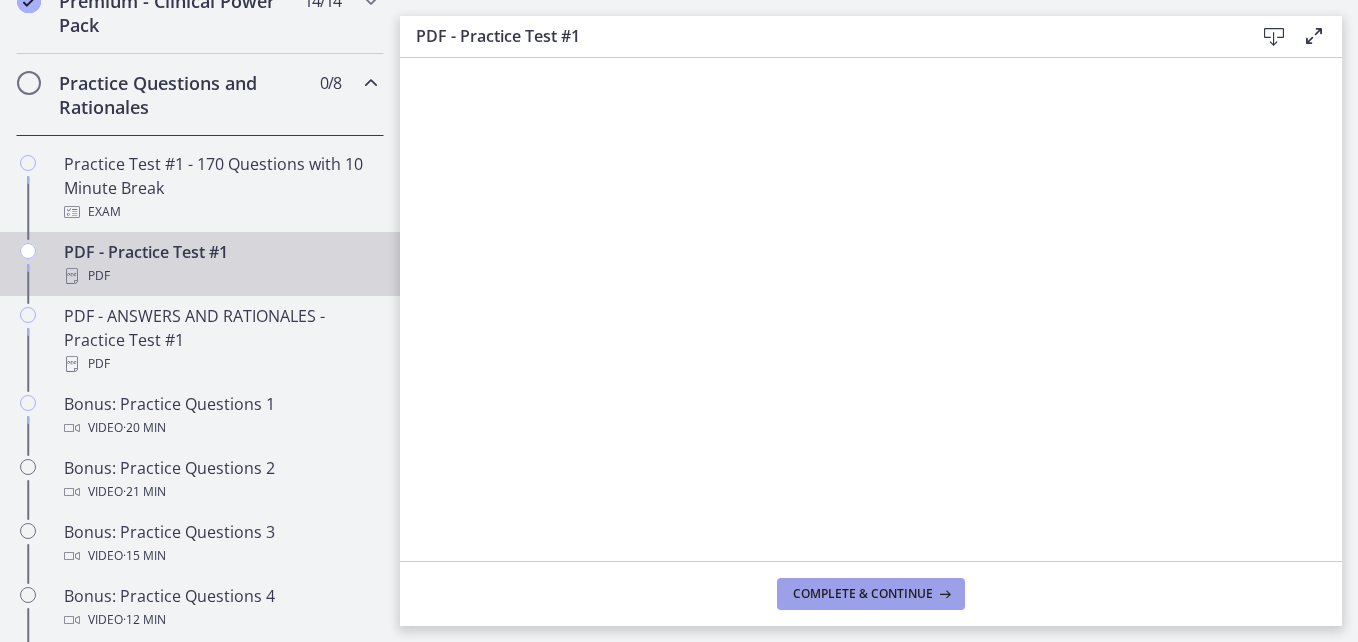 click on "Complete & continue" at bounding box center [871, 594] 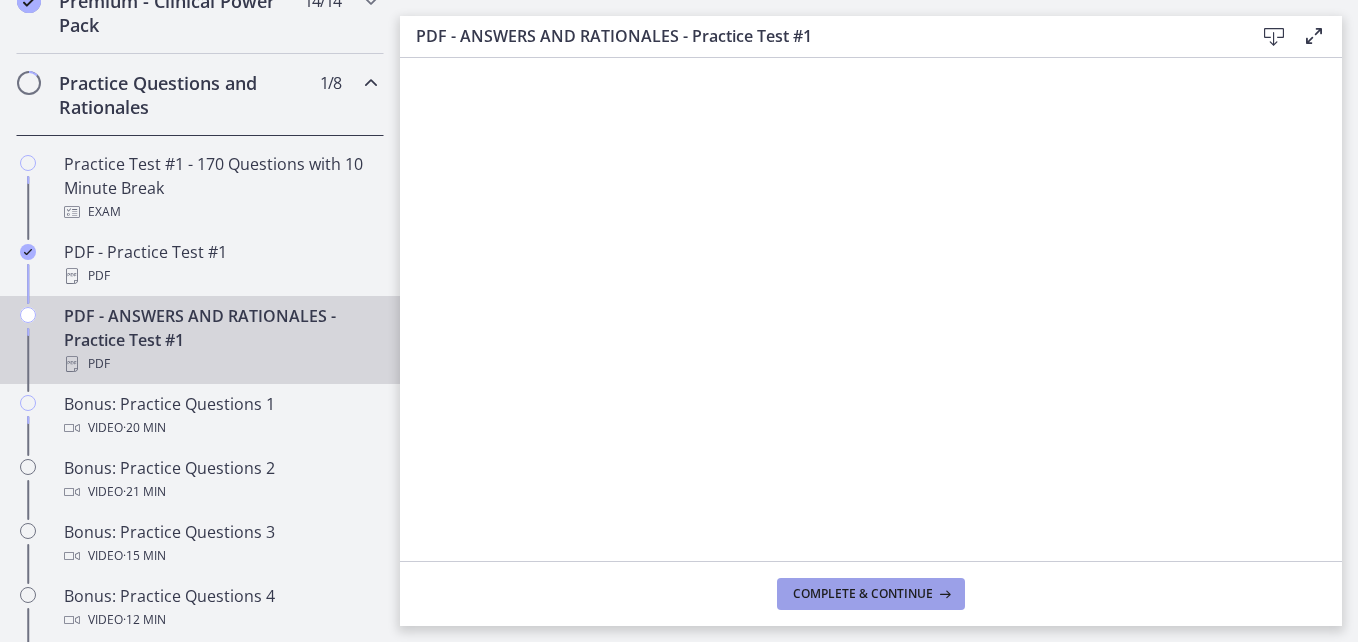 click at bounding box center (943, 594) 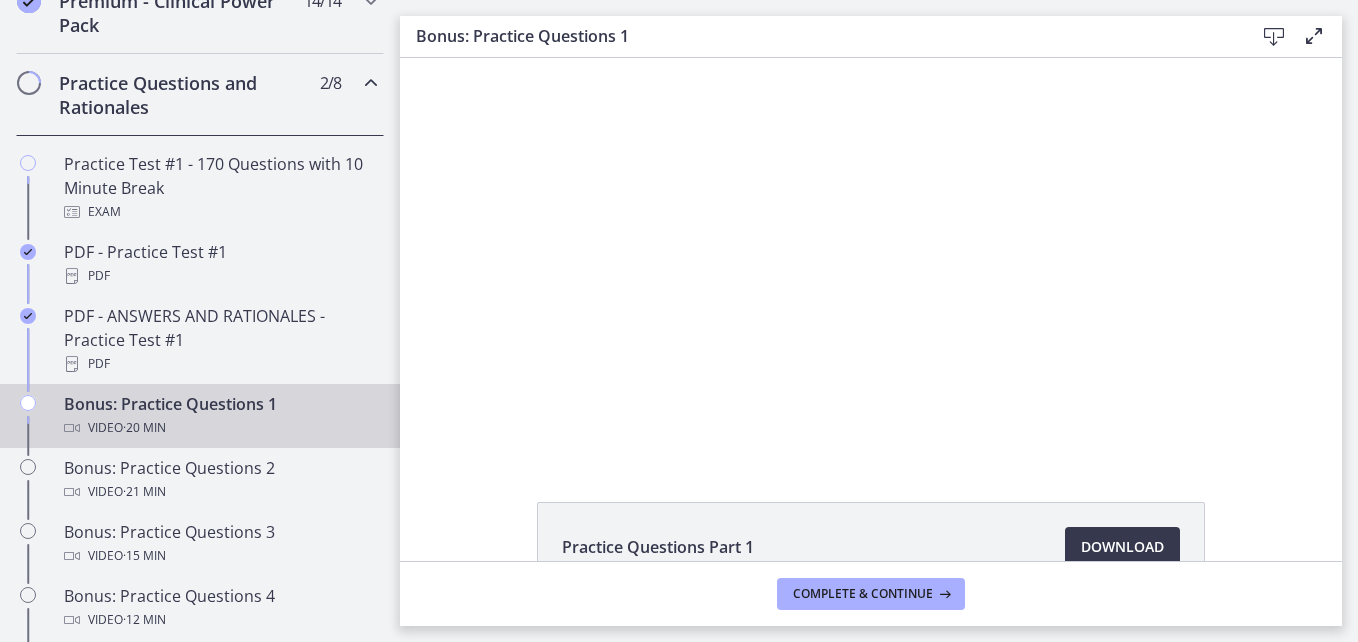 scroll, scrollTop: 0, scrollLeft: 0, axis: both 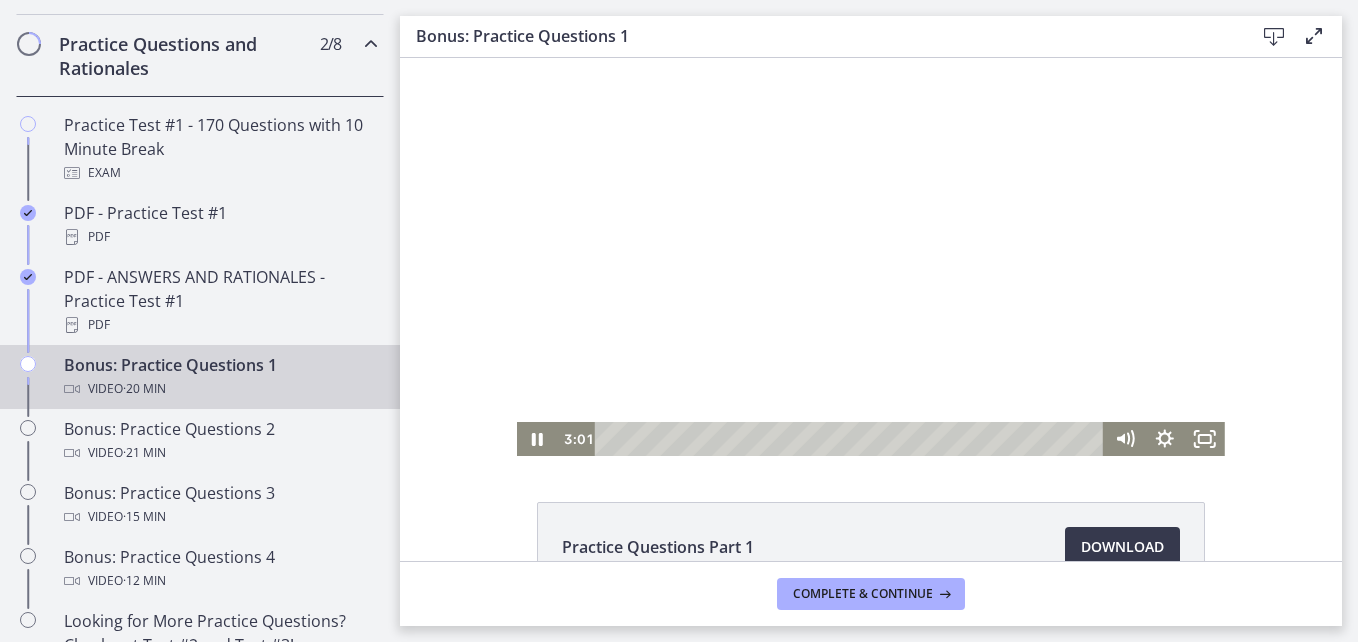 click at bounding box center (871, 257) 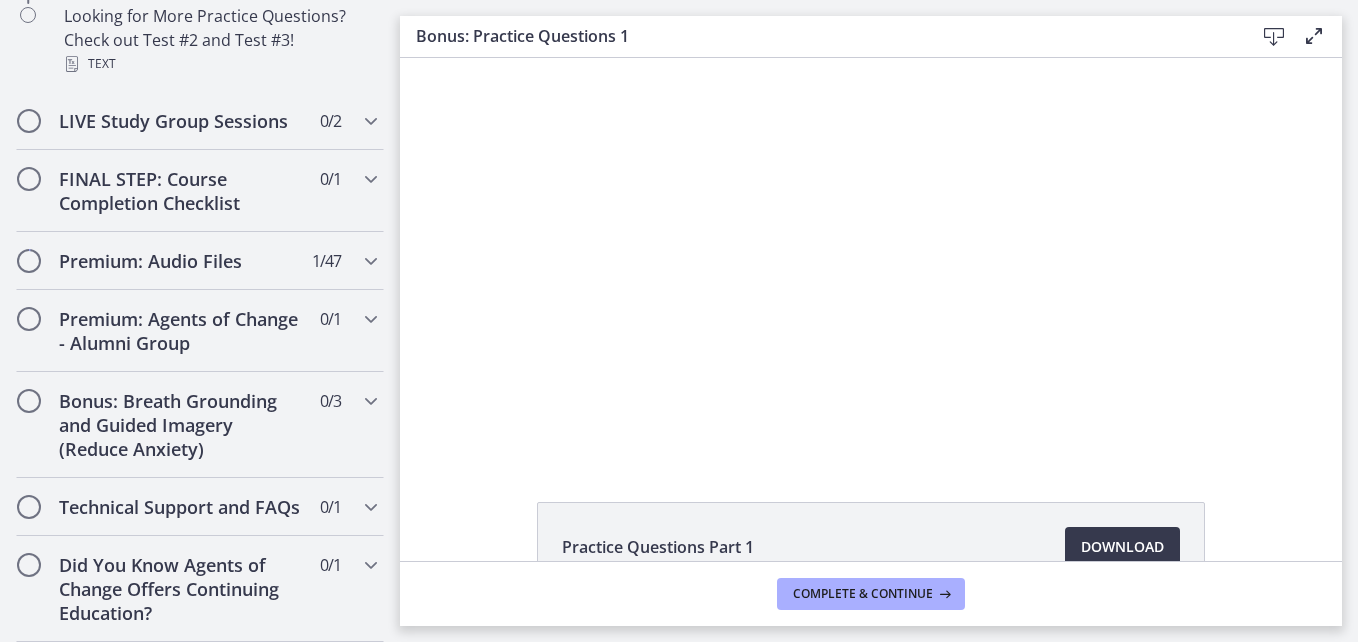 scroll, scrollTop: 1689, scrollLeft: 0, axis: vertical 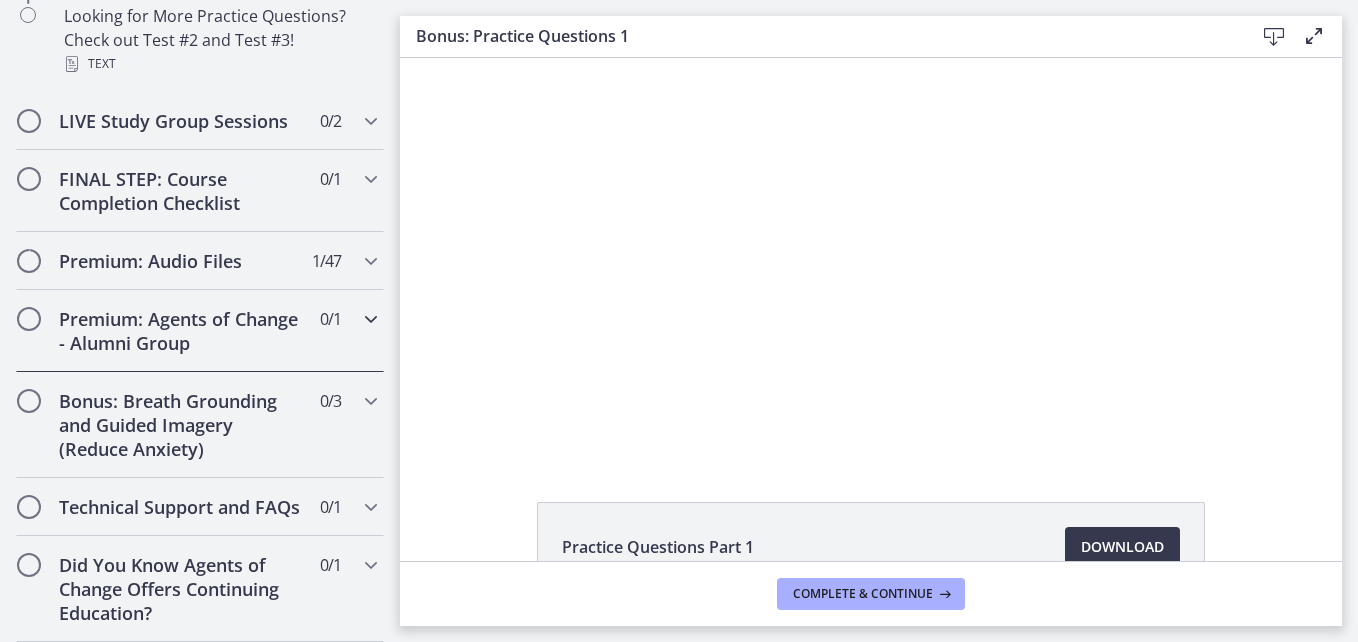 click at bounding box center (371, 319) 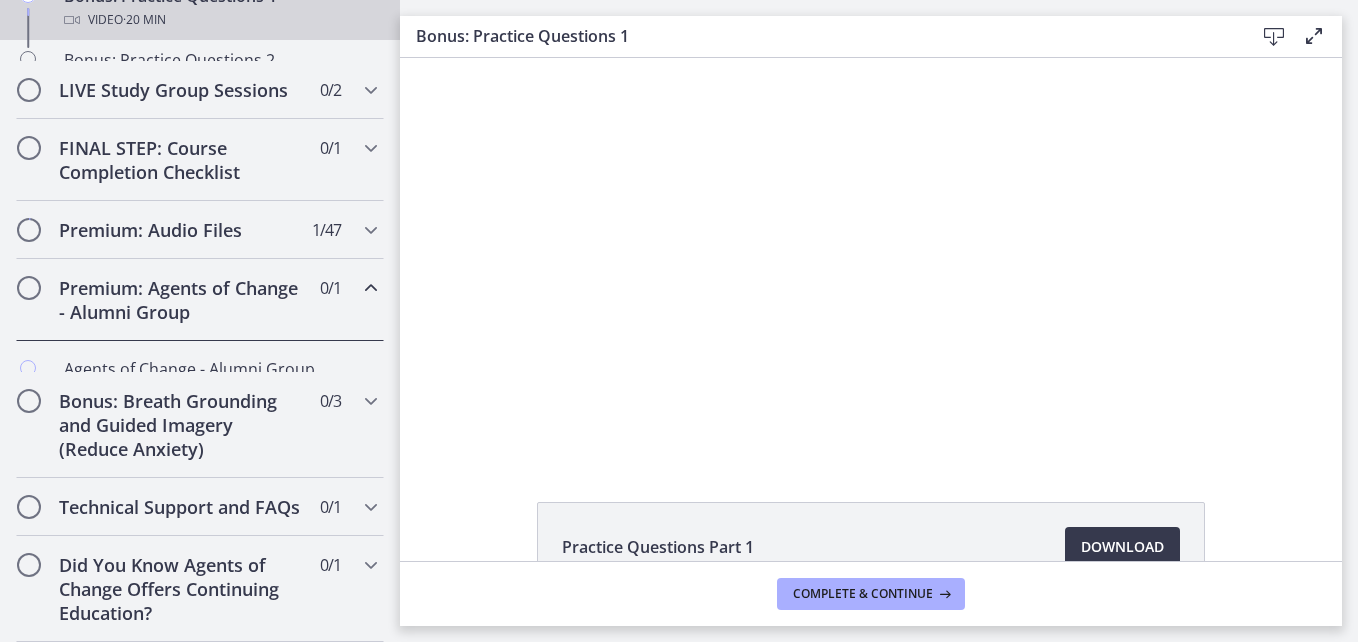 scroll, scrollTop: 1160, scrollLeft: 0, axis: vertical 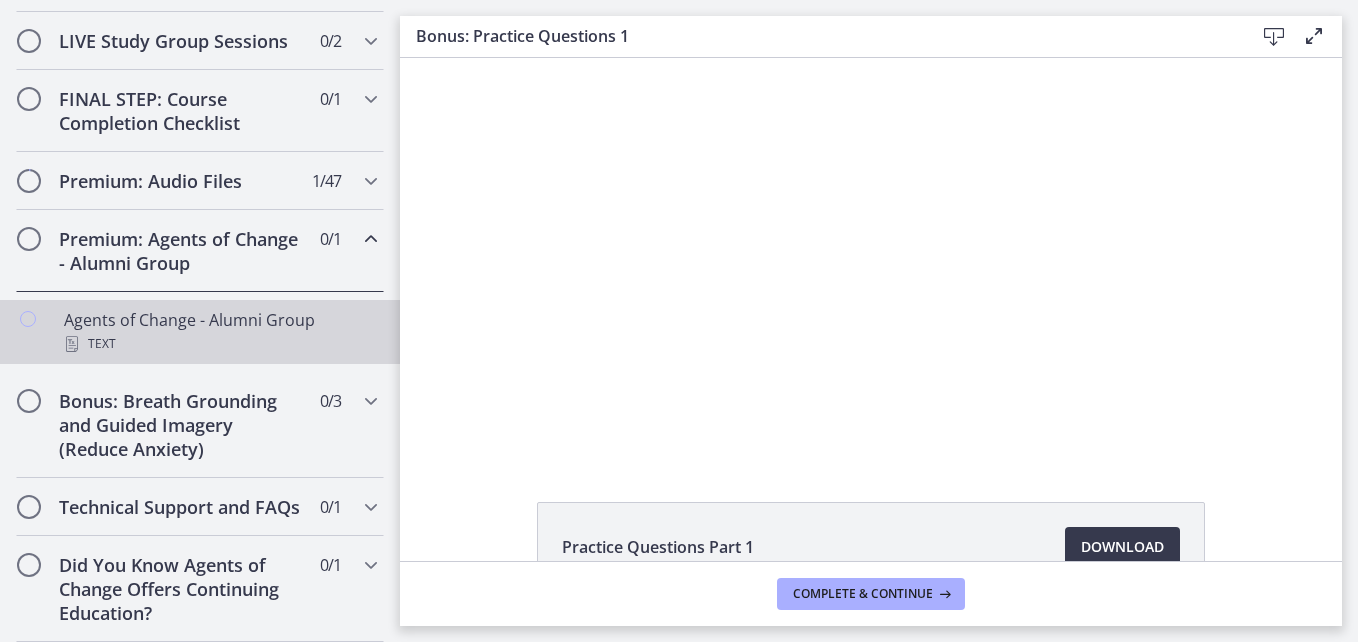 click on "Agents of Change - Alumni Group
Text" at bounding box center [220, 332] 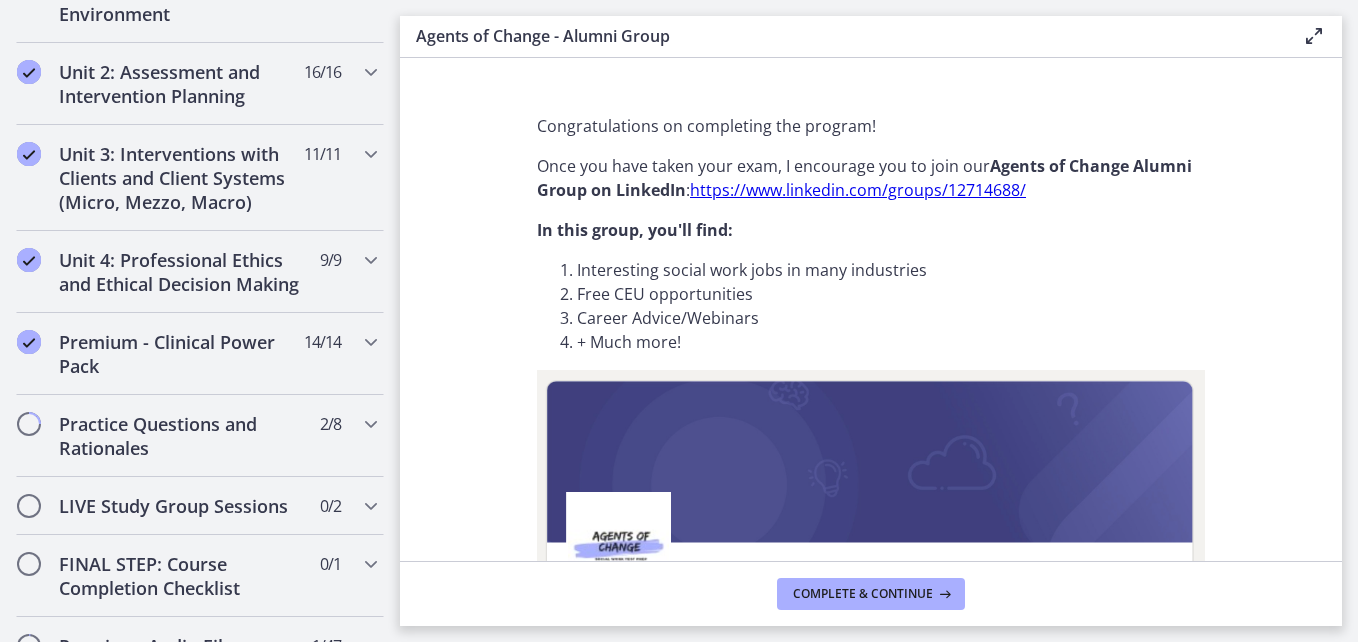 scroll, scrollTop: 652, scrollLeft: 0, axis: vertical 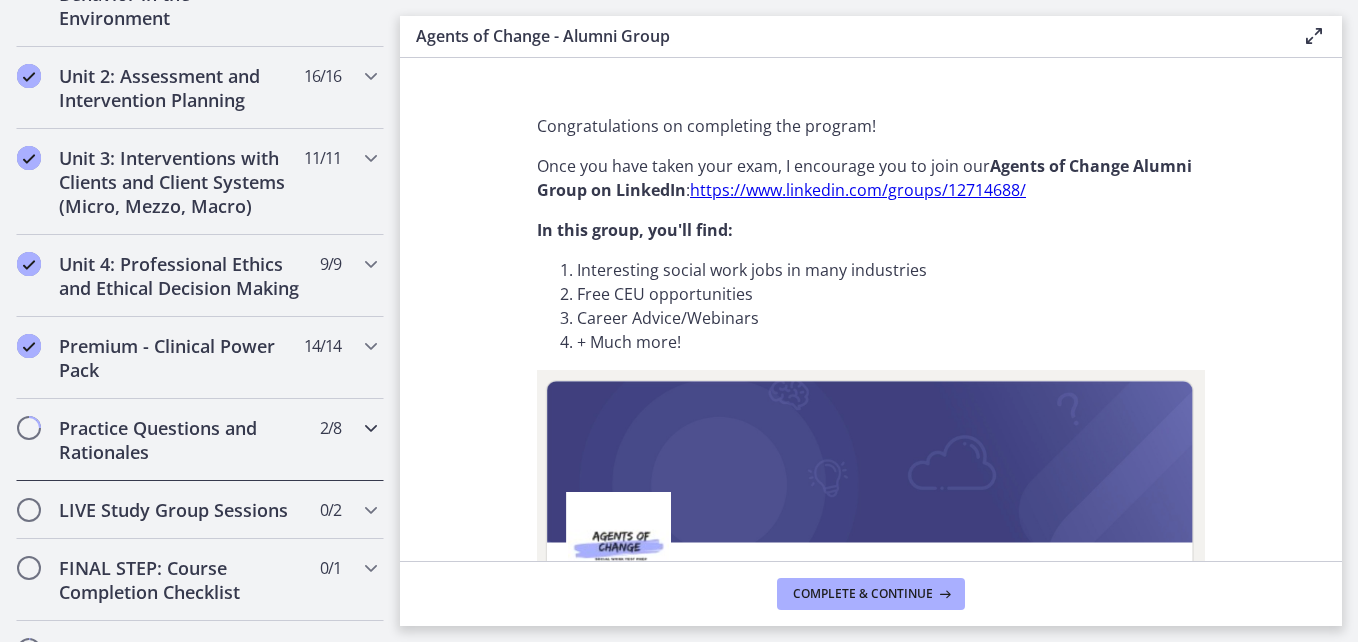 click on "Practice Questions and Rationales" at bounding box center [181, 440] 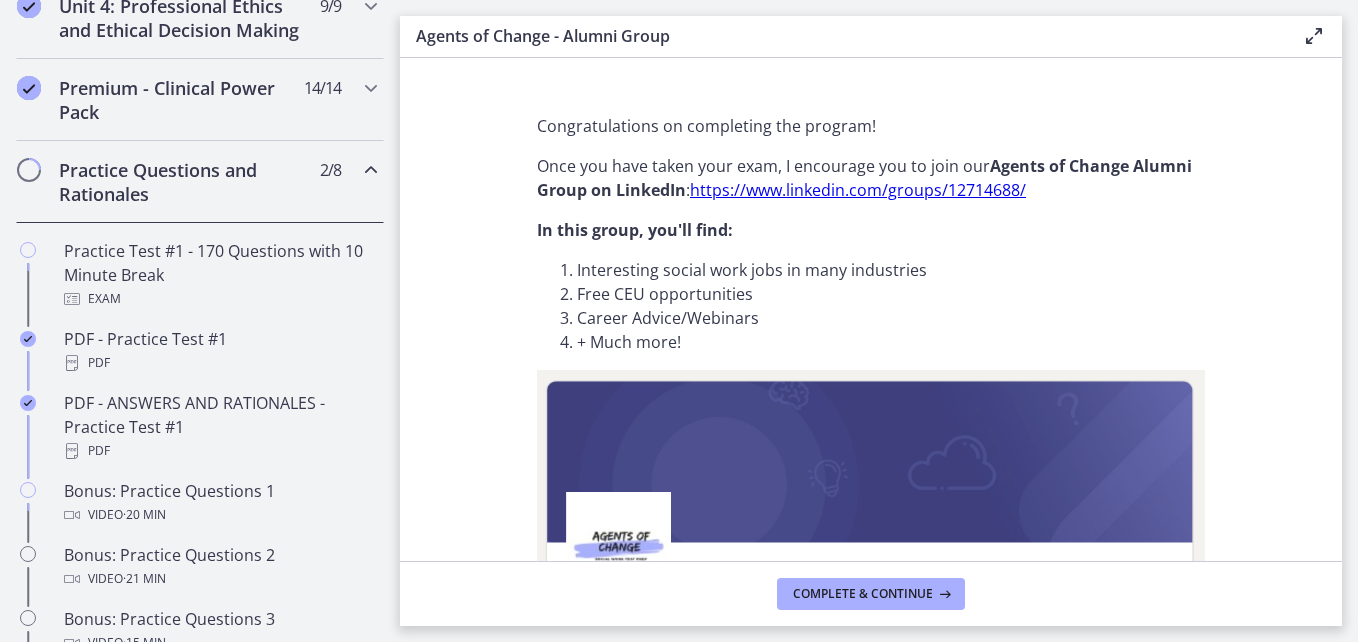 scroll, scrollTop: 950, scrollLeft: 0, axis: vertical 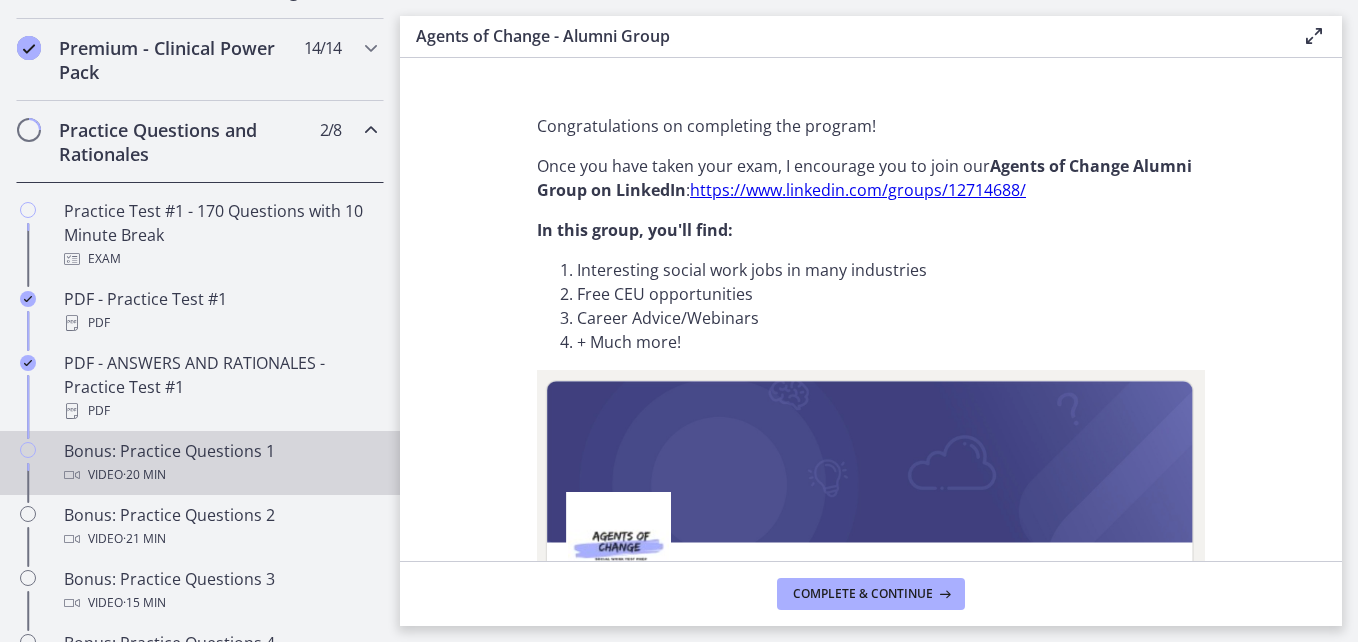click on "Video
·  20 min" at bounding box center (220, 475) 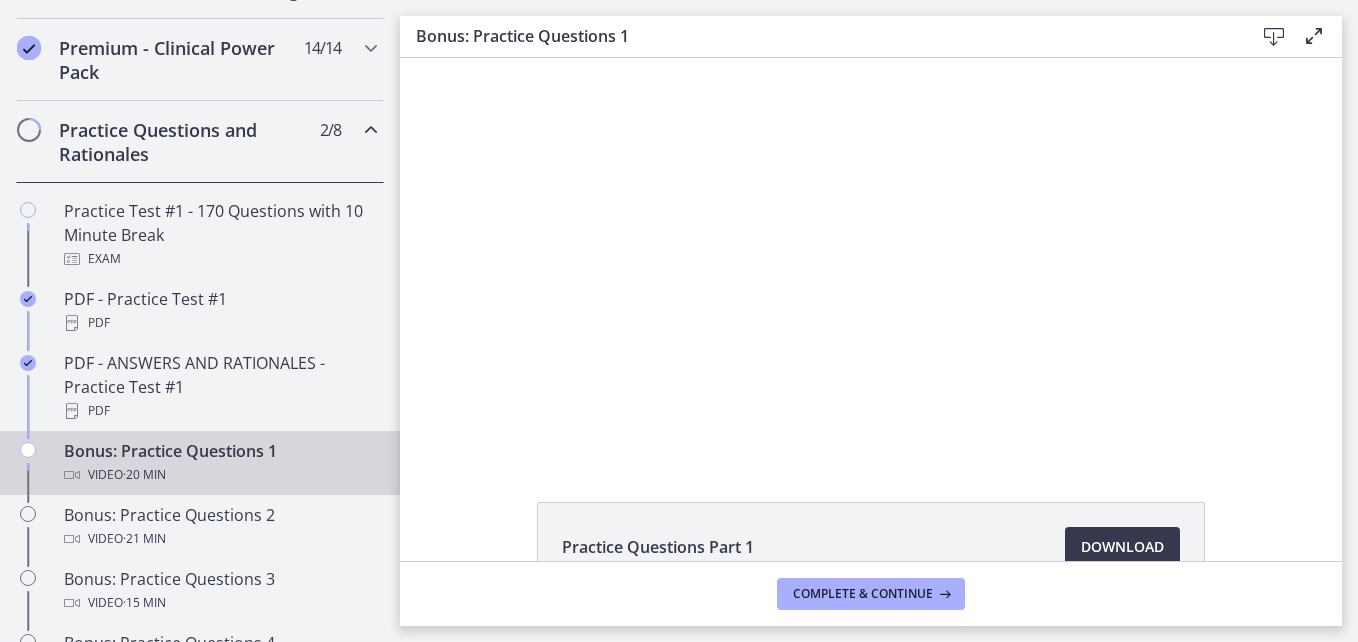 scroll, scrollTop: 0, scrollLeft: 0, axis: both 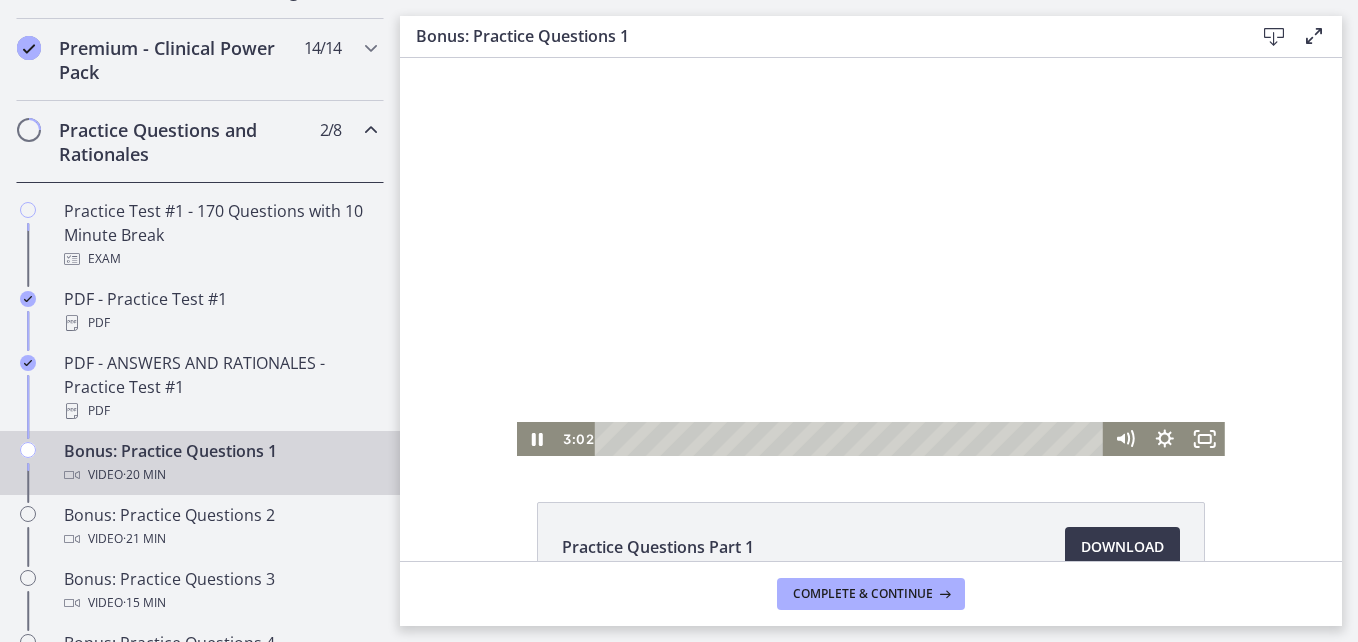 click at bounding box center [871, 257] 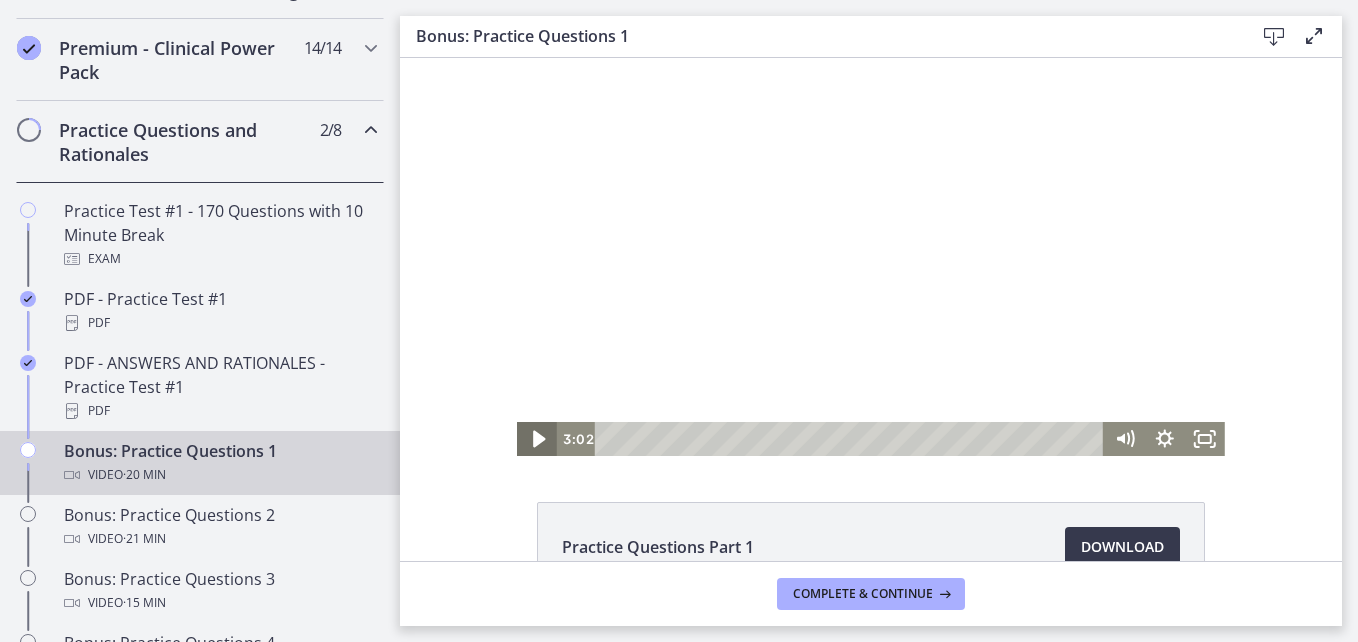 click 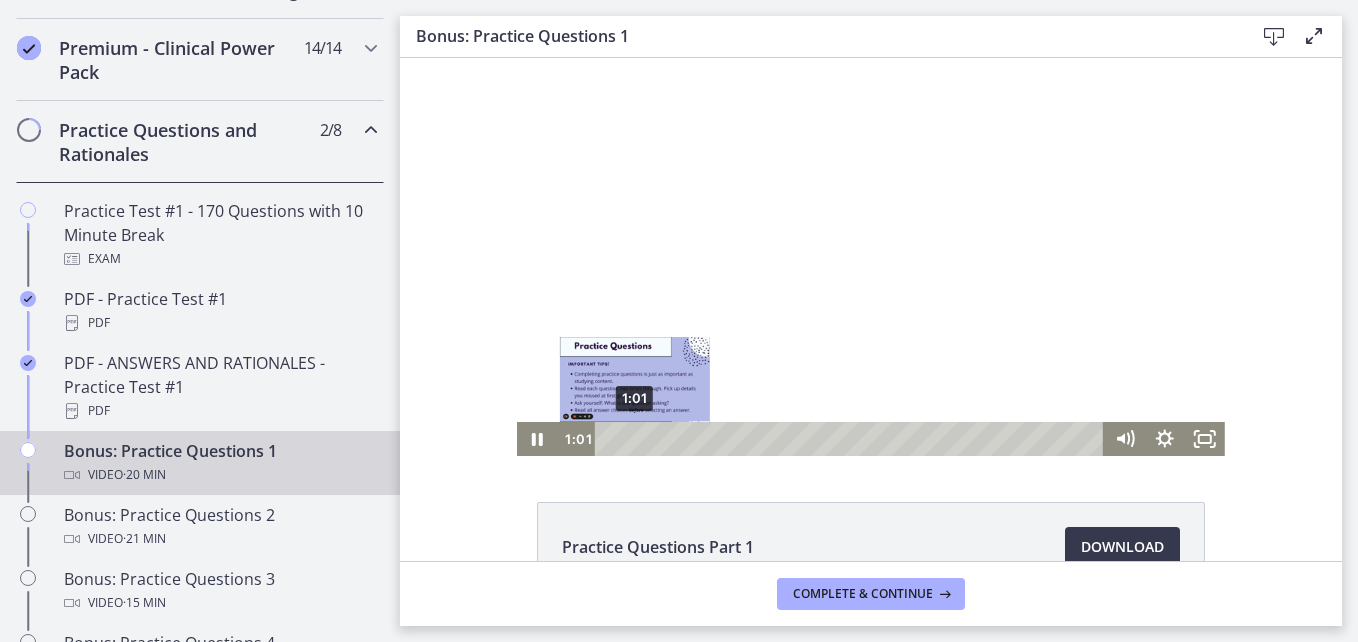 click on "1:01" at bounding box center [852, 439] 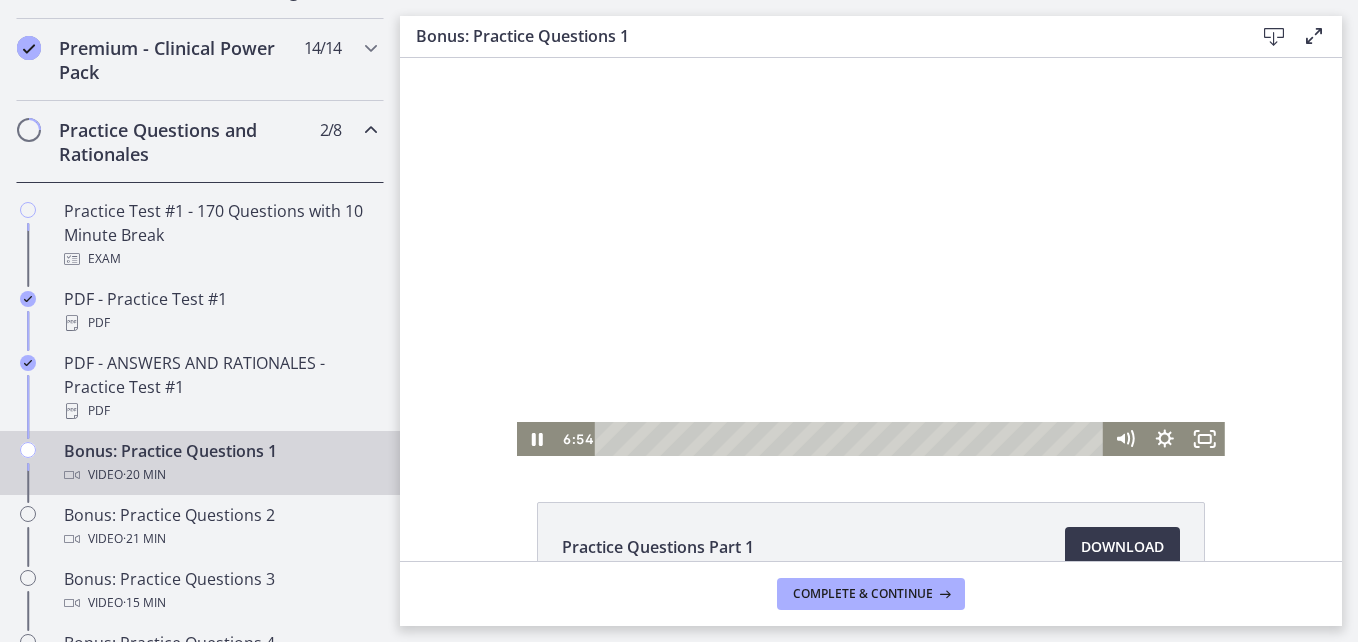 click at bounding box center (871, 257) 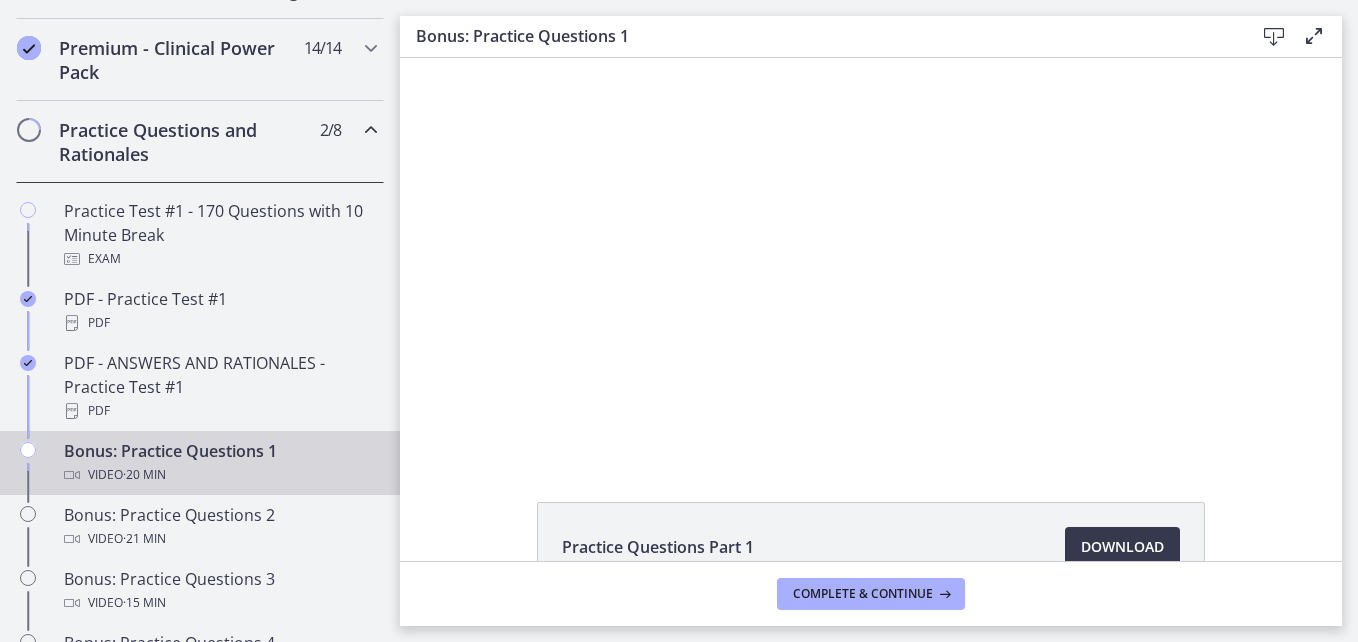 click at bounding box center [871, 257] 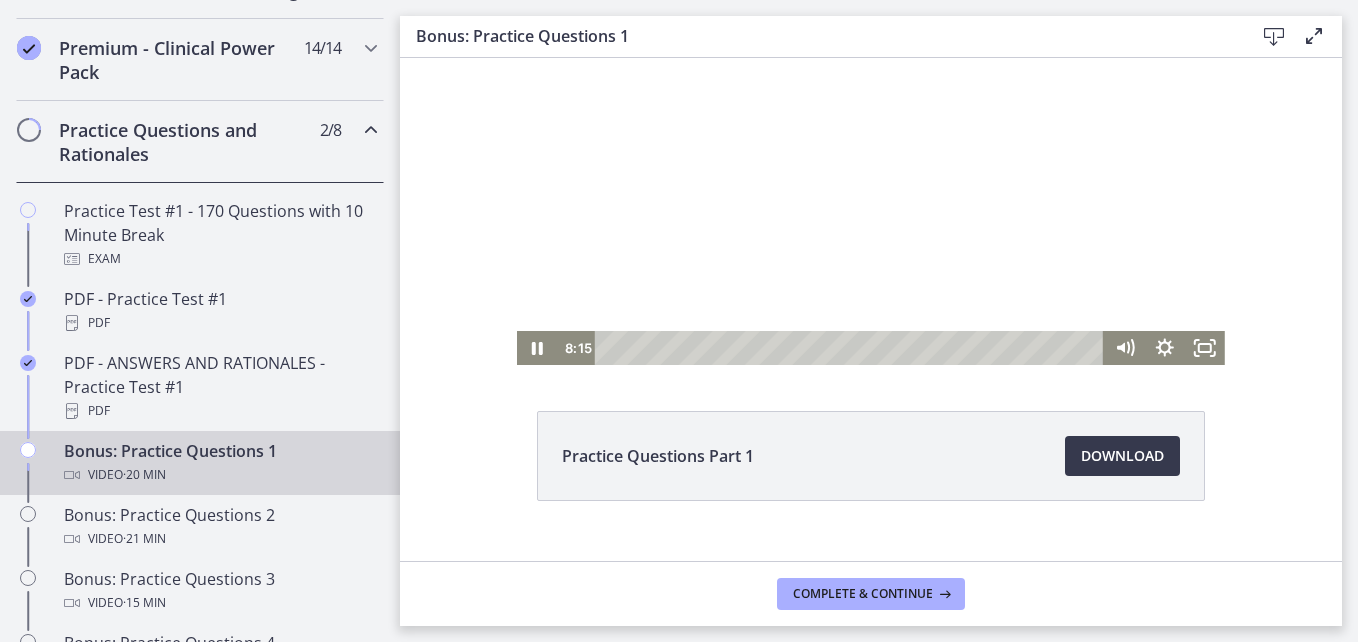 scroll, scrollTop: 127, scrollLeft: 0, axis: vertical 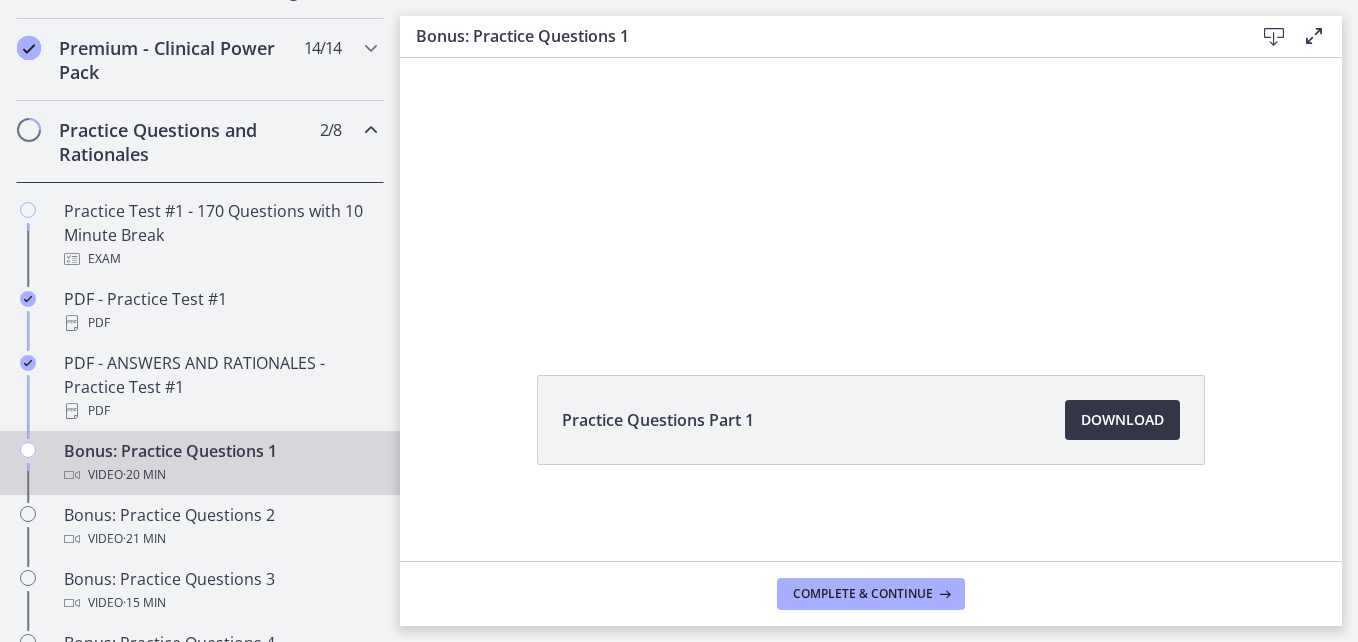 click on "Download
Opens in a new window" at bounding box center [1122, 420] 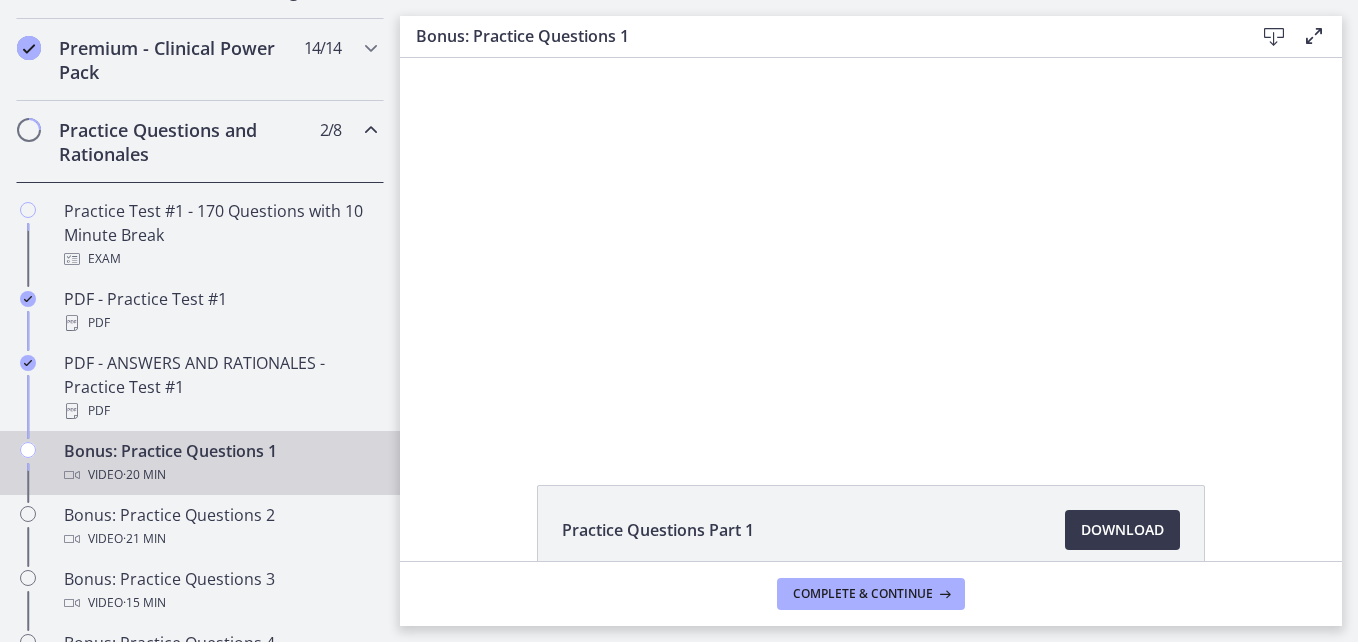 scroll, scrollTop: 0, scrollLeft: 0, axis: both 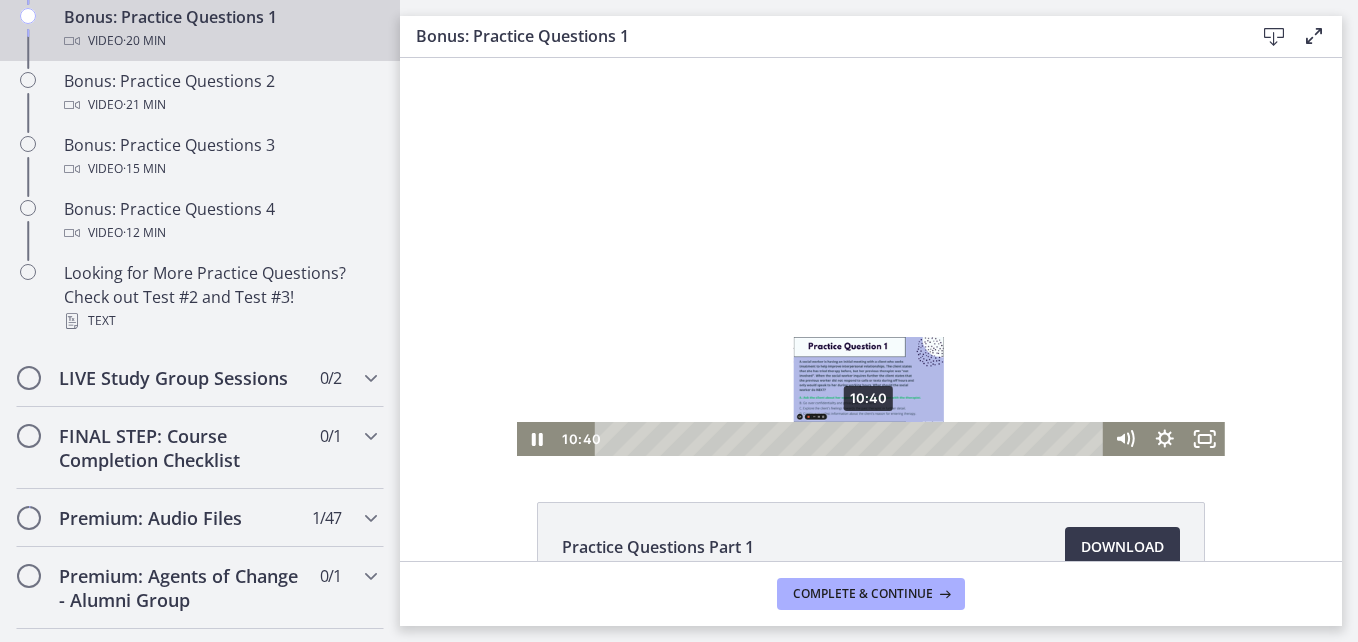 click on "10:40" at bounding box center (852, 439) 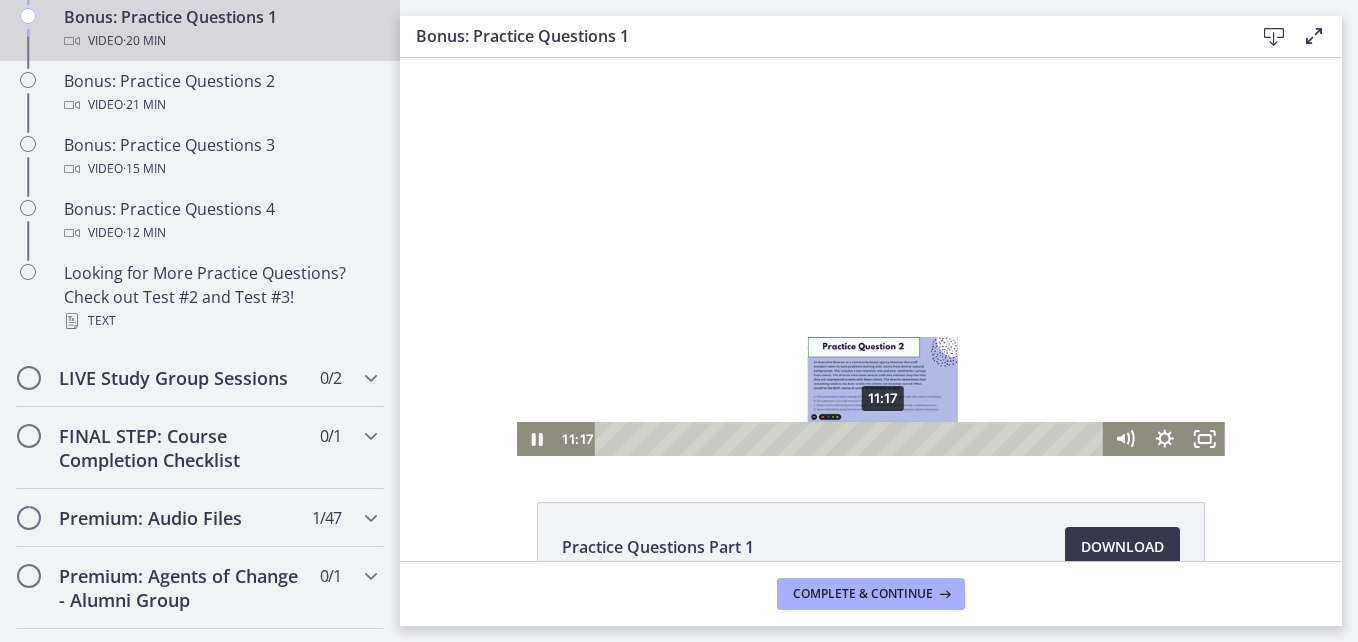 click on "11:17" at bounding box center [852, 439] 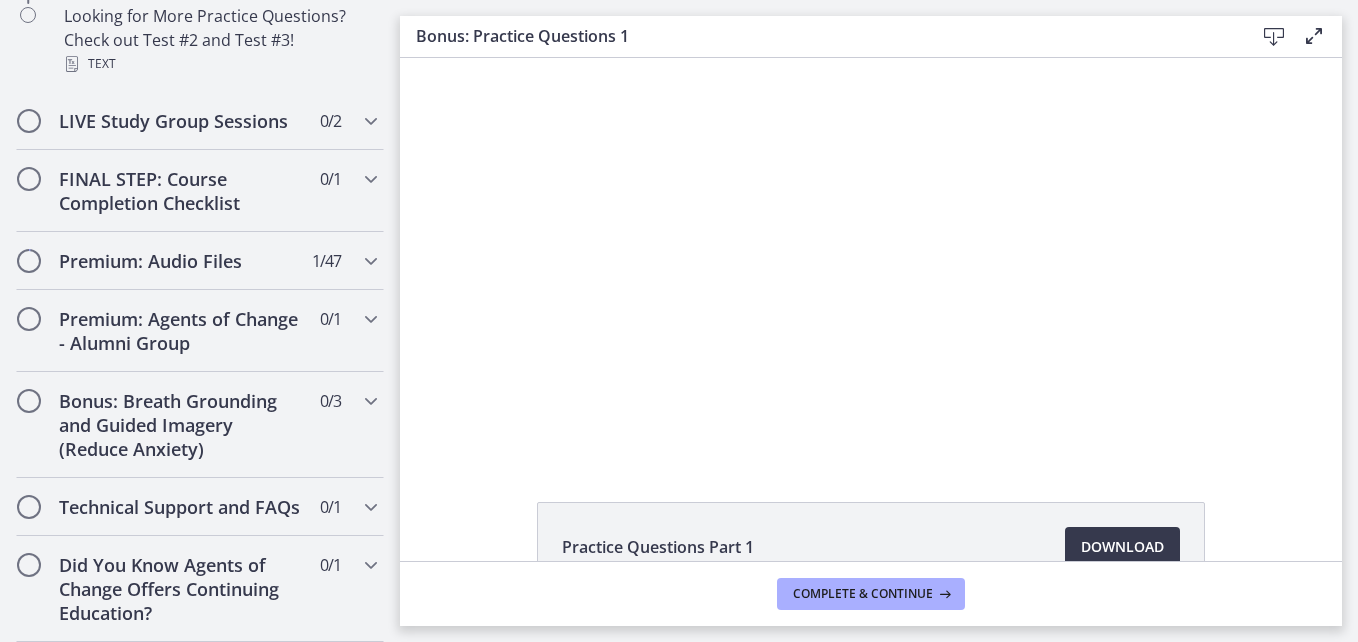 scroll, scrollTop: 1614, scrollLeft: 0, axis: vertical 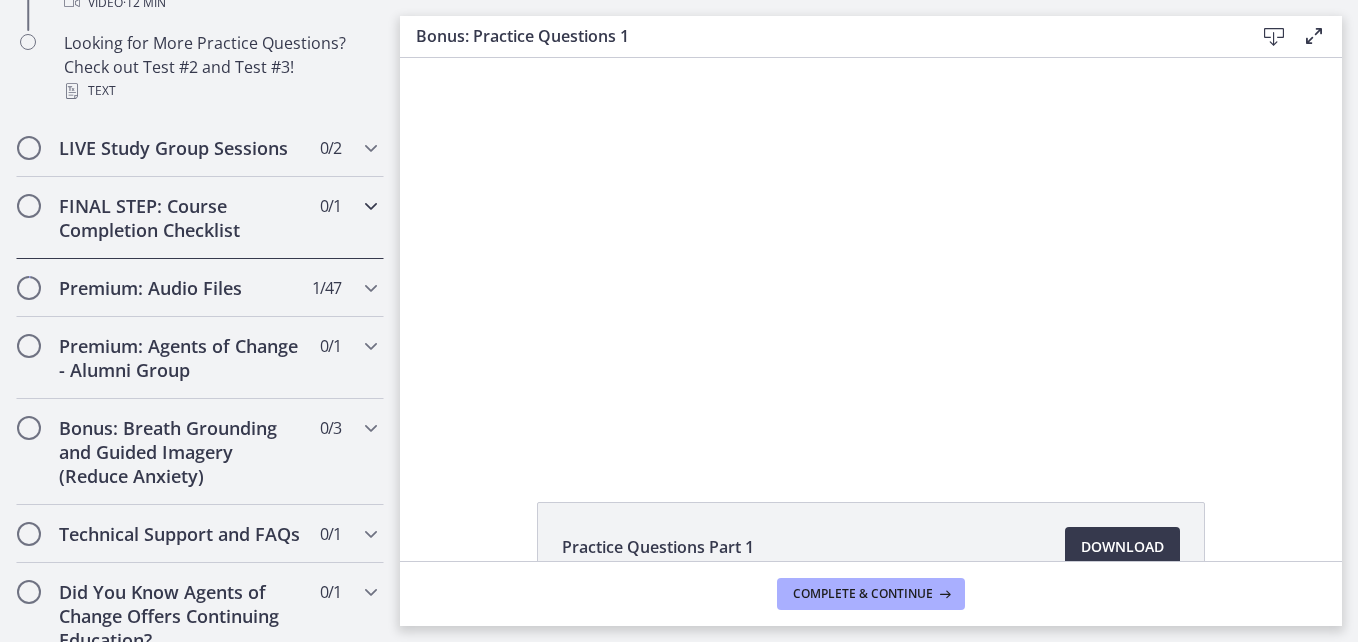 click at bounding box center (371, 206) 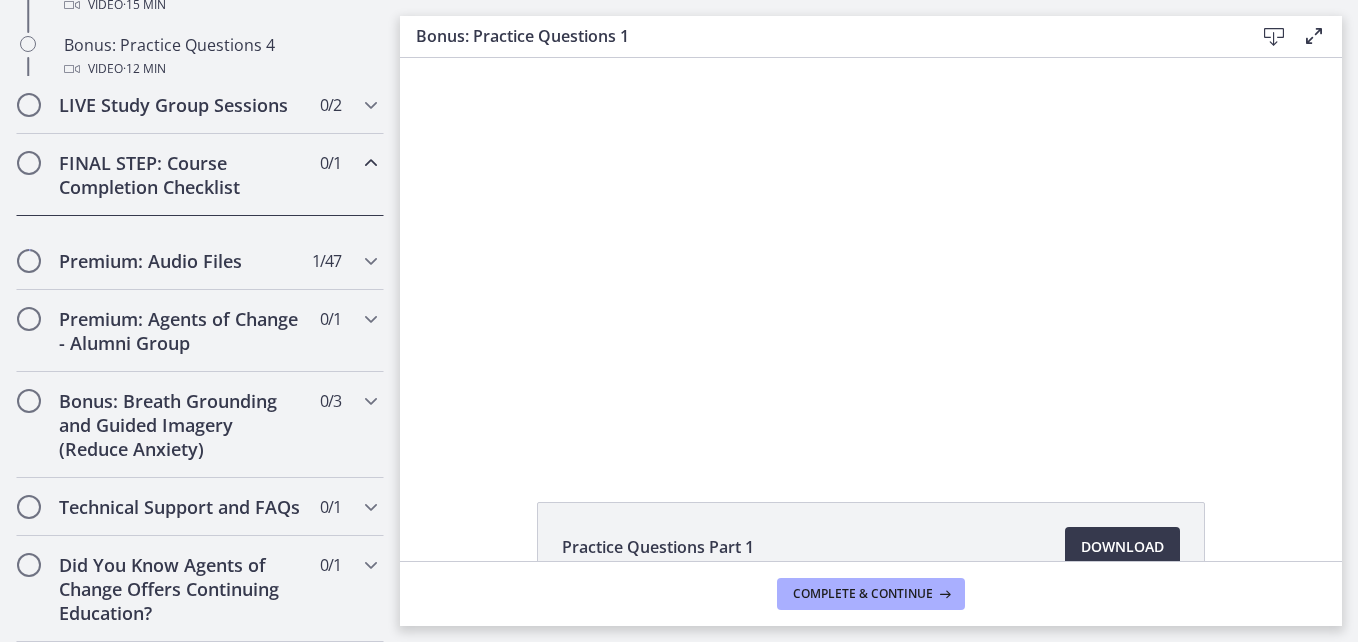scroll, scrollTop: 1168, scrollLeft: 0, axis: vertical 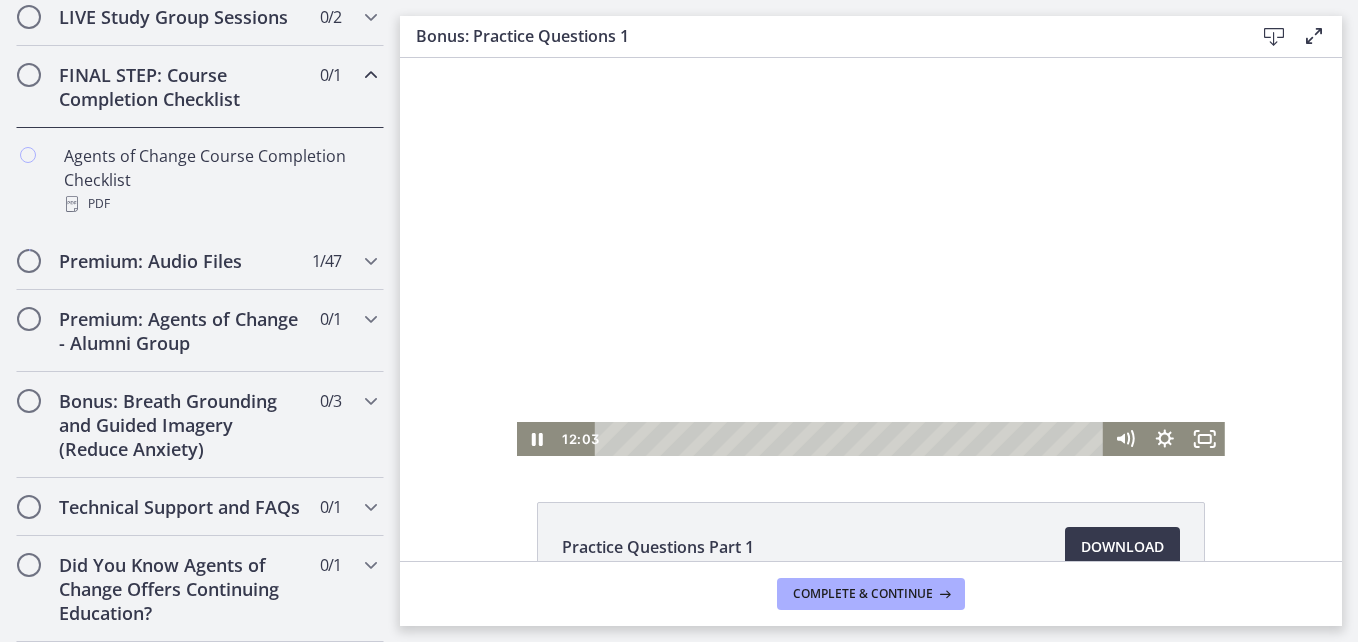 click at bounding box center (871, 257) 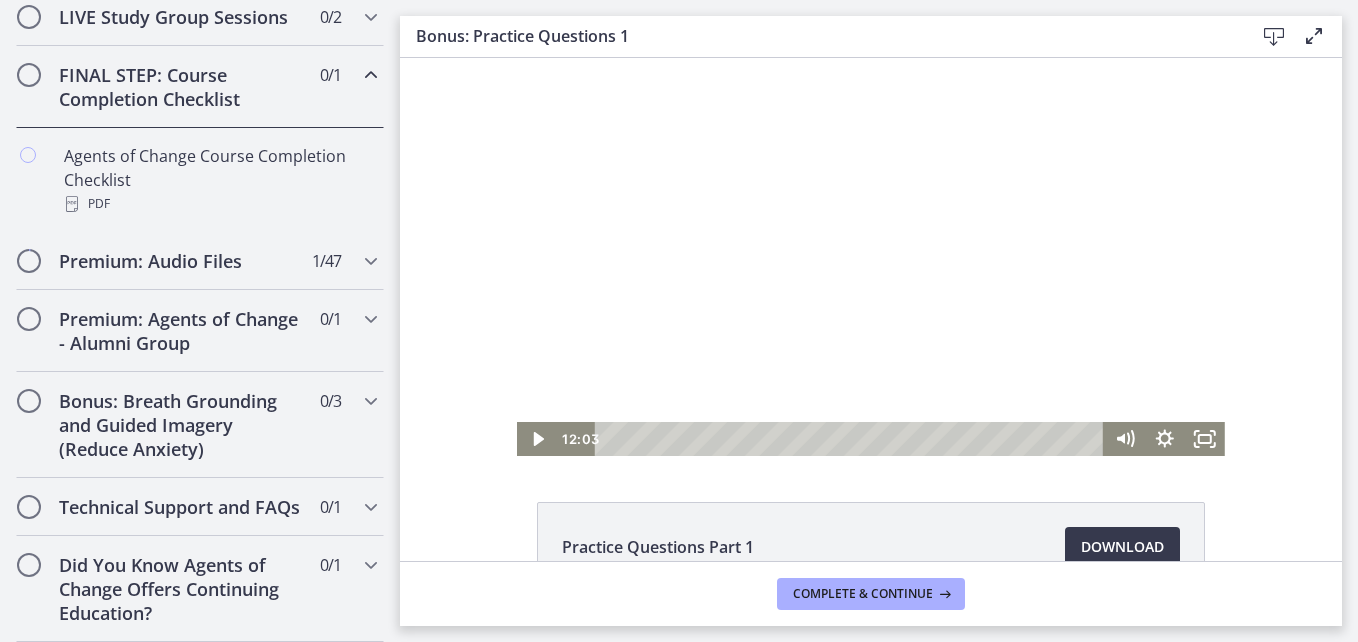 click at bounding box center (871, 257) 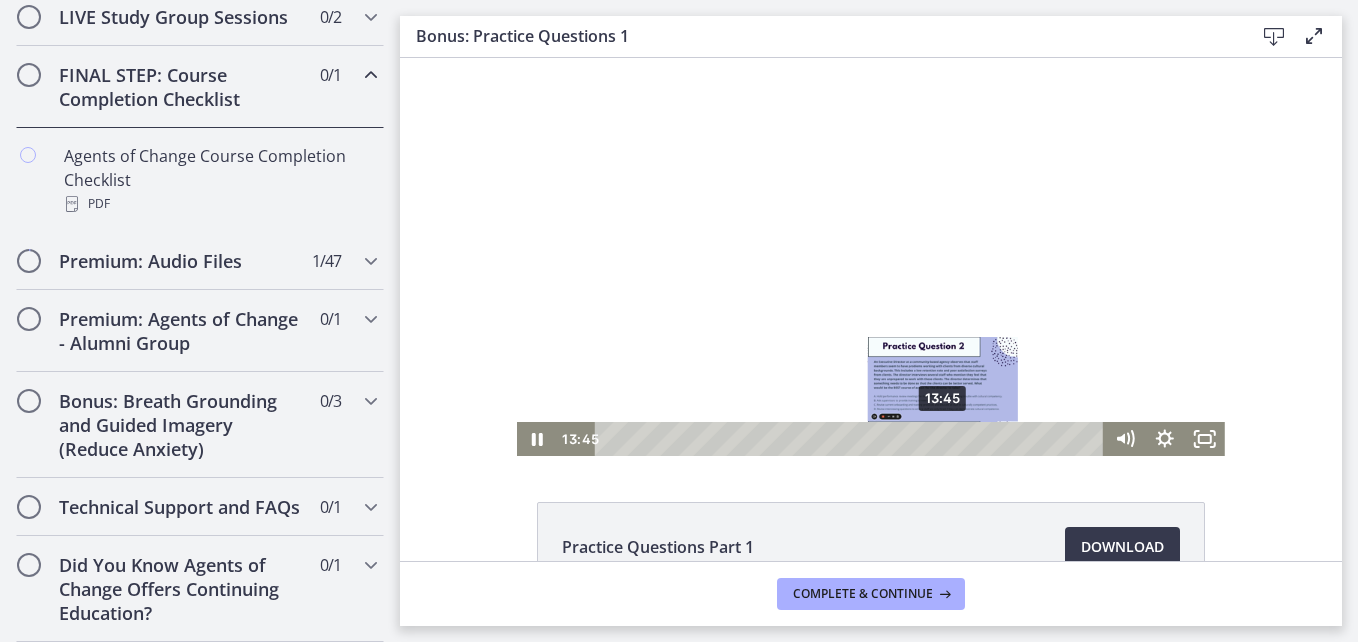 click on "13:45" at bounding box center (852, 439) 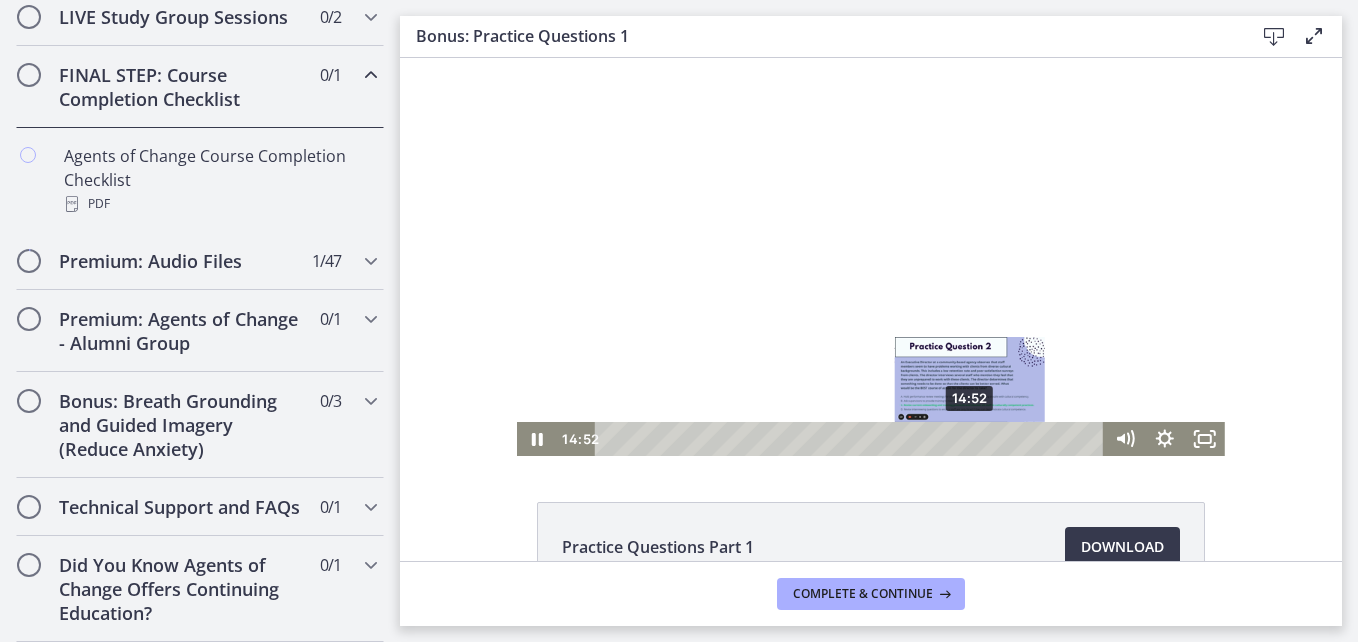 click on "14:52" at bounding box center (852, 439) 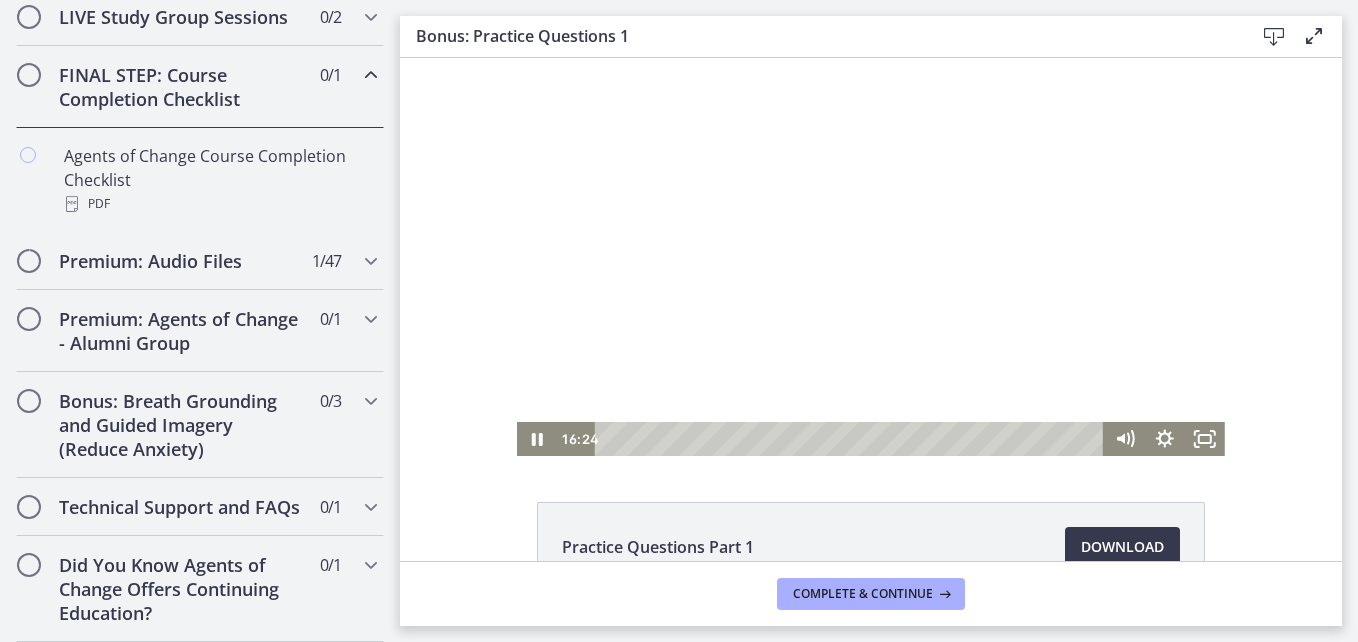 click at bounding box center (871, 257) 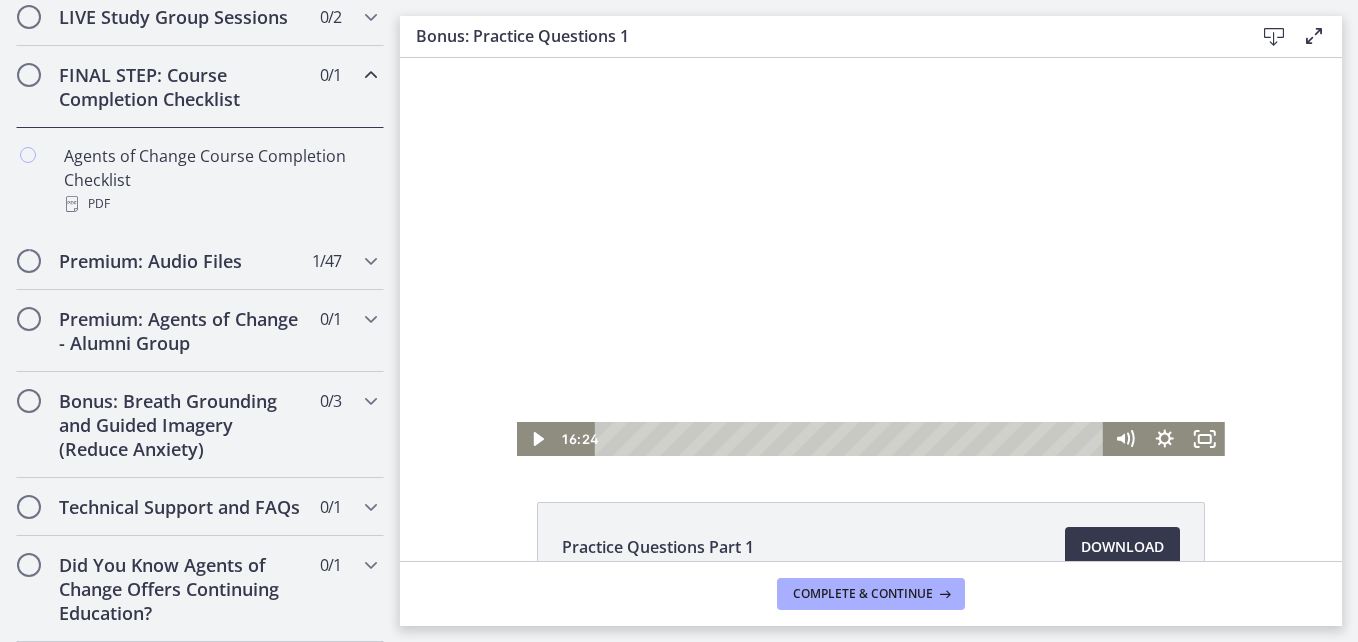 click at bounding box center [871, 257] 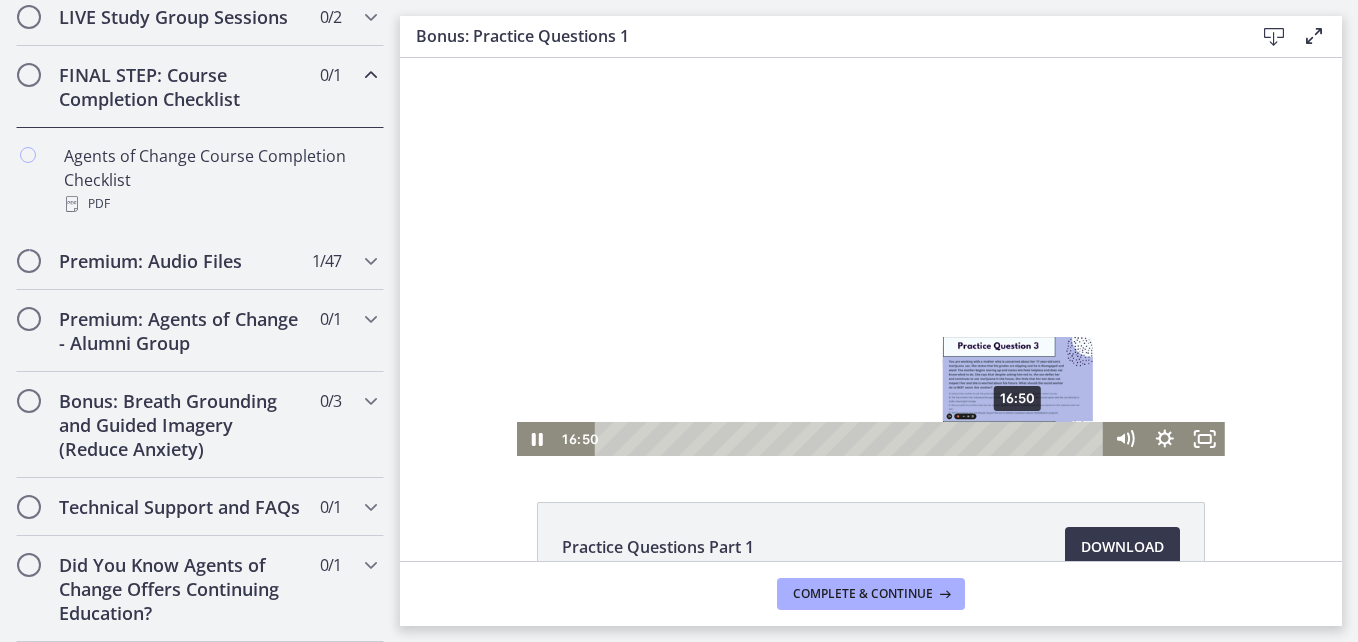 click on "16:50" at bounding box center (852, 439) 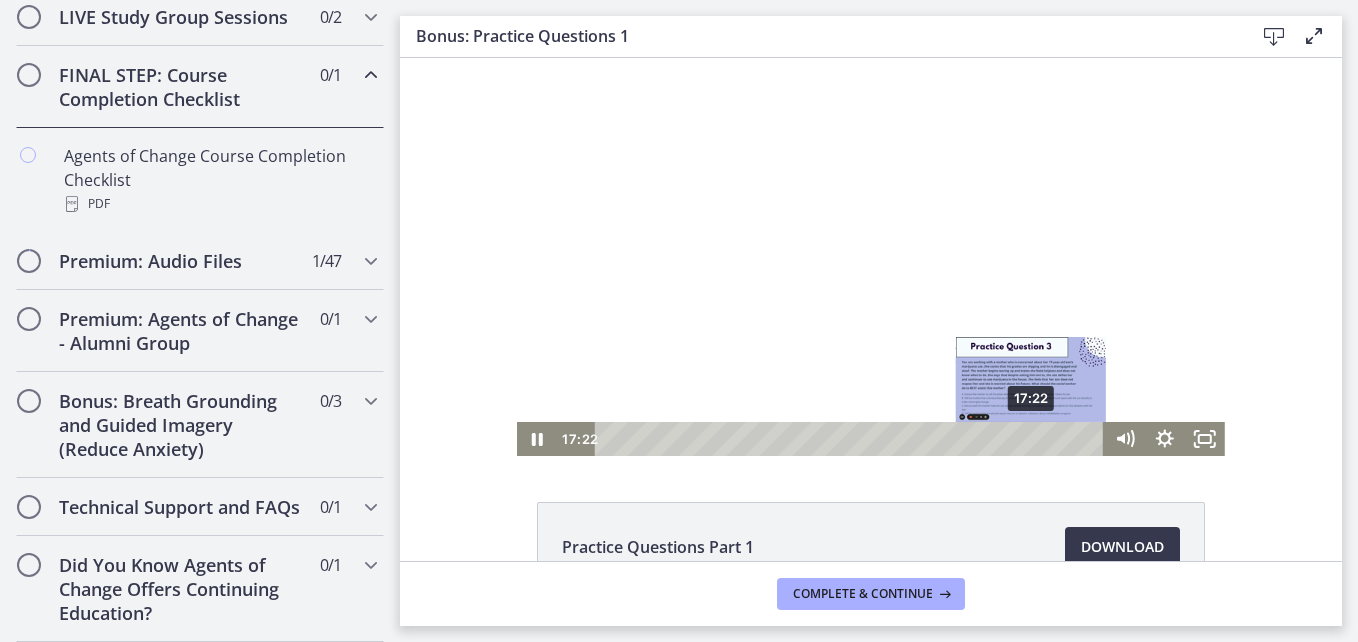 click on "17:22" at bounding box center (852, 439) 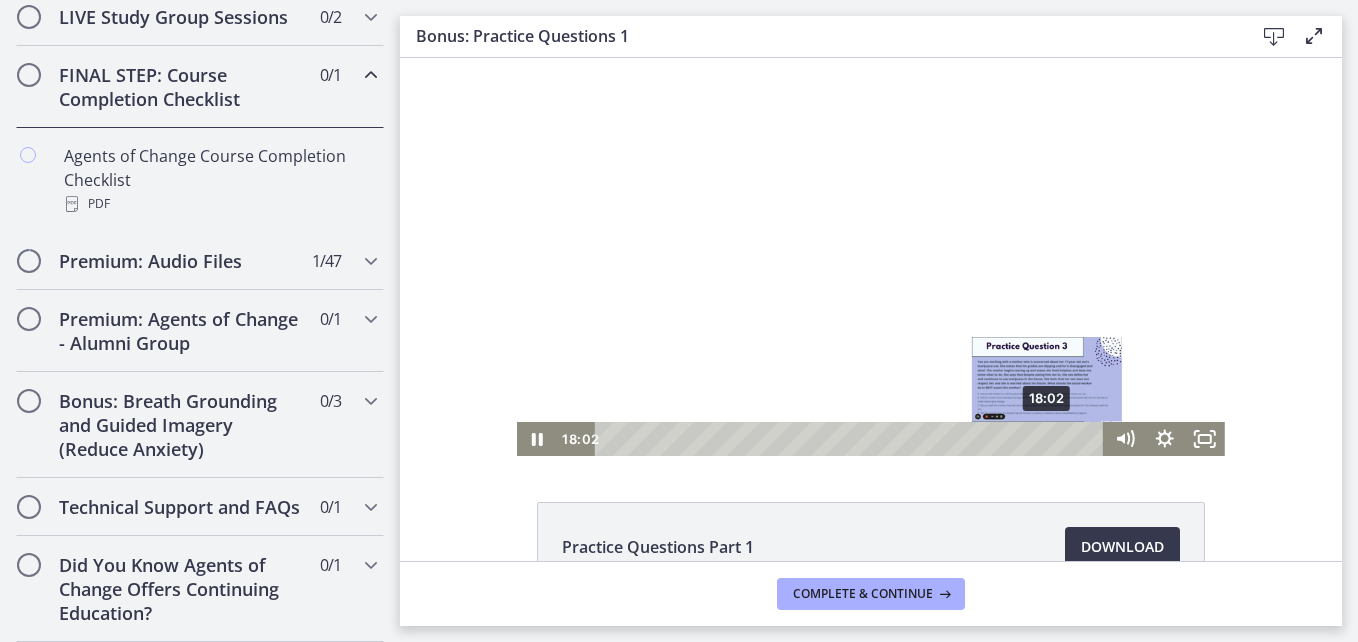 click on "18:02" at bounding box center (852, 439) 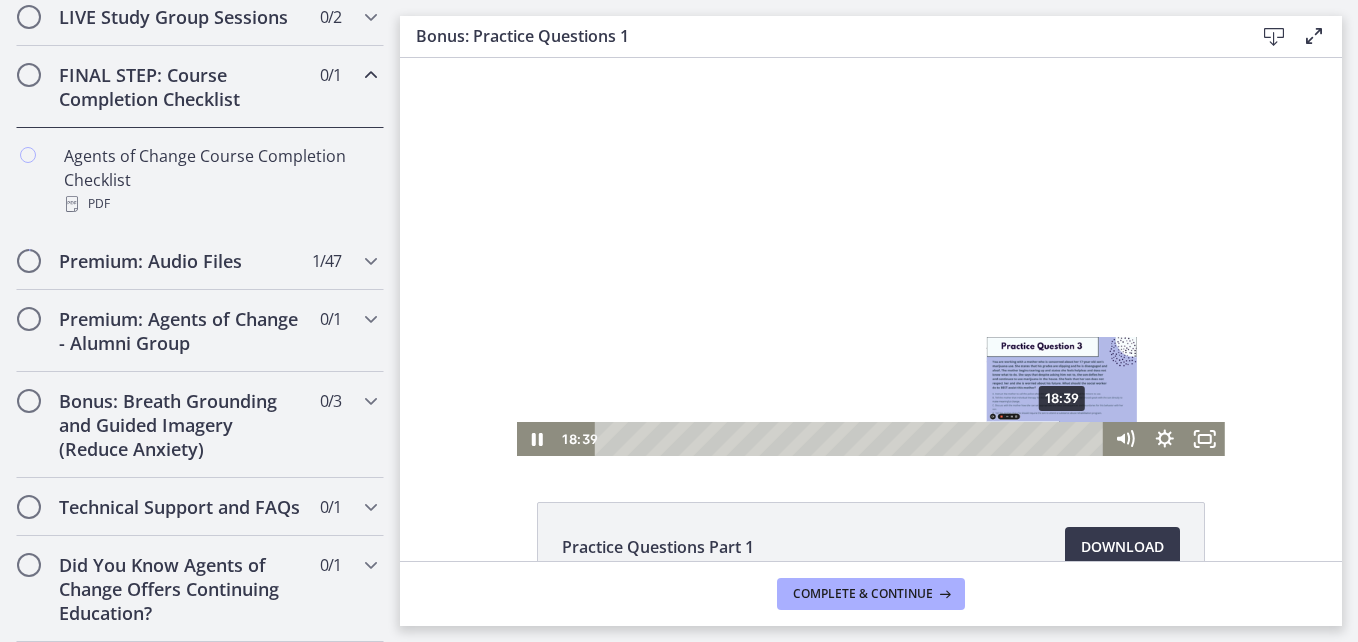 click on "18:39" at bounding box center [852, 439] 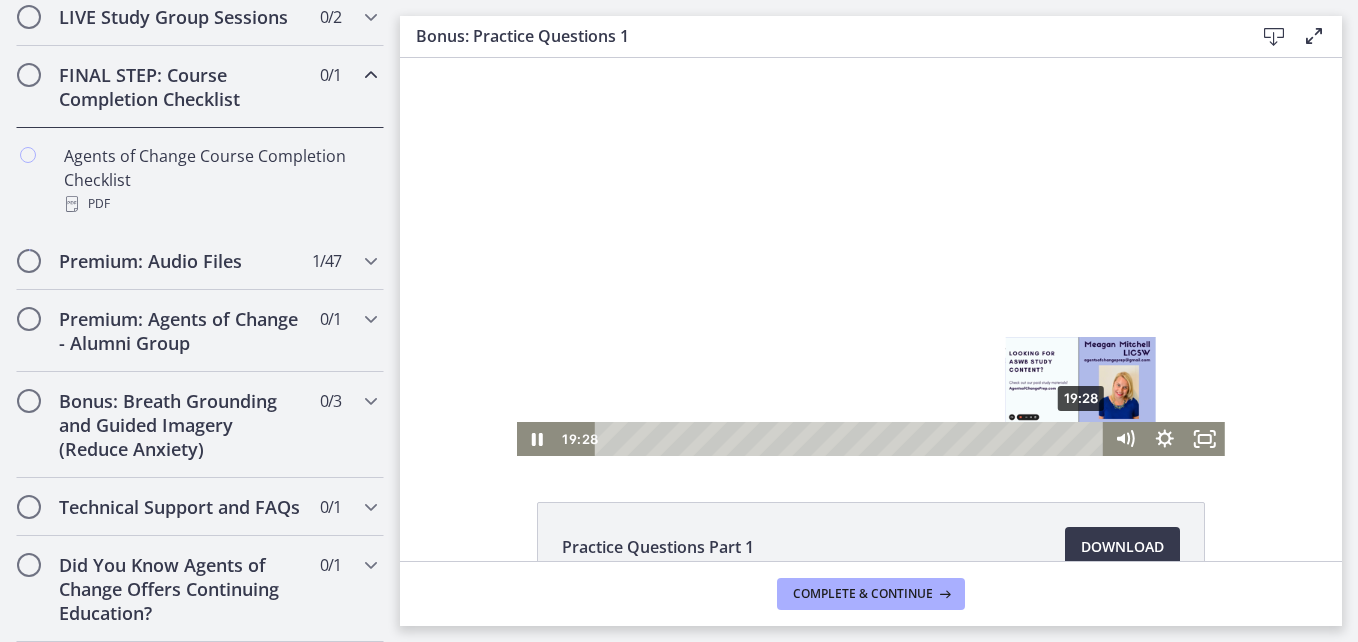 click on "19:28" at bounding box center [852, 439] 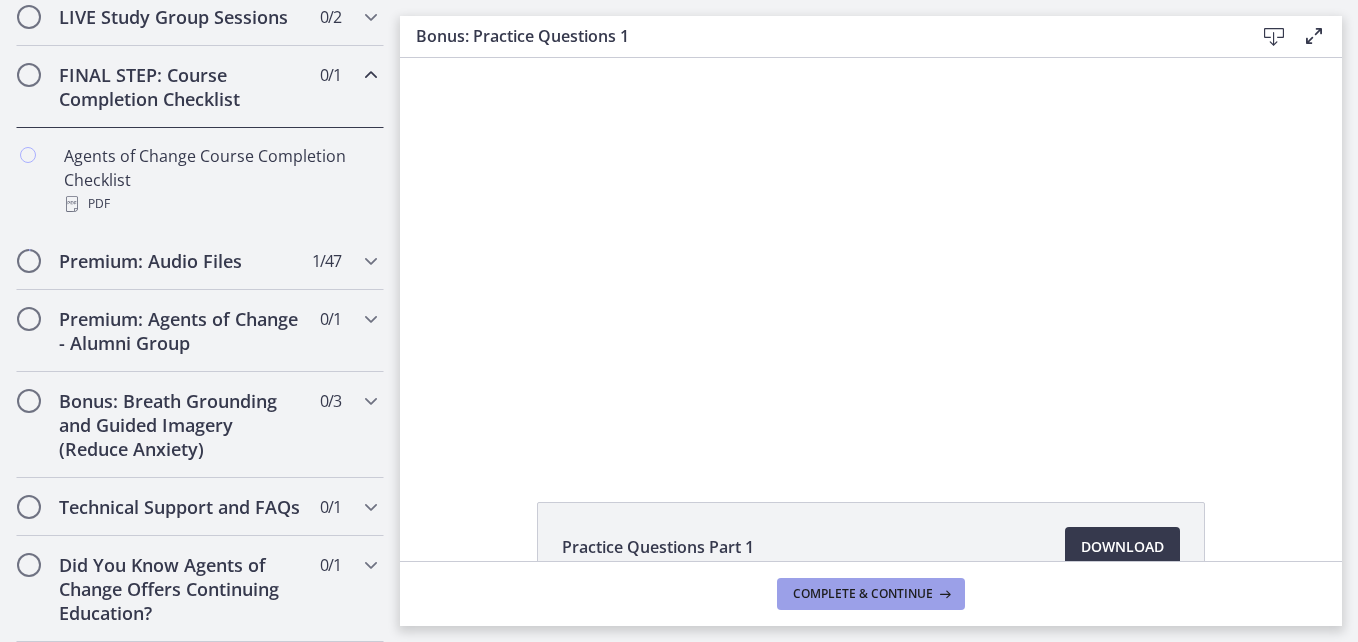 click on "Complete & continue" at bounding box center (863, 594) 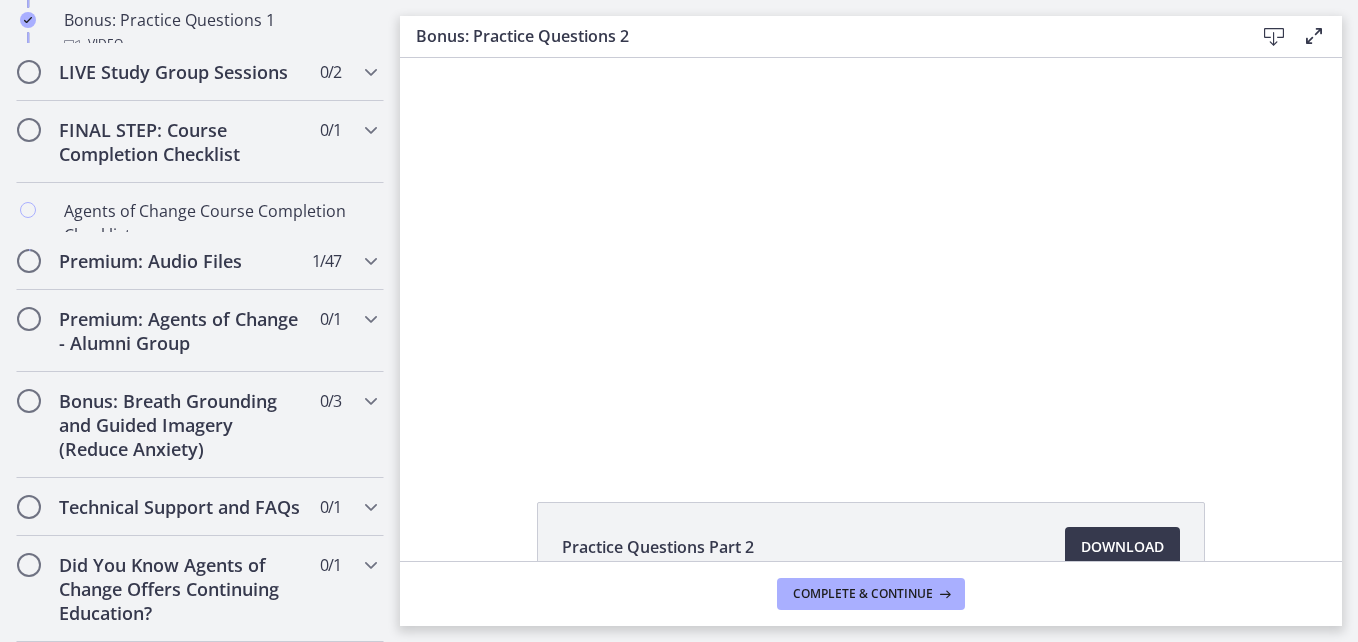 scroll, scrollTop: 1689, scrollLeft: 0, axis: vertical 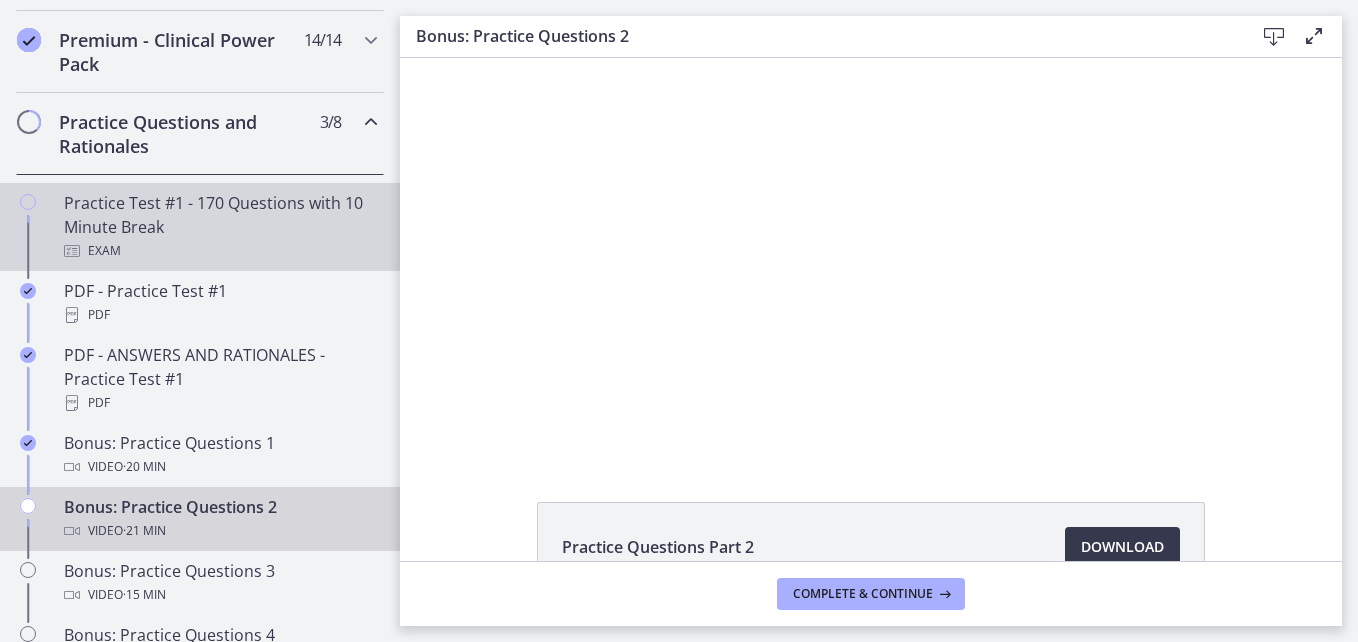 click at bounding box center (28, 202) 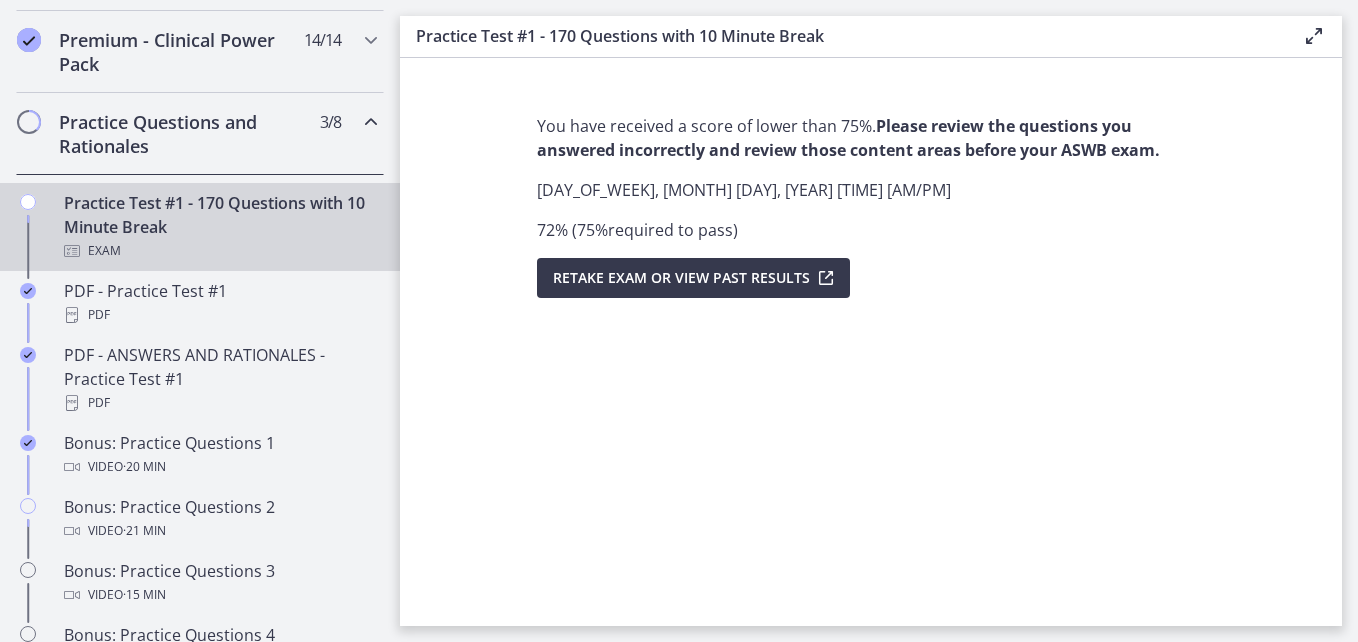 click at bounding box center (28, 202) 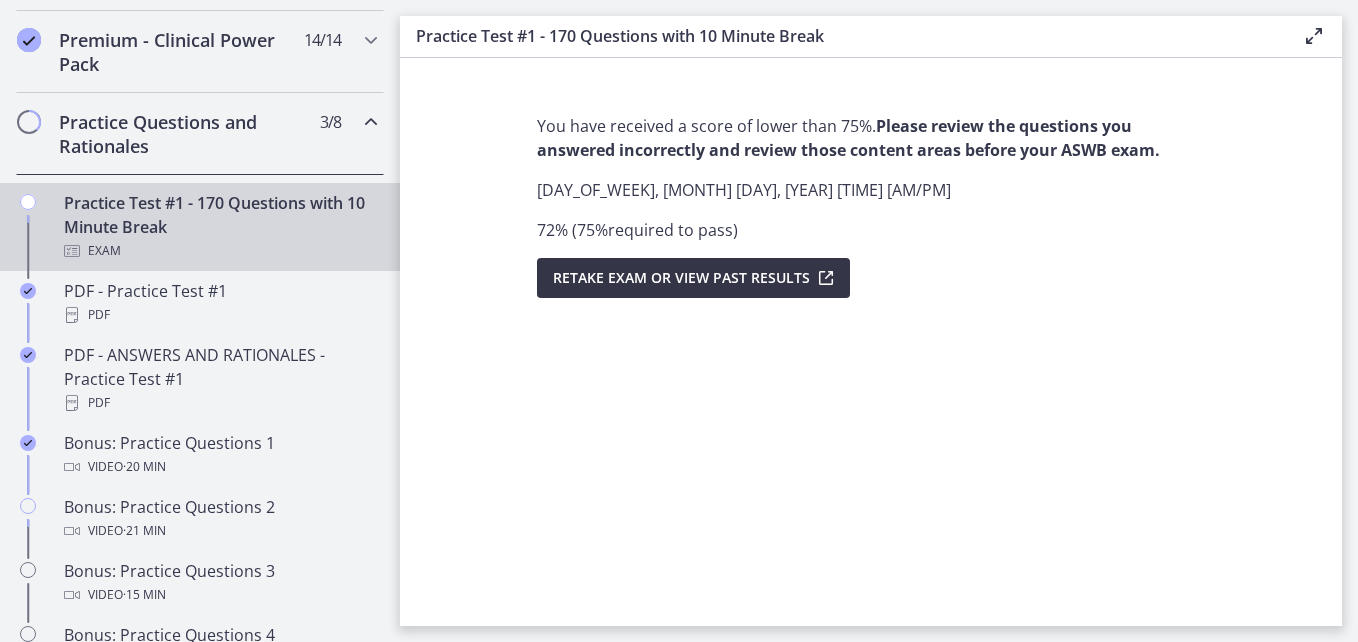 click on "Retake Exam OR View Past Results" at bounding box center (681, 278) 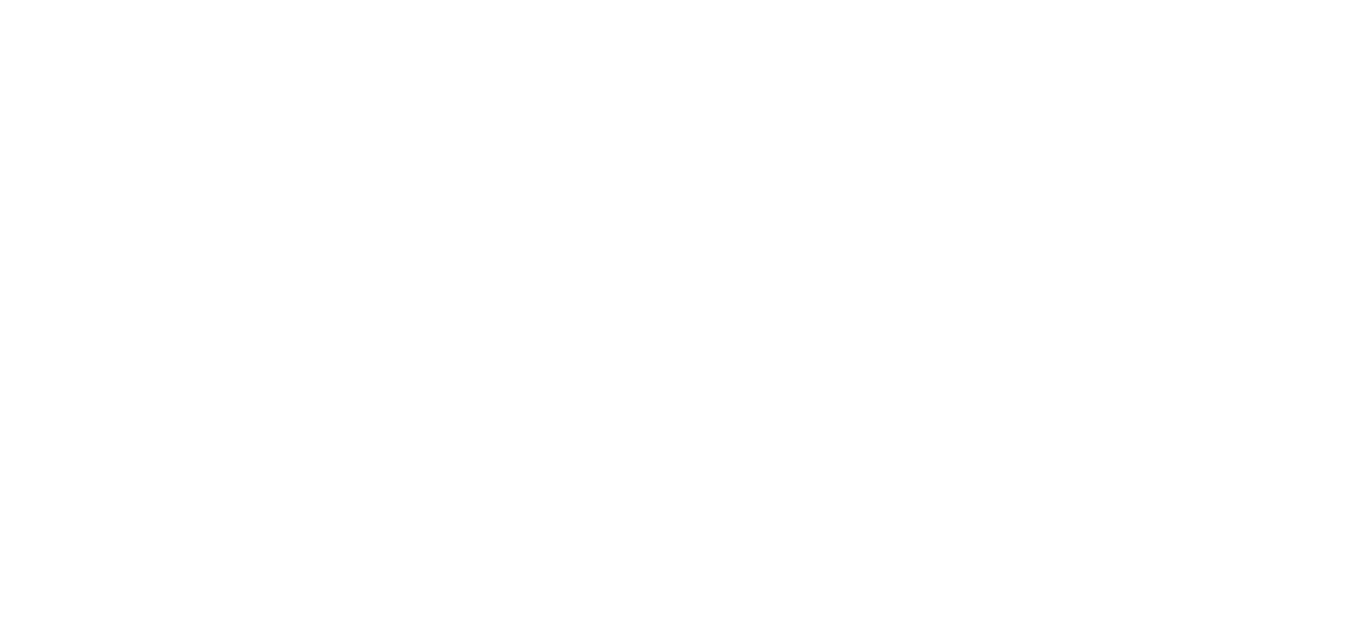 scroll, scrollTop: 0, scrollLeft: 0, axis: both 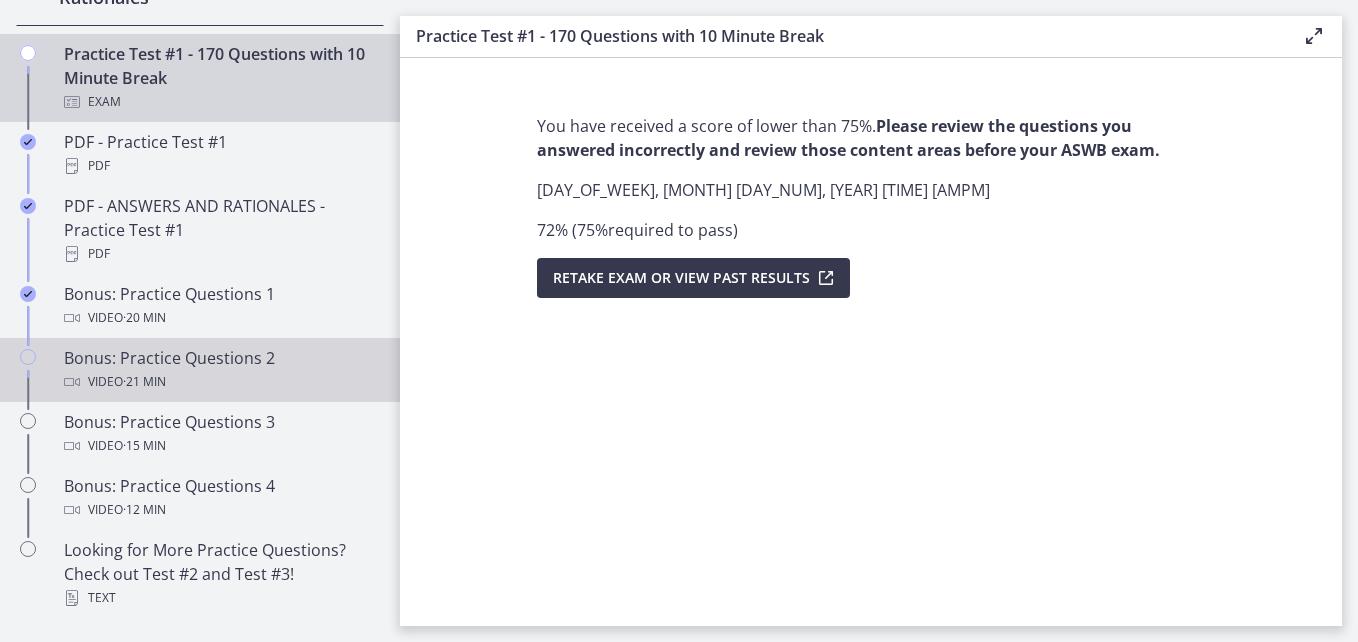 click on "Bonus: Practice Questions 2
Video
·  21 min" at bounding box center (220, 370) 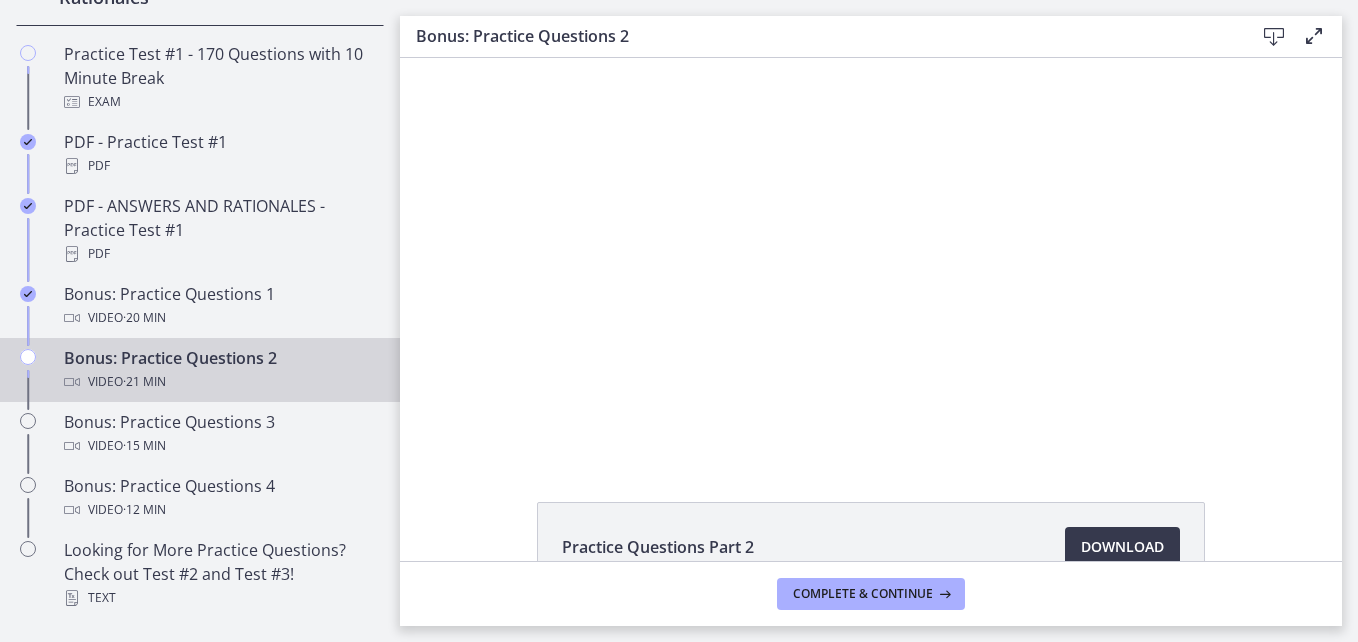 scroll, scrollTop: 0, scrollLeft: 0, axis: both 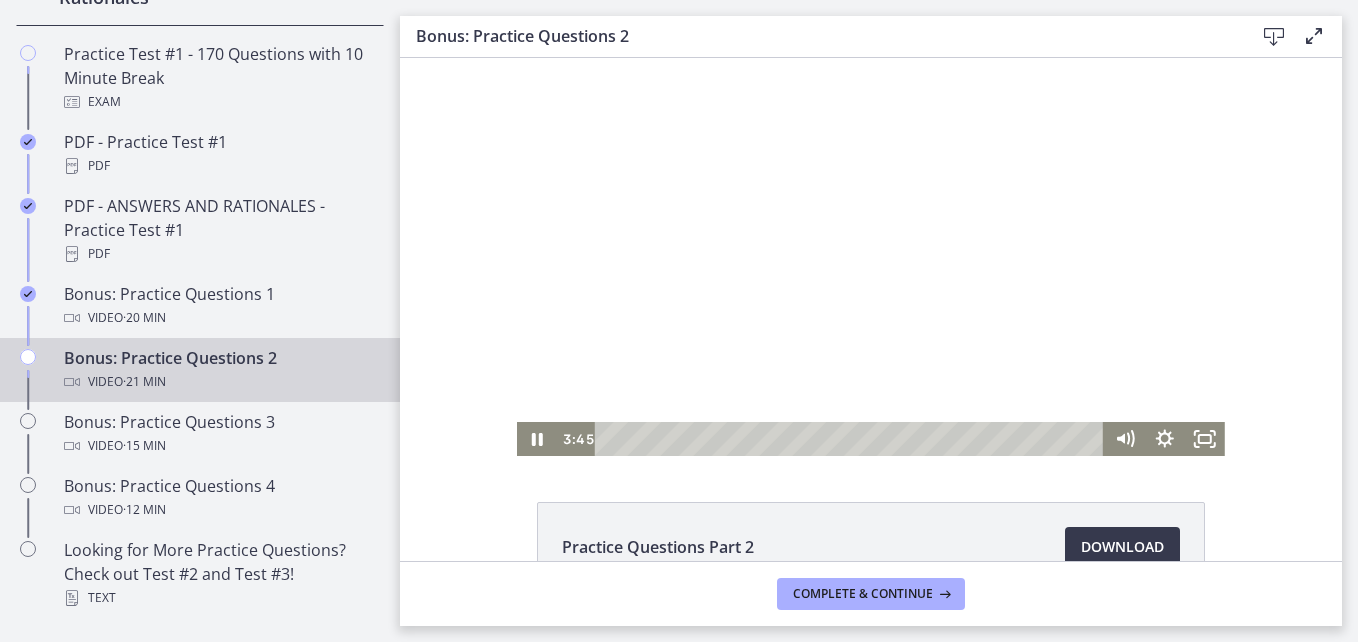 click at bounding box center (871, 257) 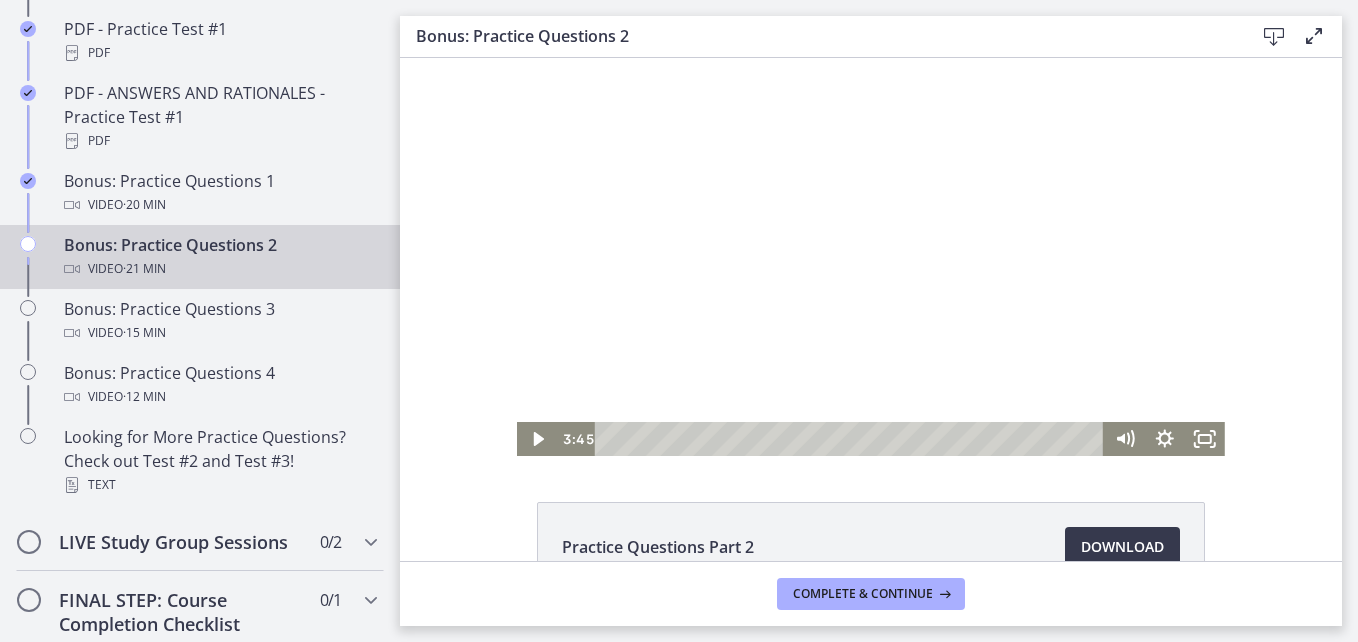 scroll, scrollTop: 1231, scrollLeft: 0, axis: vertical 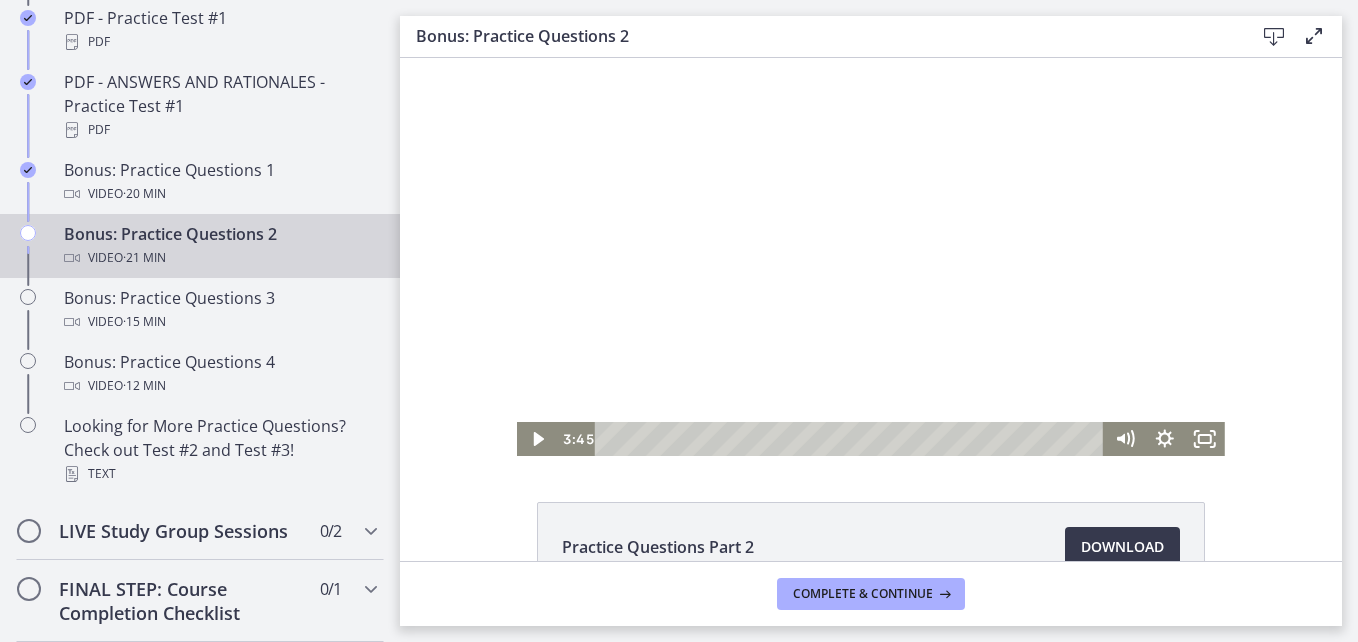 click at bounding box center (871, 257) 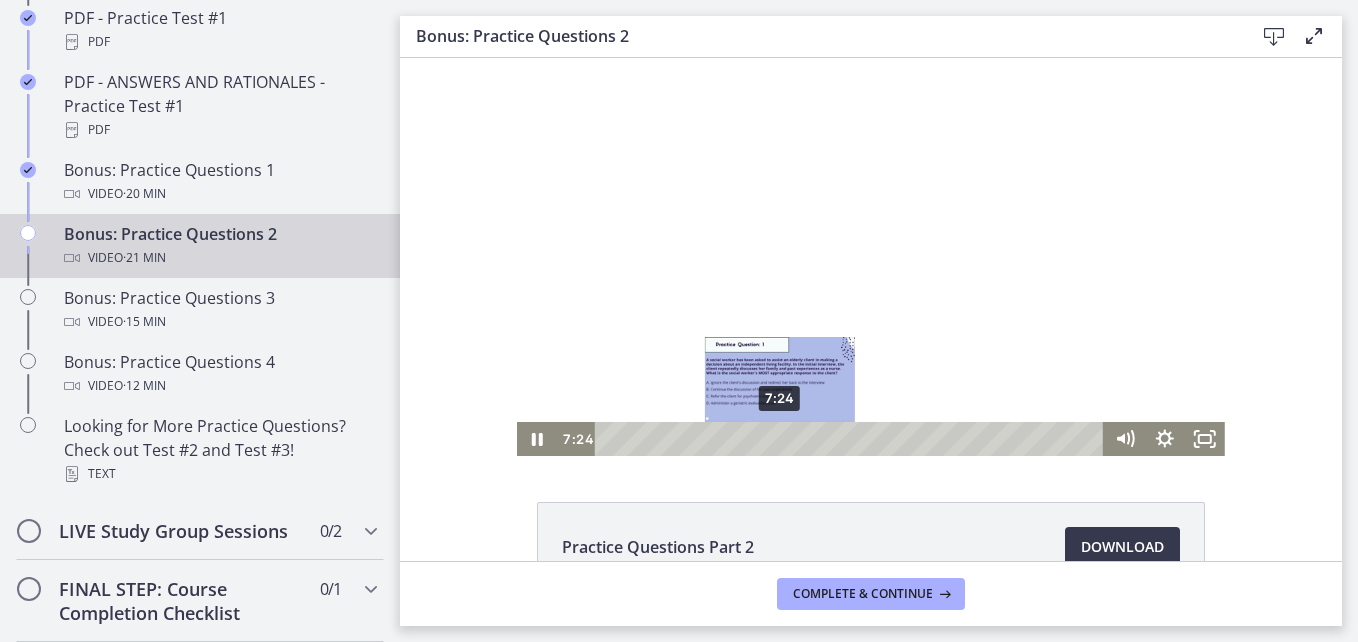 click on "7:24" at bounding box center (852, 439) 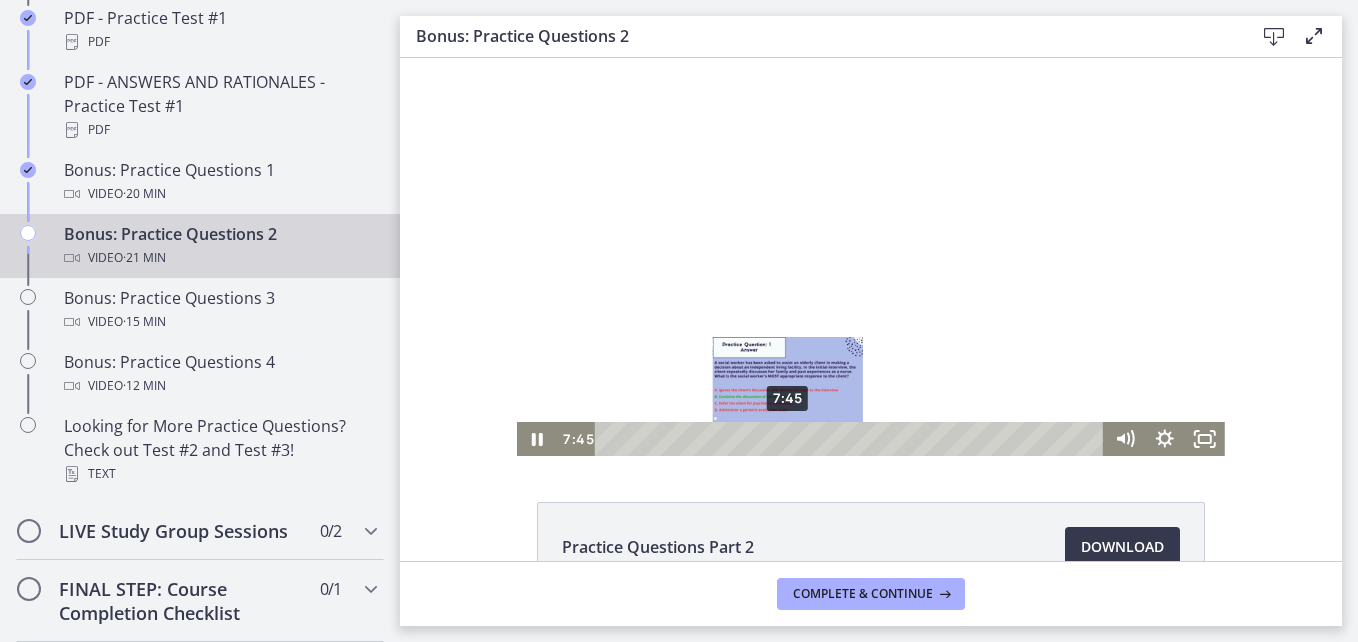 click on "7:45" at bounding box center (852, 439) 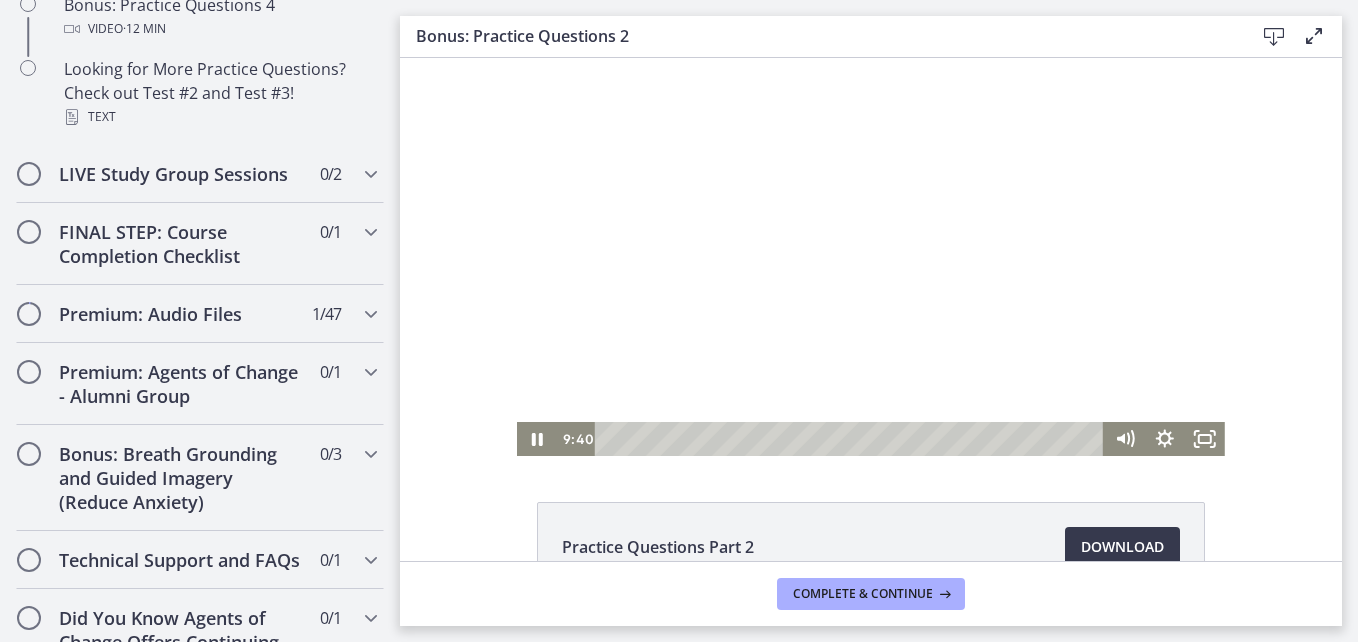 scroll, scrollTop: 1607, scrollLeft: 0, axis: vertical 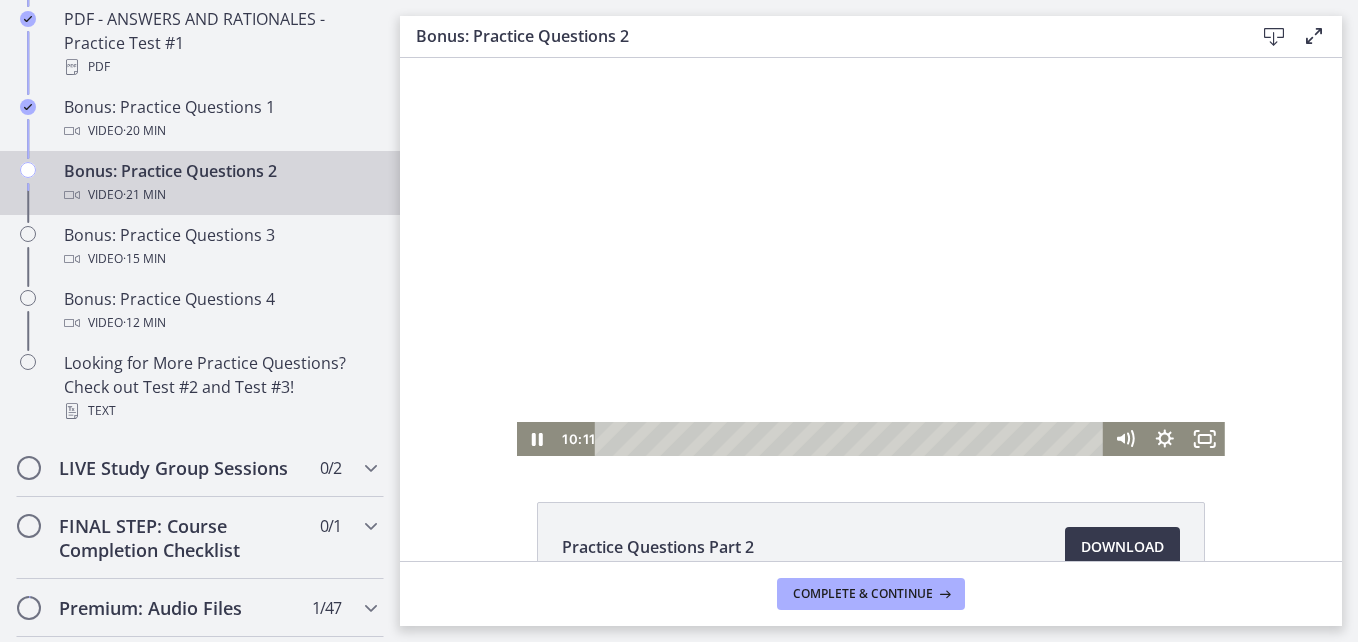click on "Click for sound
@keyframes VOLUME_SMALL_WAVE_FLASH {
0% { opacity: 0; }
33% { opacity: 1; }
66% { opacity: 1; }
100% { opacity: 0; }
}
@keyframes VOLUME_LARGE_WAVE_FLASH {
0% { opacity: 0; }
33% { opacity: 1; }
66% { opacity: 1; }
100% { opacity: 0; }
}
.volume__small-wave {
animation: VOLUME_SMALL_WAVE_FLASH 2s infinite;
opacity: 0;
}
.volume__large-wave {
animation: VOLUME_LARGE_WAVE_FLASH 2s infinite .3s;
opacity: 0;
}
10:11 11:03" at bounding box center [871, 257] 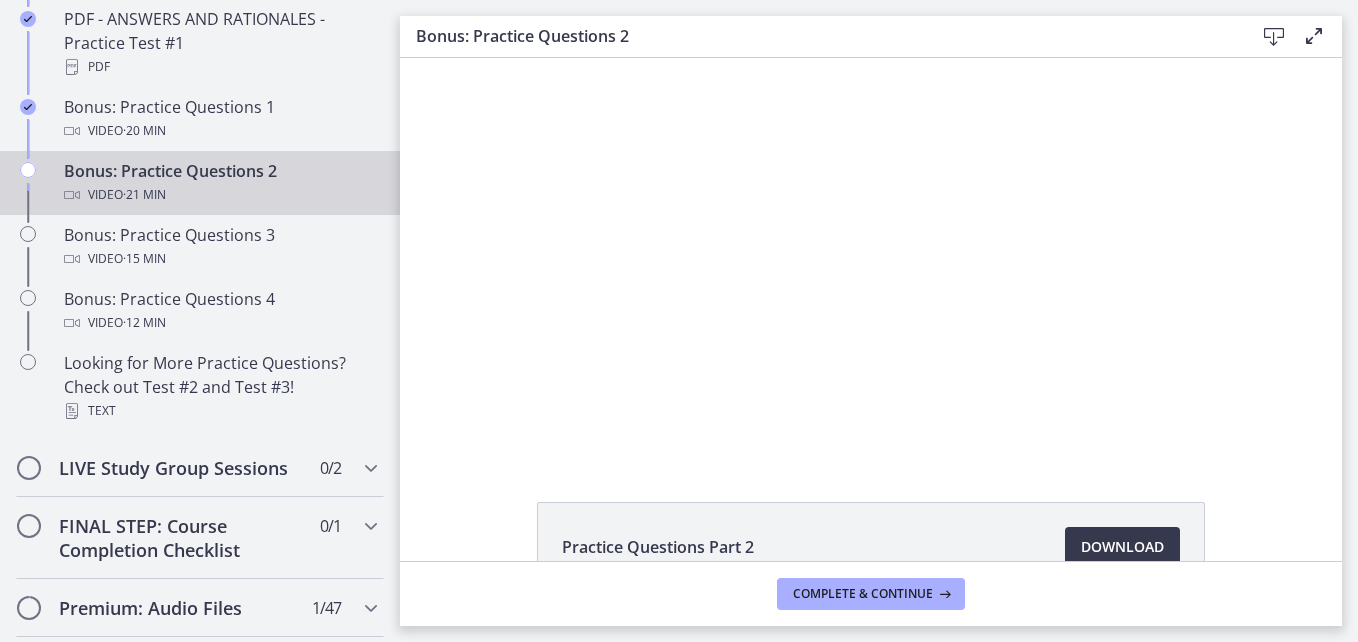 click on "Practice Questions Part 2
Download
Opens in a new window" 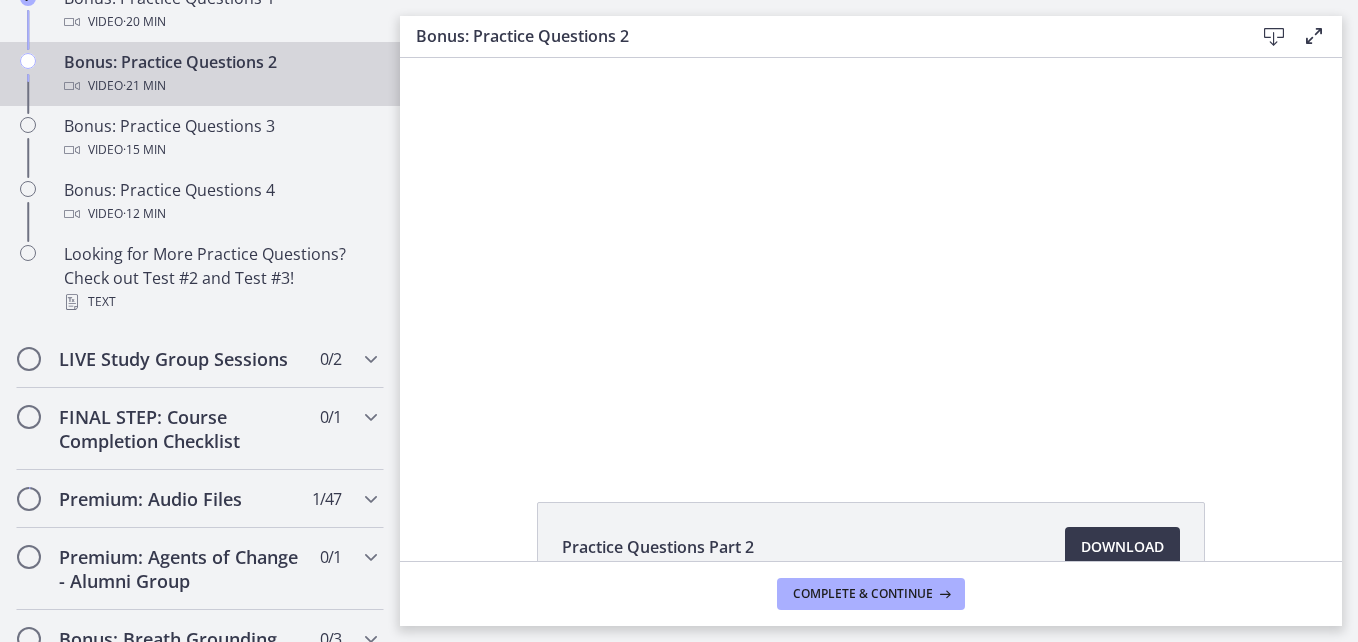 scroll, scrollTop: 1396, scrollLeft: 0, axis: vertical 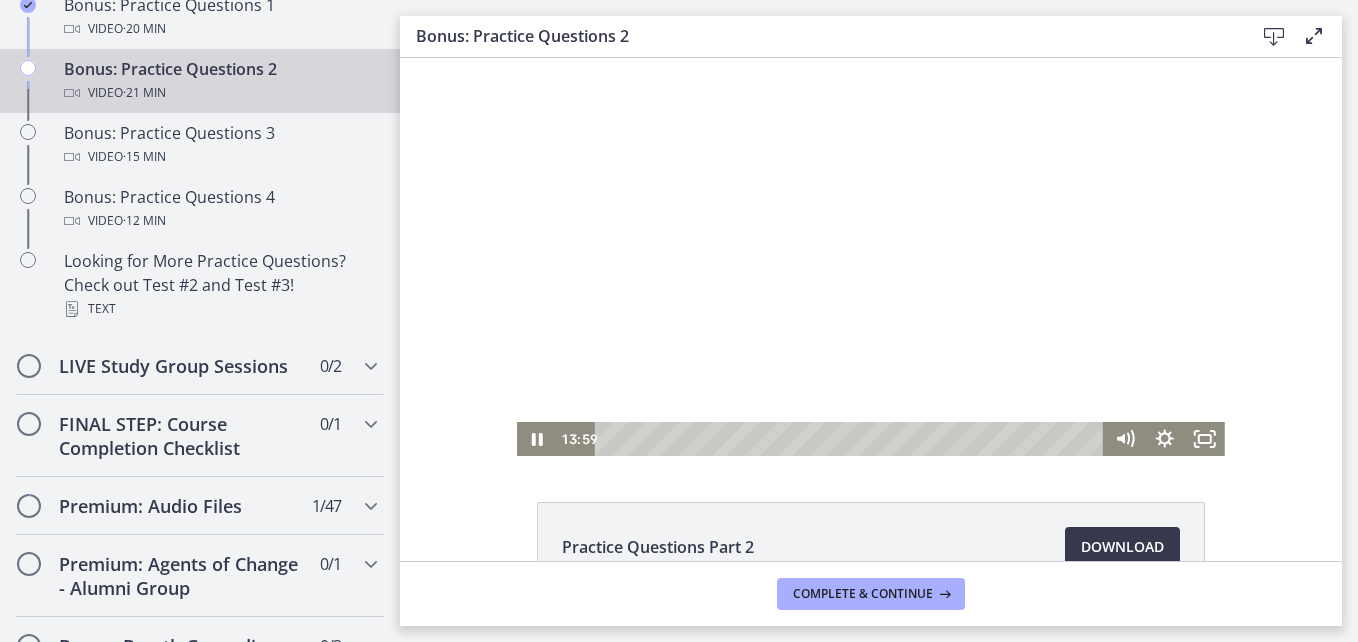 click at bounding box center [871, 257] 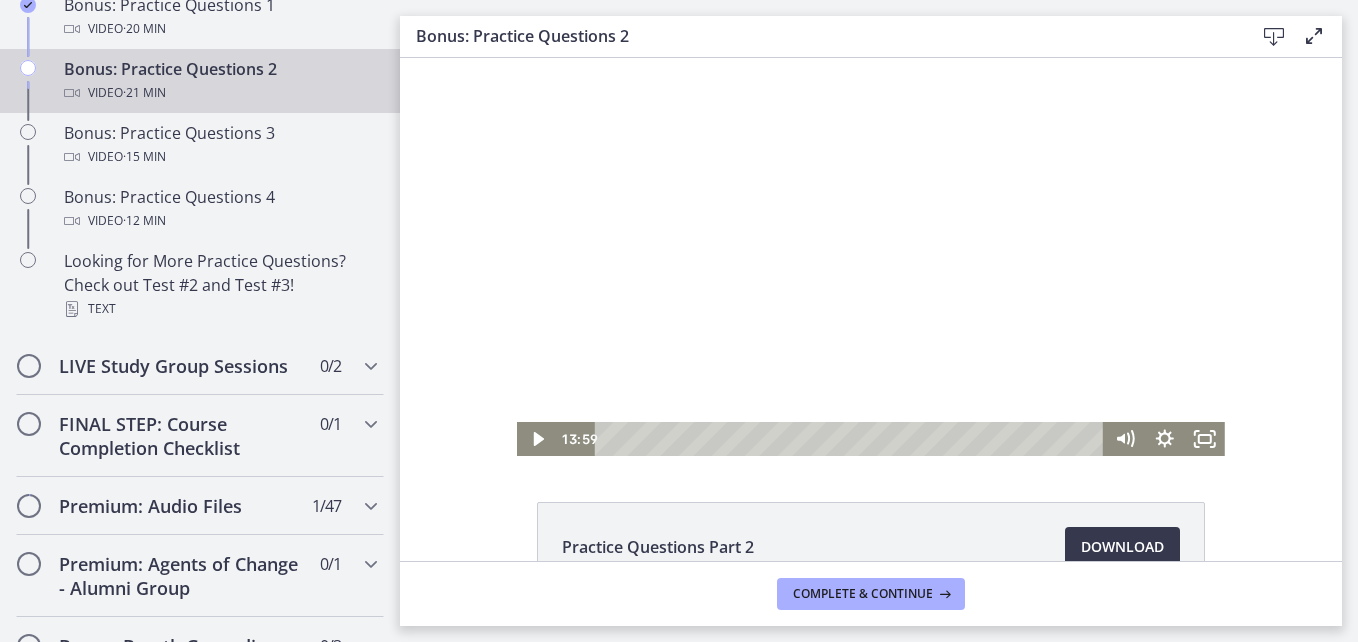 click at bounding box center [871, 257] 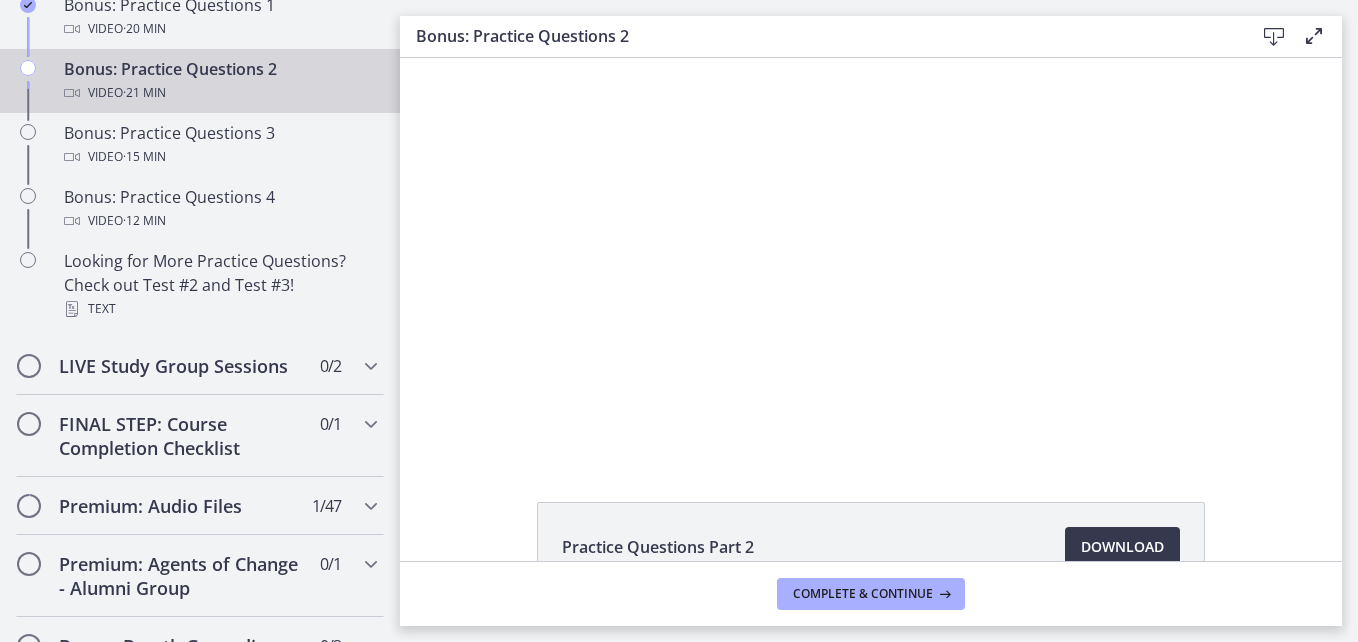 type 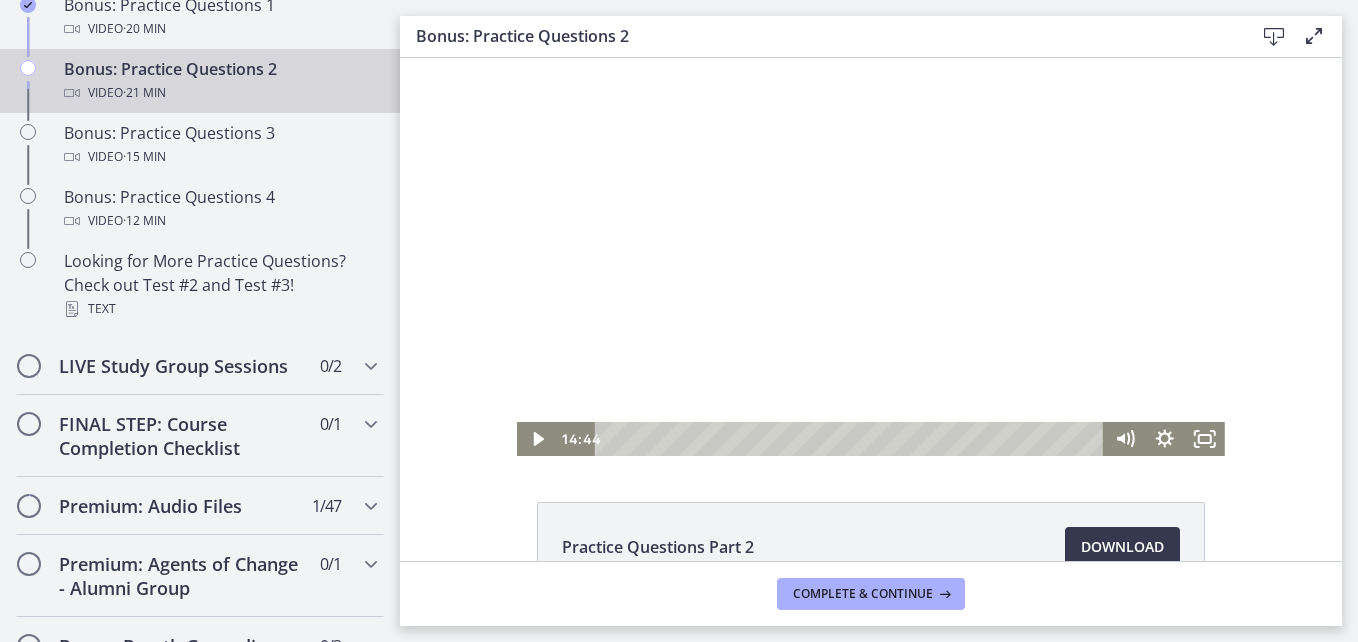 click at bounding box center (871, 257) 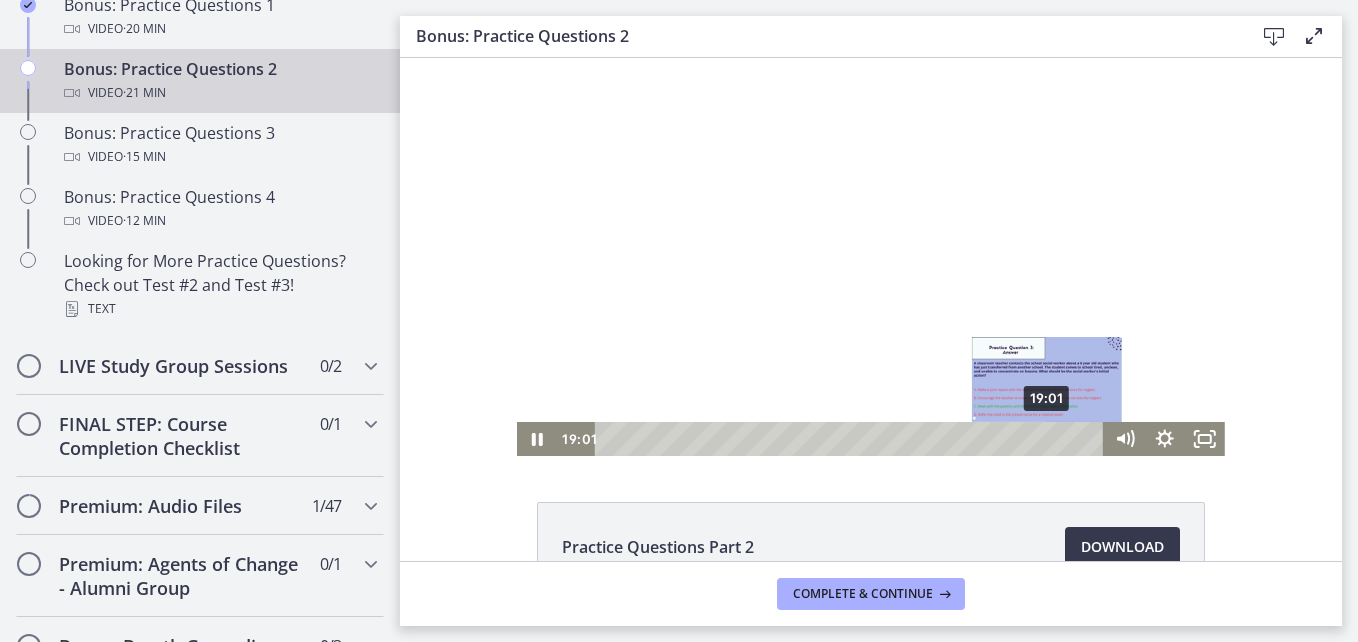 click on "19:01" at bounding box center [852, 439] 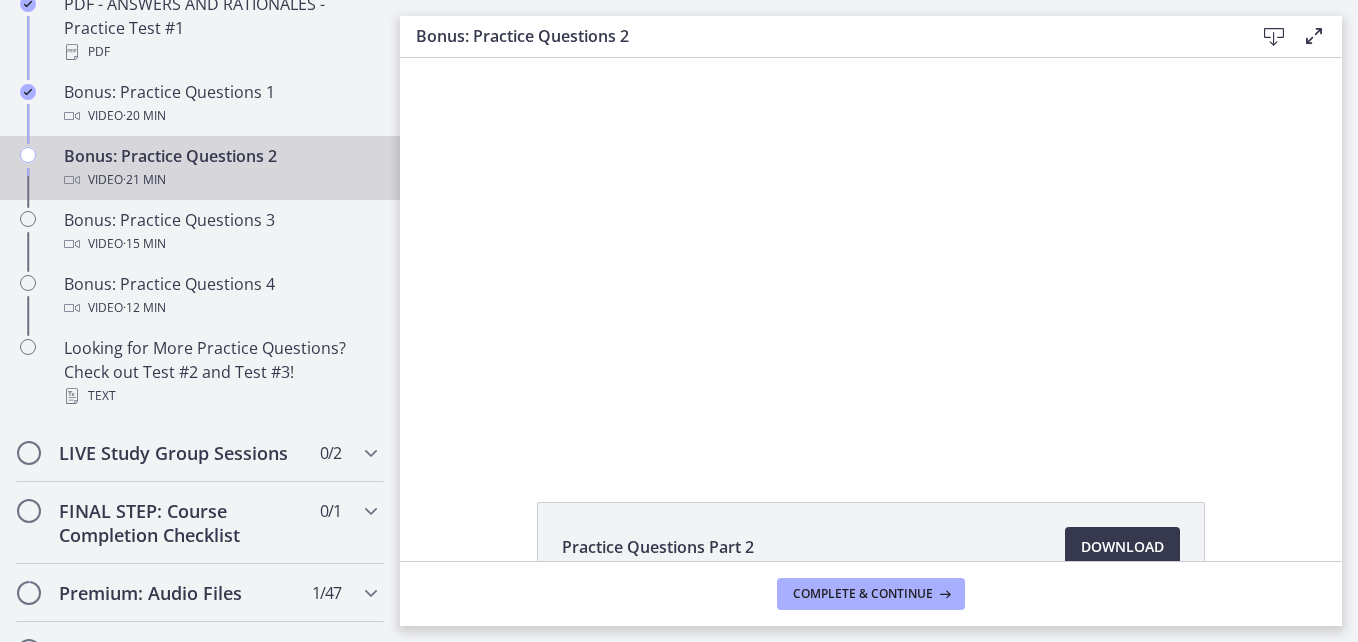 scroll, scrollTop: 1306, scrollLeft: 0, axis: vertical 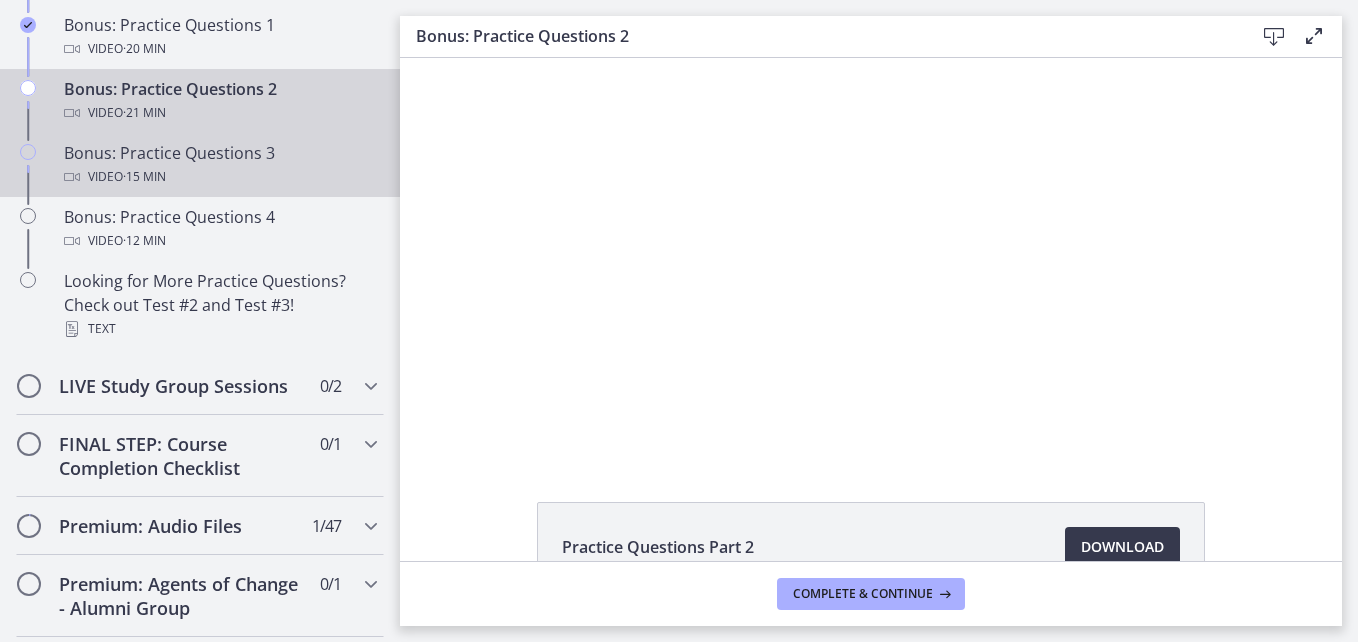 click on "·  15 min" at bounding box center [144, 177] 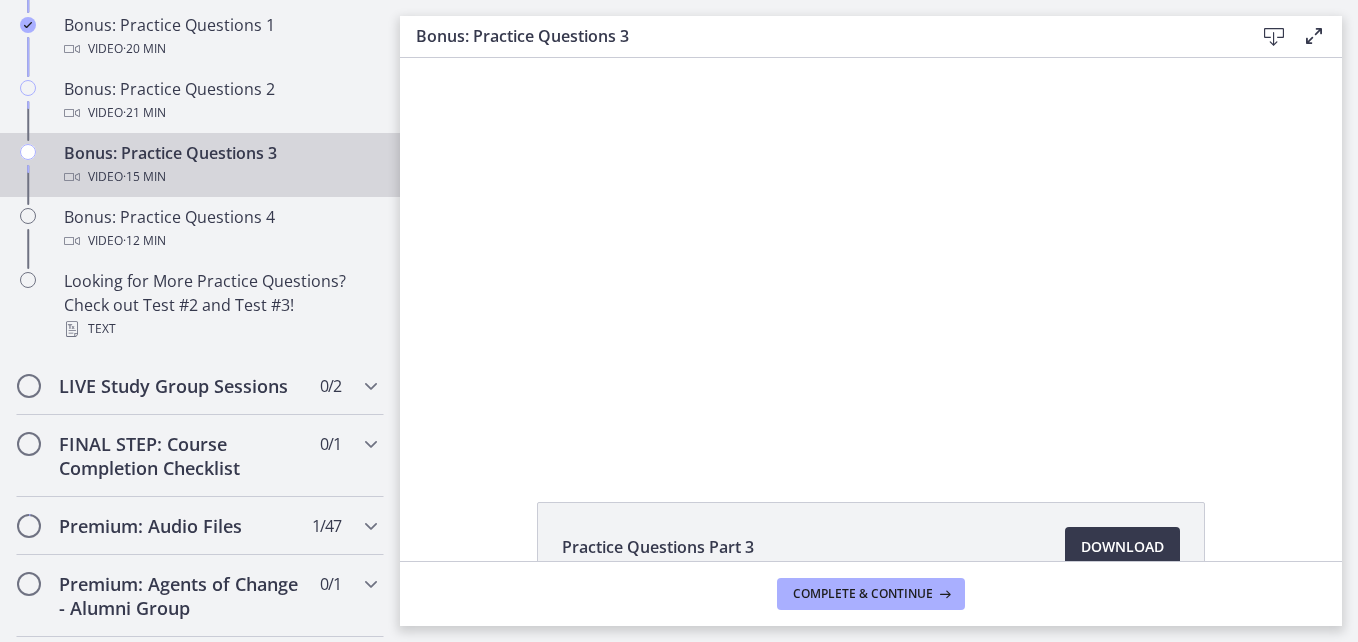 scroll, scrollTop: 0, scrollLeft: 0, axis: both 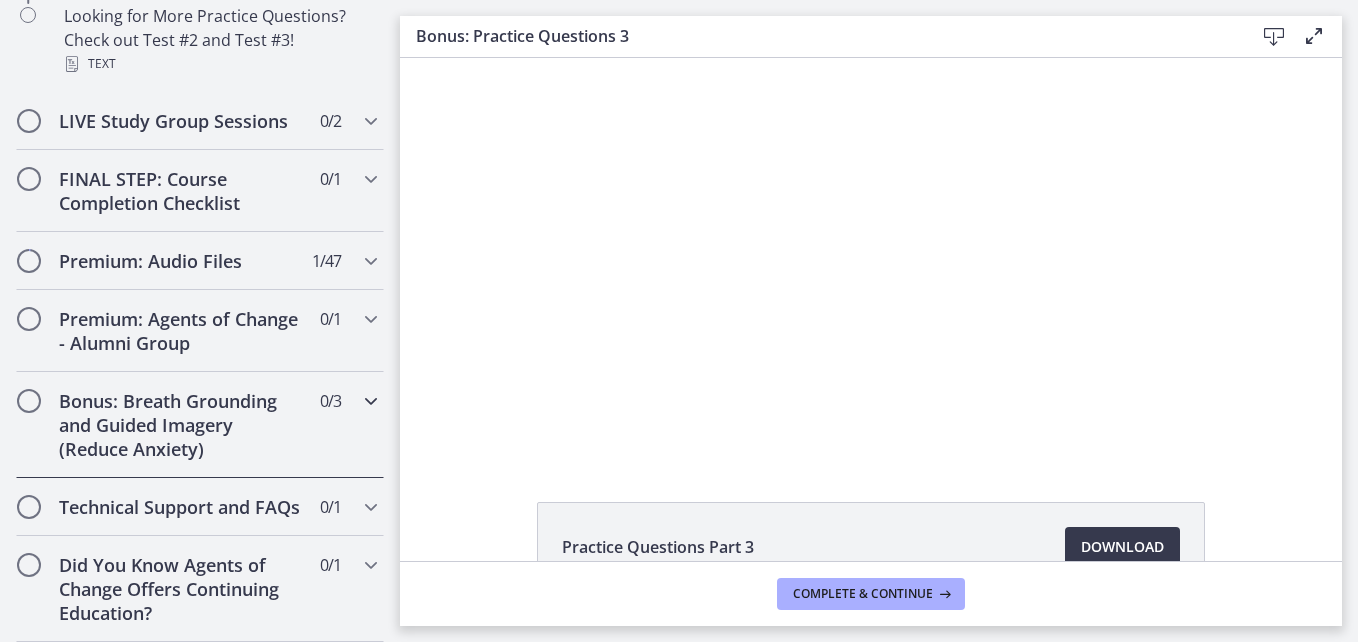 click at bounding box center [371, 401] 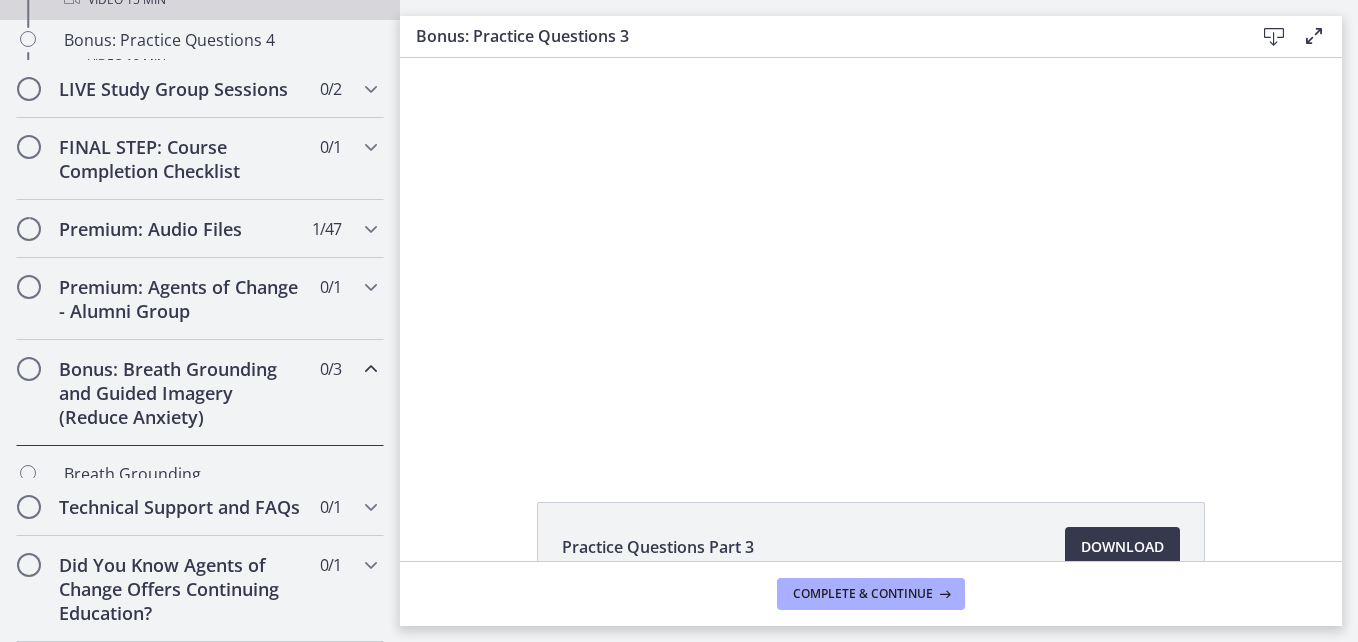 scroll, scrollTop: 1166, scrollLeft: 0, axis: vertical 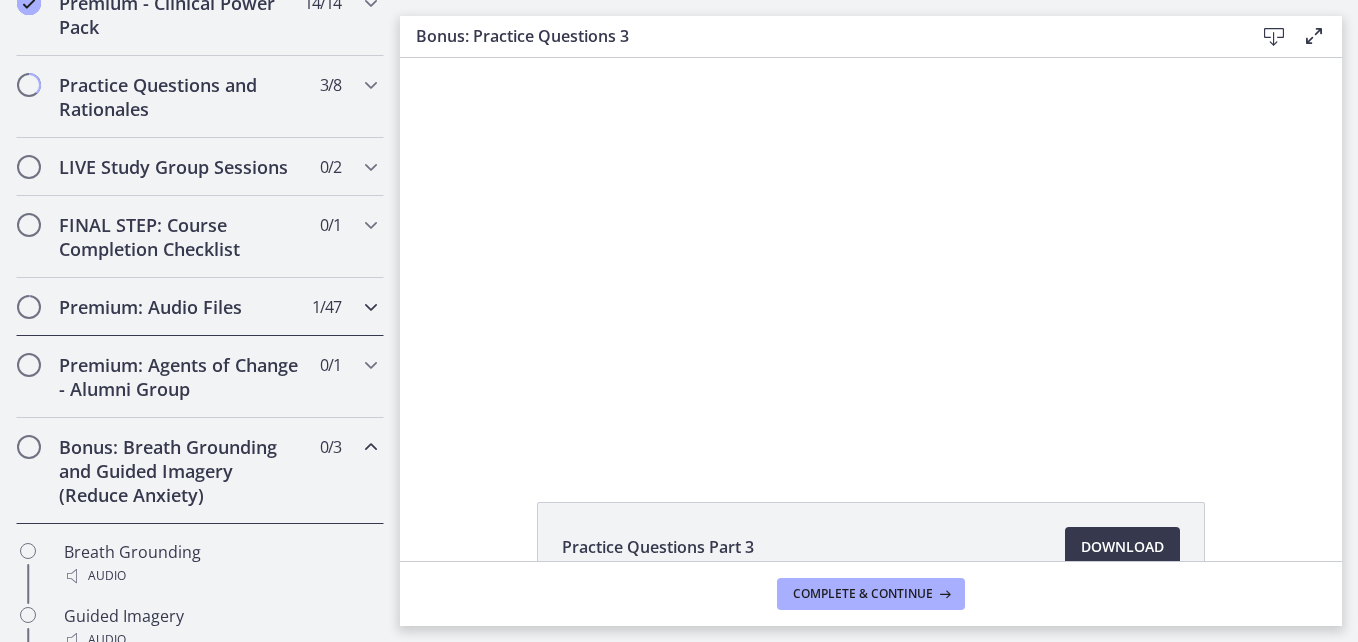 click at bounding box center [371, 307] 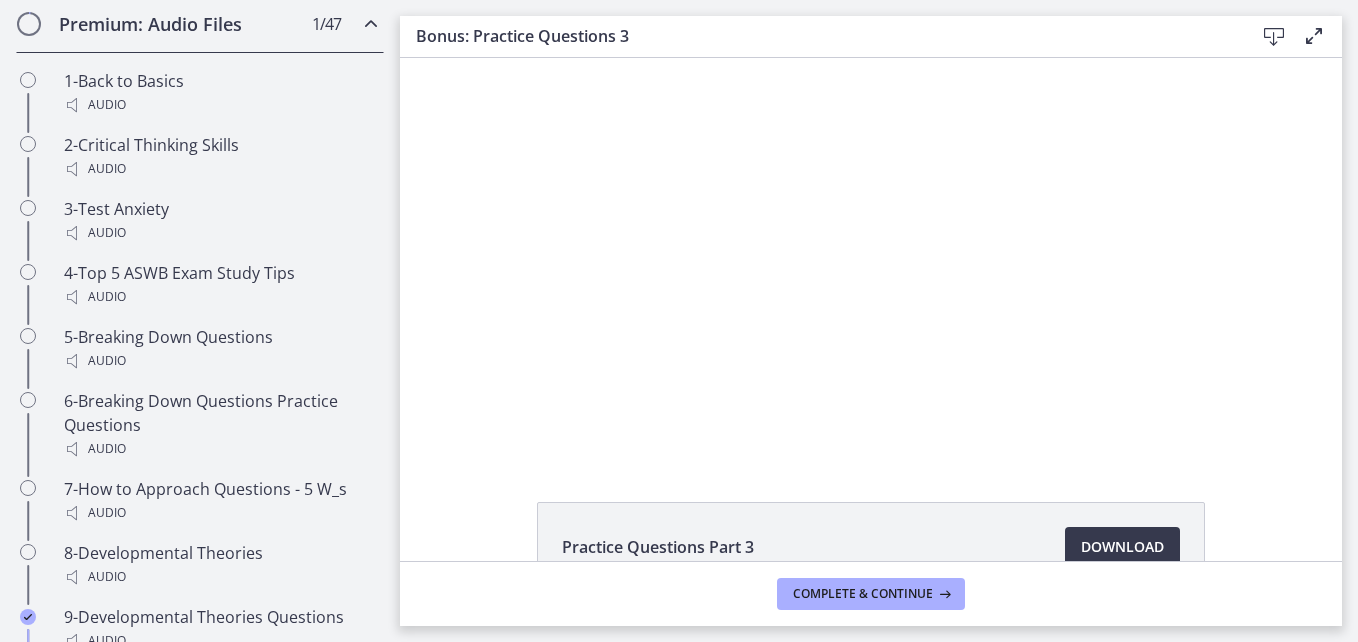 scroll, scrollTop: 1295, scrollLeft: 0, axis: vertical 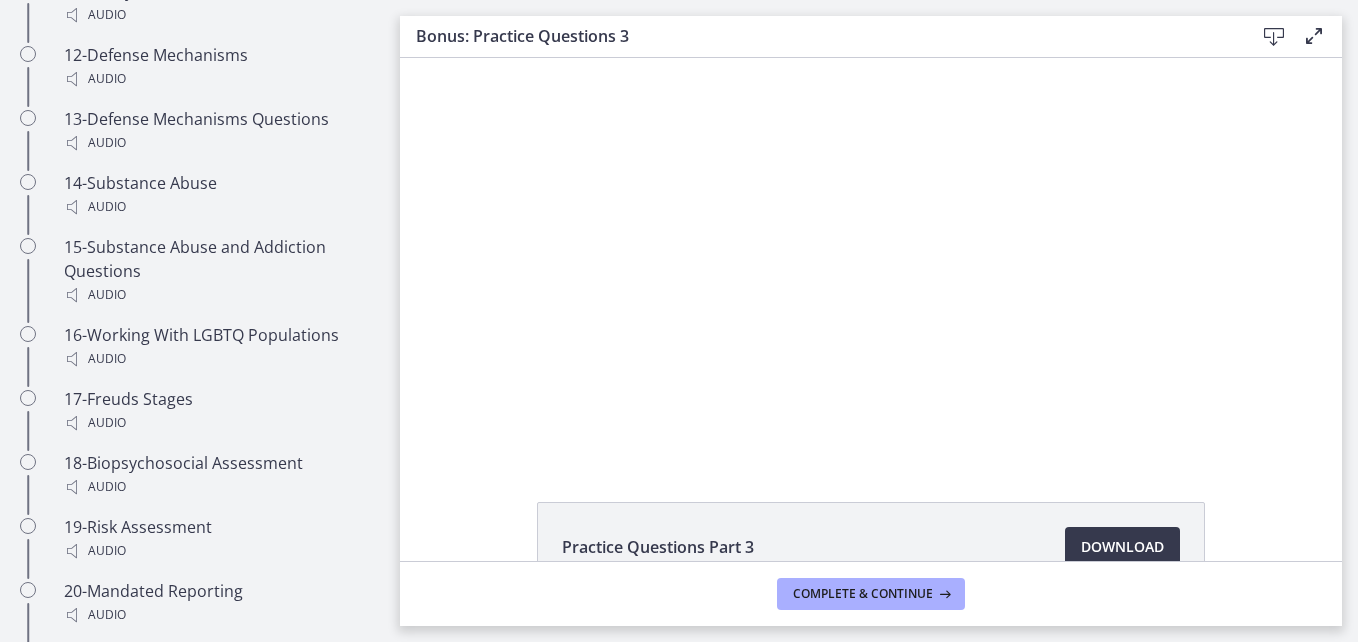 drag, startPoint x: 389, startPoint y: 527, endPoint x: 21, endPoint y: 262, distance: 453.48538 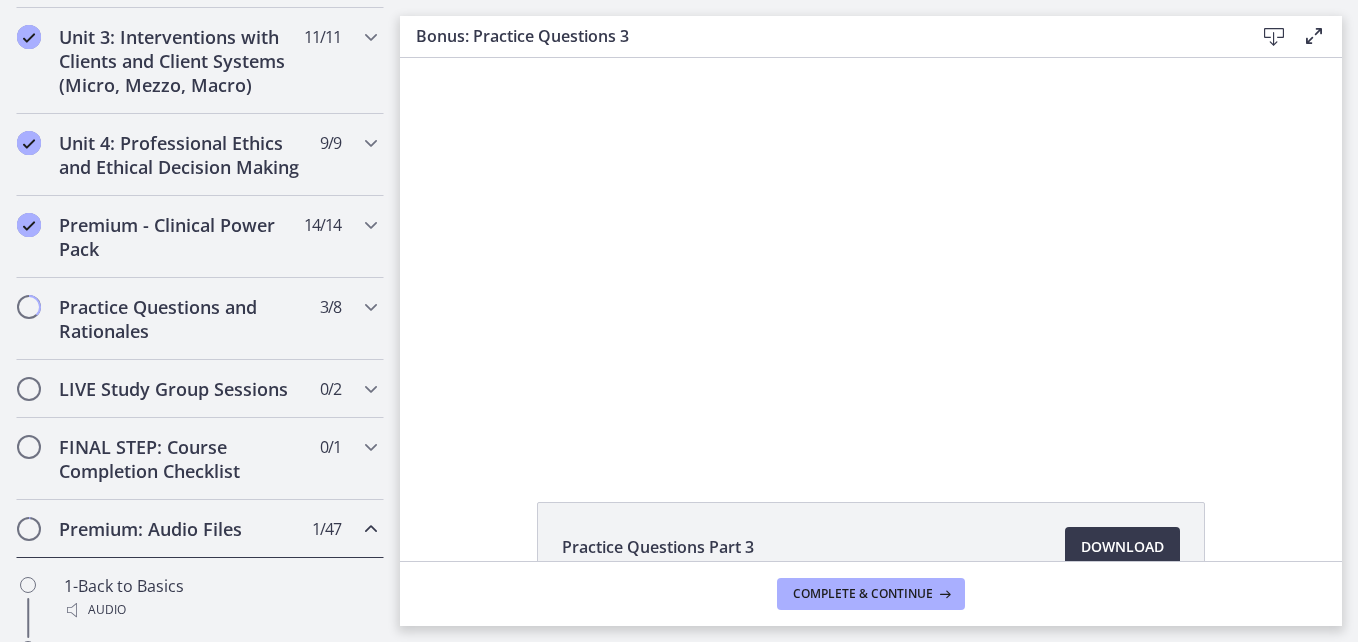 scroll, scrollTop: 806, scrollLeft: 0, axis: vertical 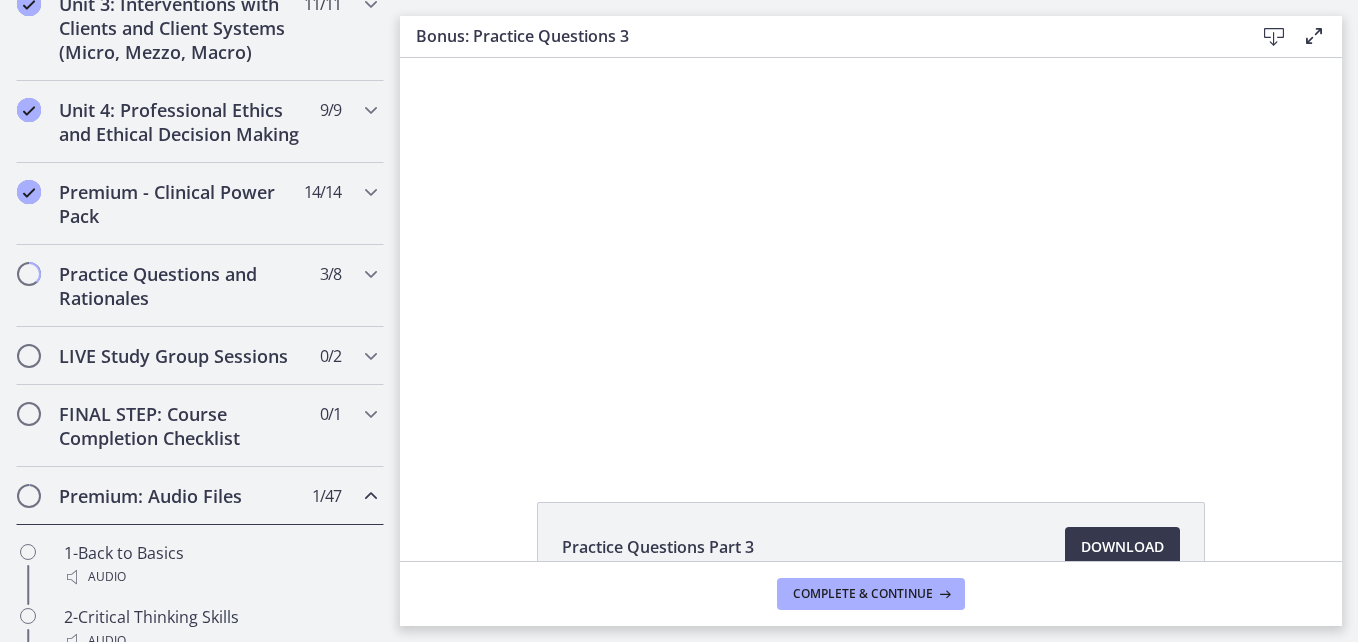 drag, startPoint x: 394, startPoint y: 307, endPoint x: 15, endPoint y: 102, distance: 430.88977 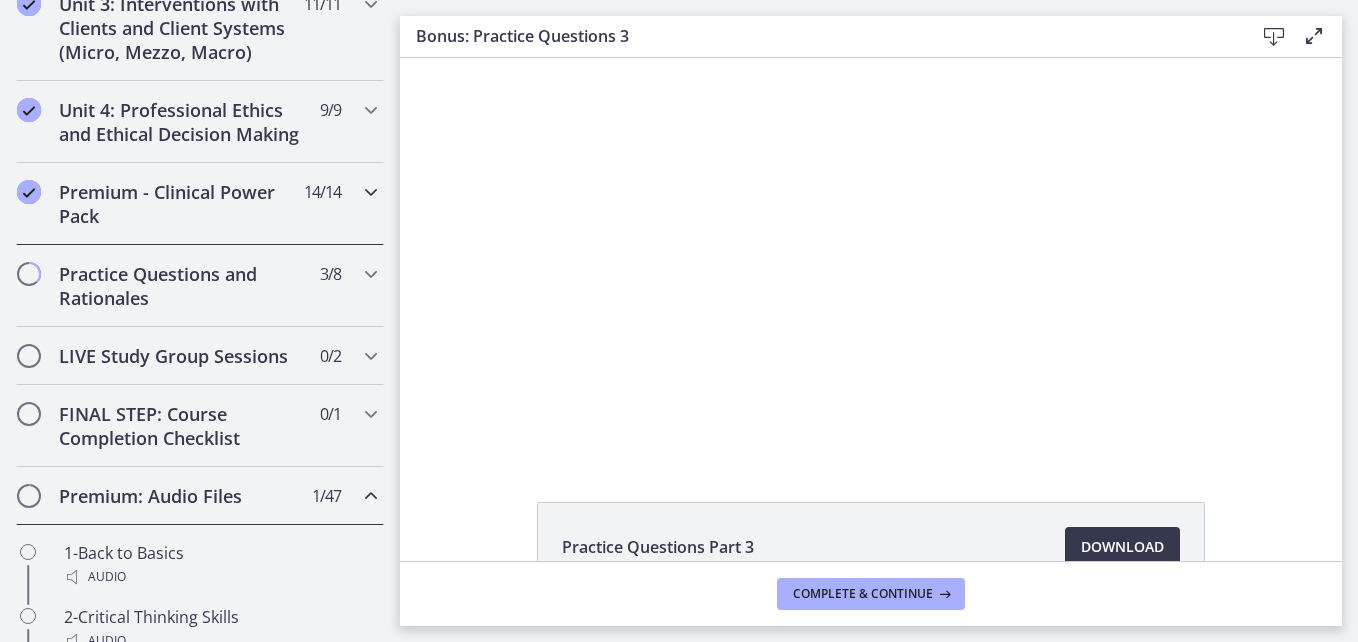click at bounding box center [371, 192] 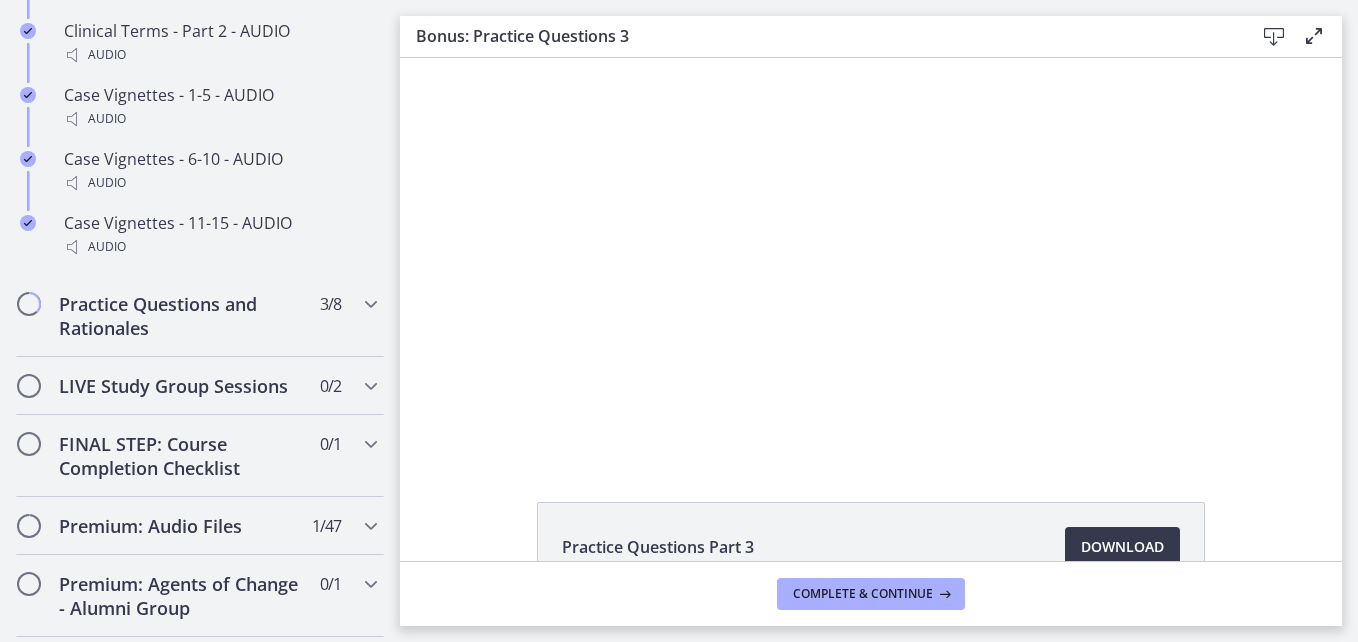 scroll, scrollTop: 1766, scrollLeft: 0, axis: vertical 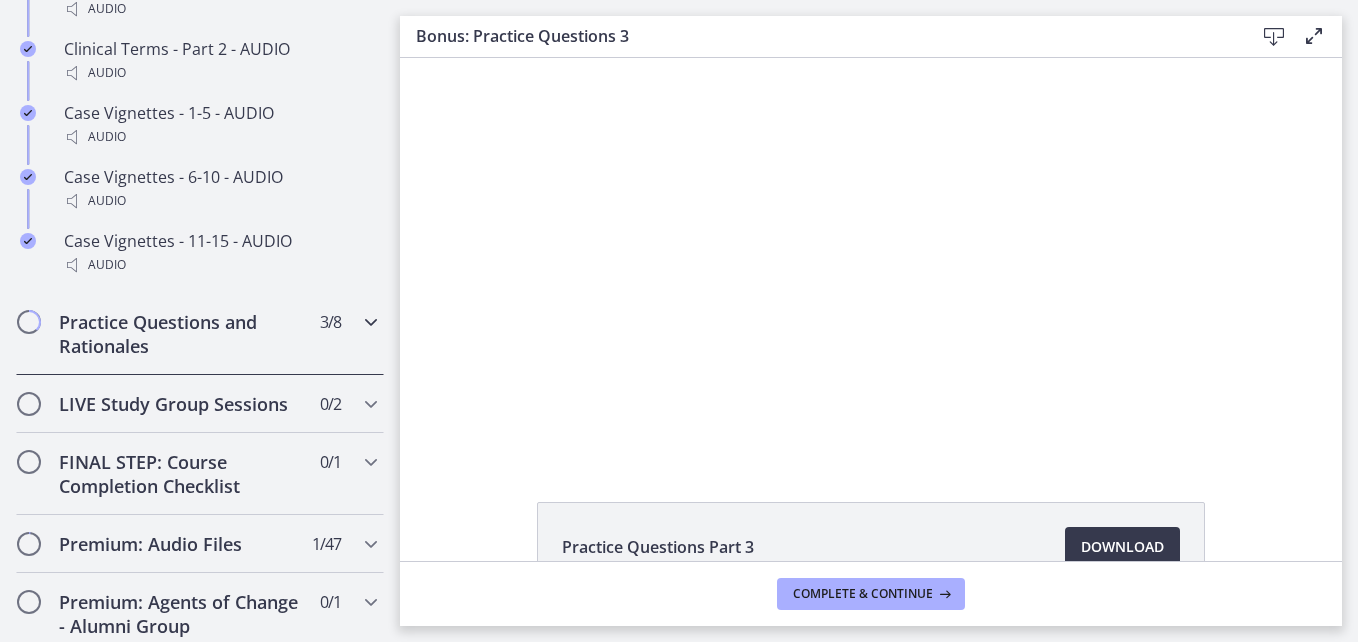 click at bounding box center [371, 322] 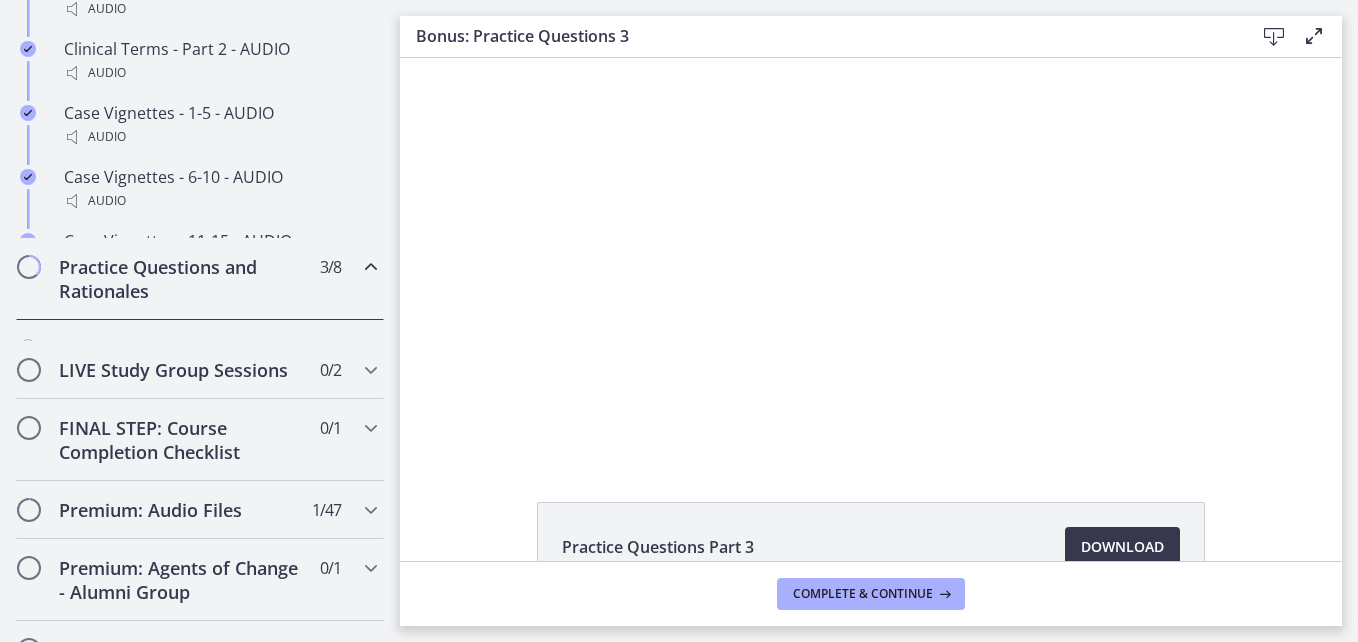 scroll, scrollTop: 1686, scrollLeft: 0, axis: vertical 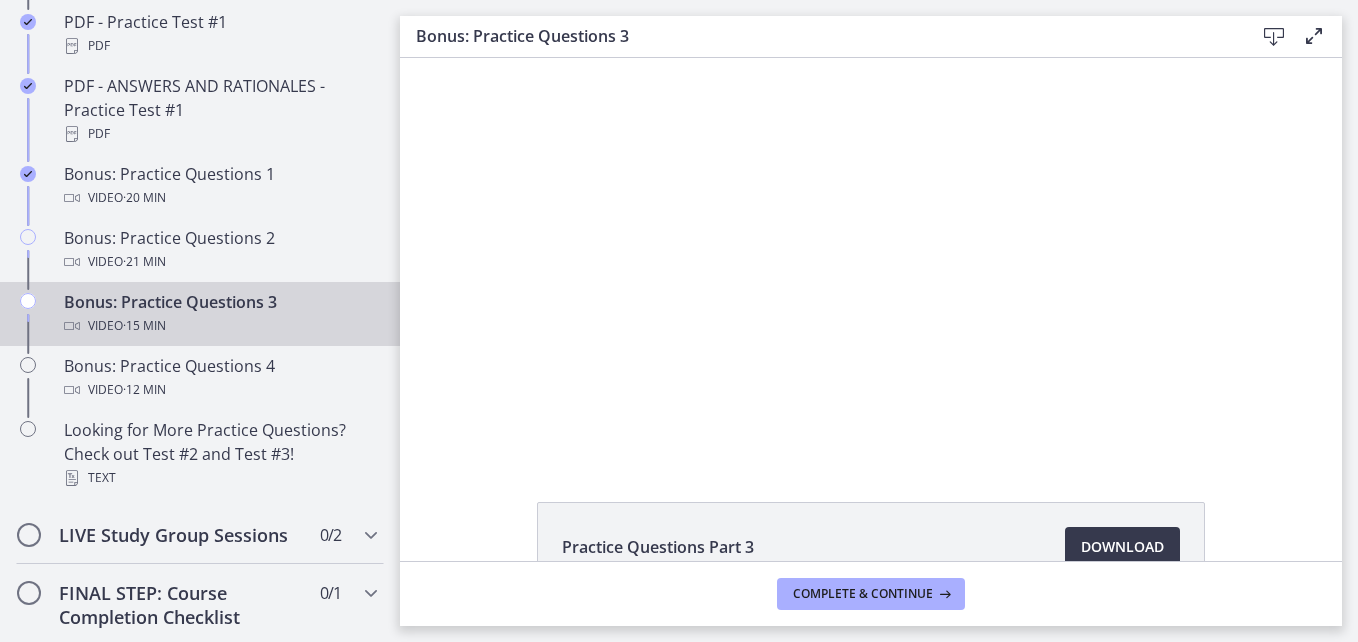 drag, startPoint x: 387, startPoint y: 534, endPoint x: 8, endPoint y: 358, distance: 417.87198 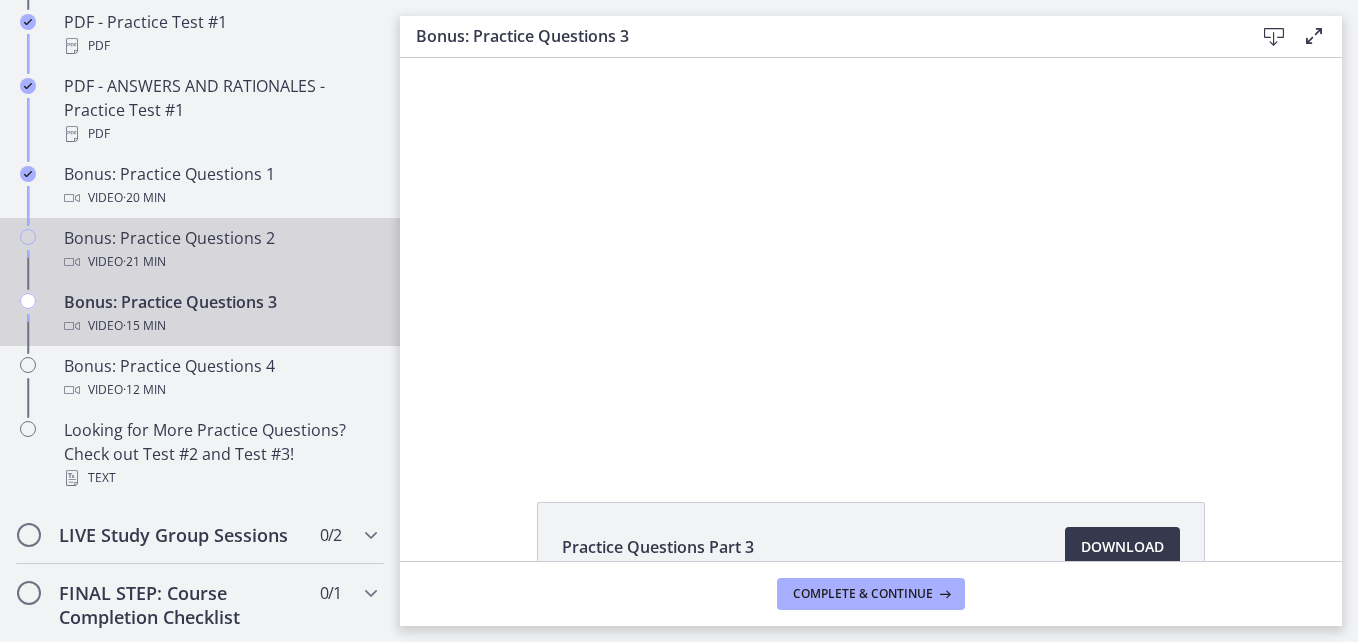 click on "Video
·  21 min" at bounding box center [220, 262] 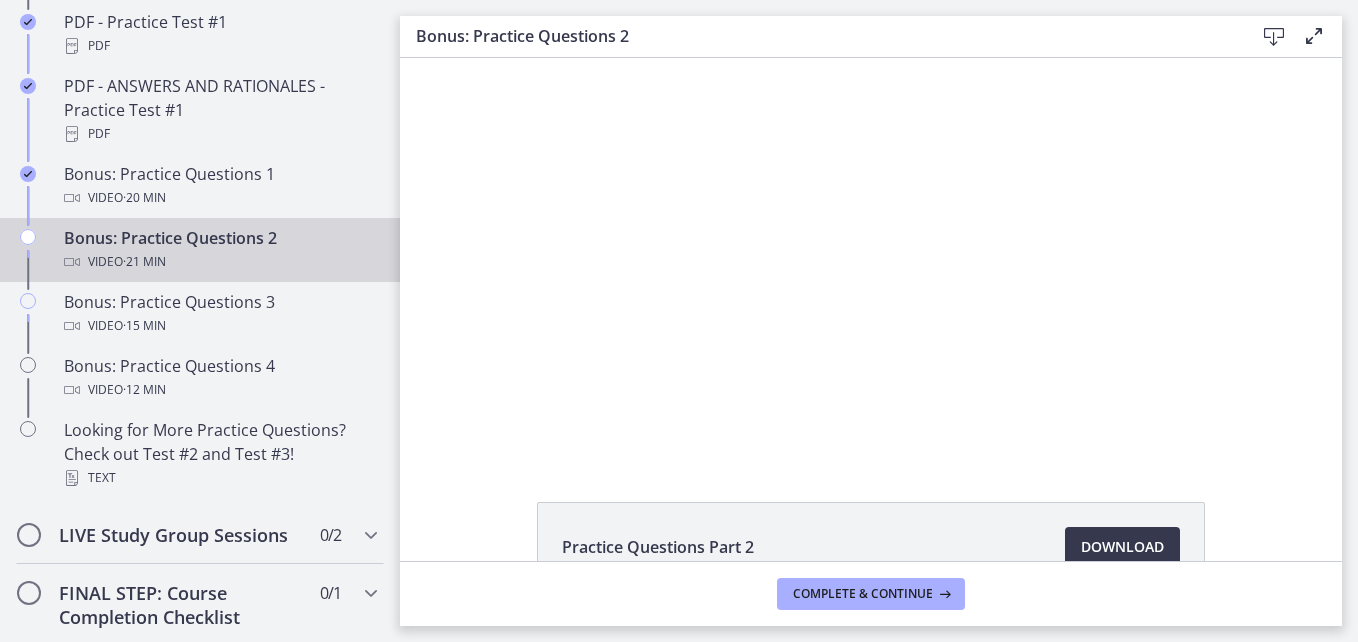 scroll, scrollTop: 0, scrollLeft: 0, axis: both 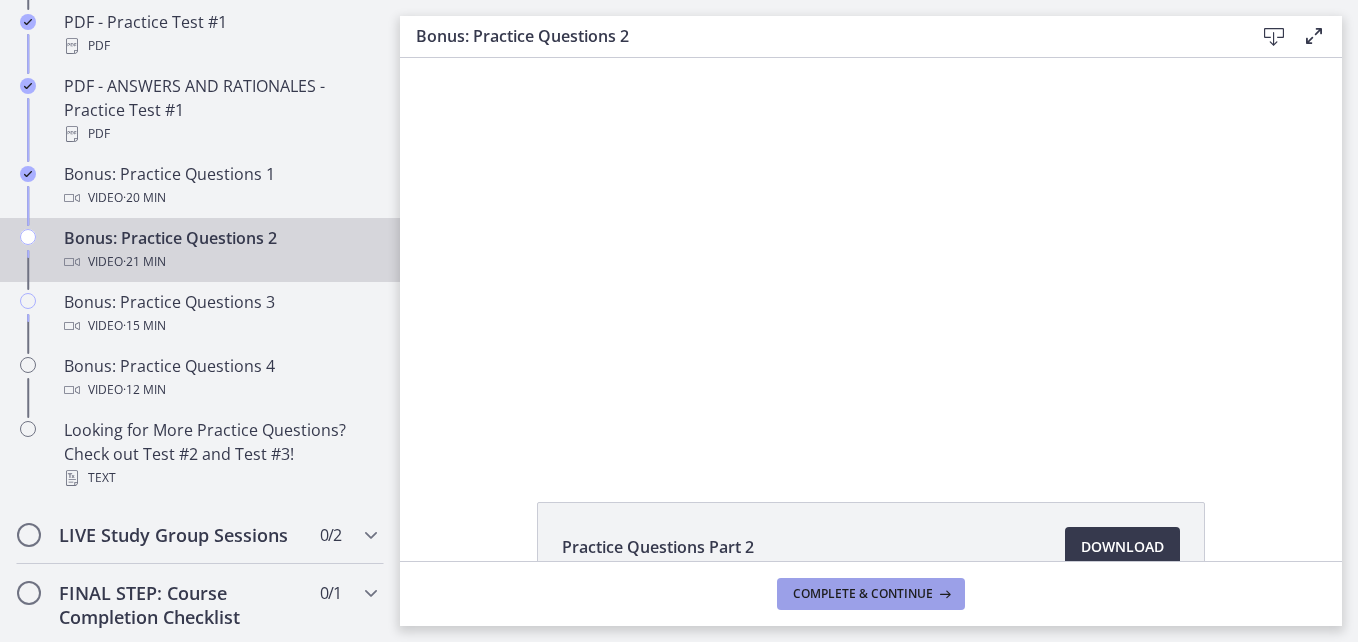 click on "Complete & continue" at bounding box center (863, 594) 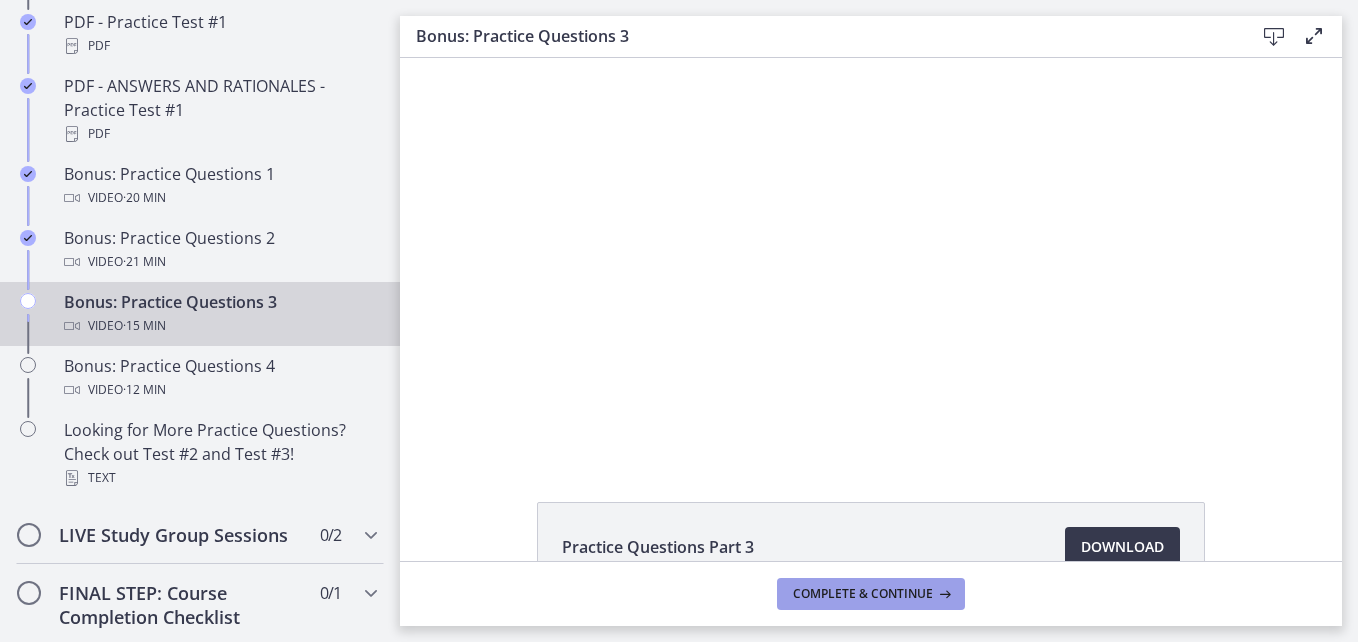 scroll, scrollTop: 0, scrollLeft: 0, axis: both 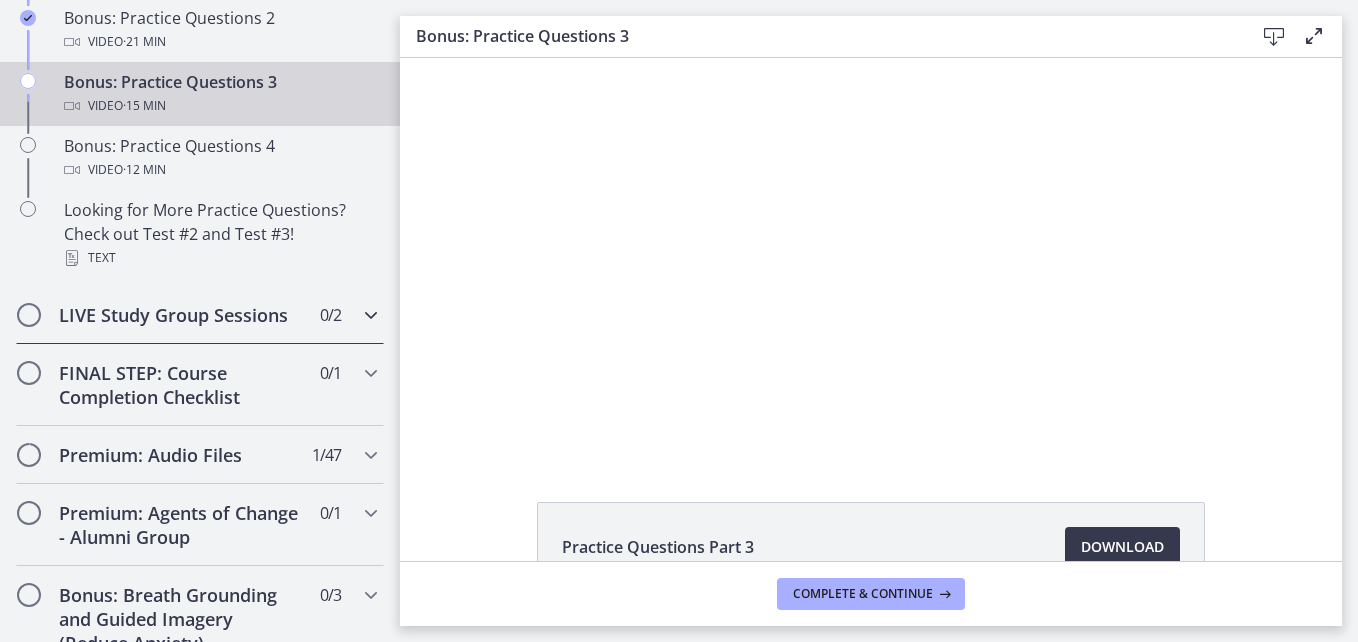 click at bounding box center (371, 315) 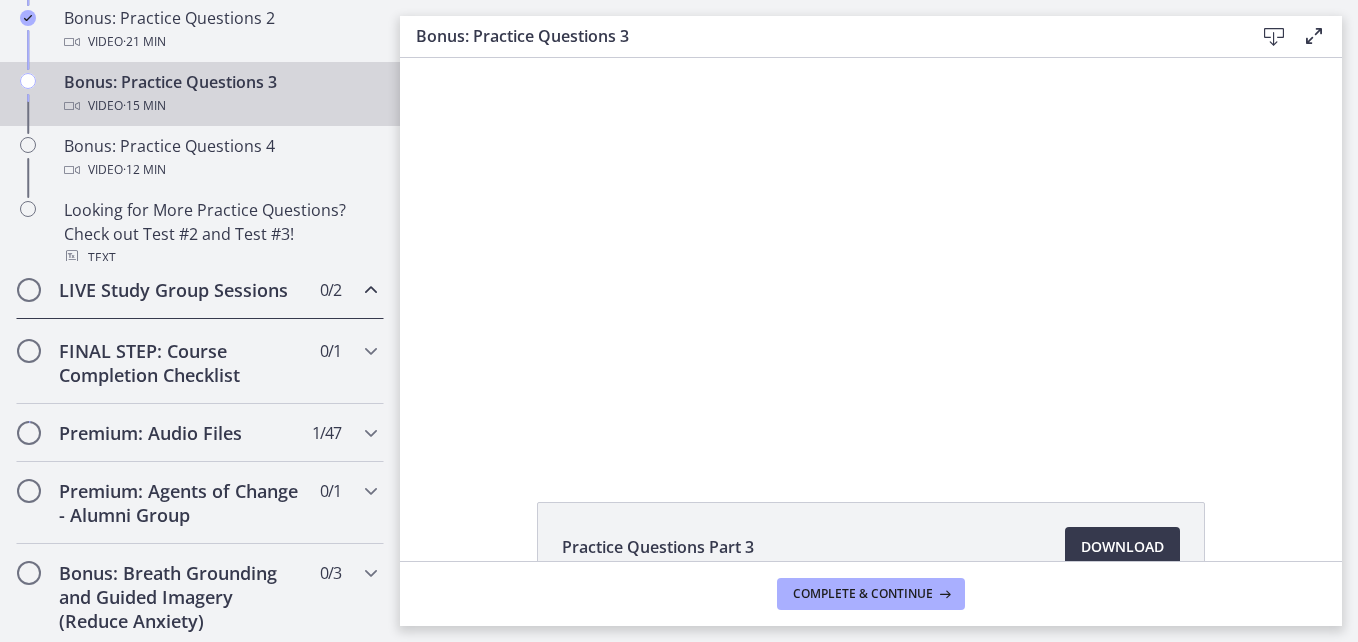 scroll, scrollTop: 1166, scrollLeft: 0, axis: vertical 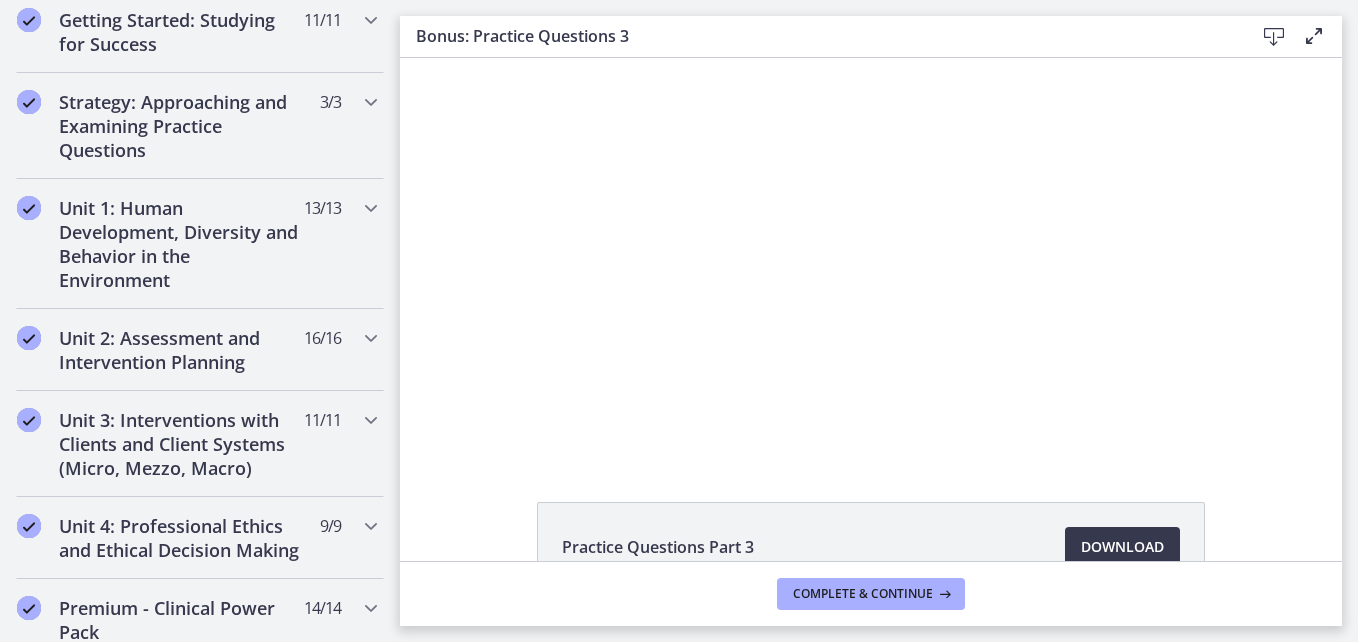 drag, startPoint x: 397, startPoint y: 454, endPoint x: 27, endPoint y: 149, distance: 479.50494 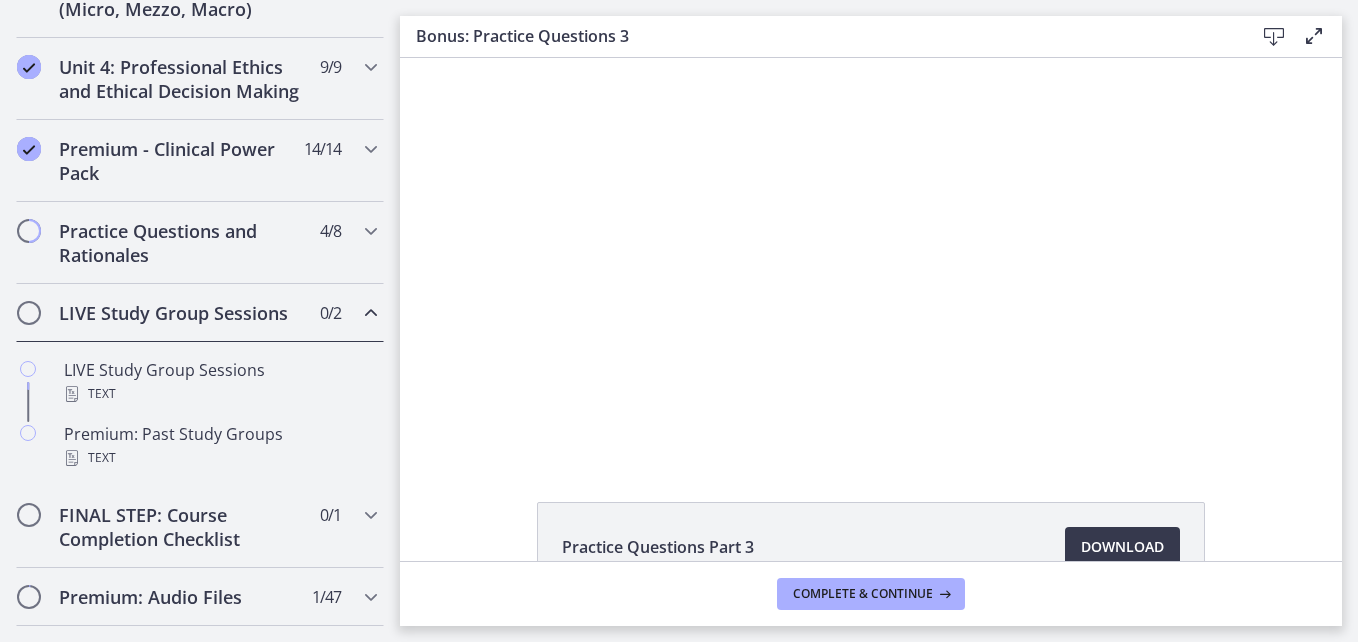 scroll, scrollTop: 853, scrollLeft: 0, axis: vertical 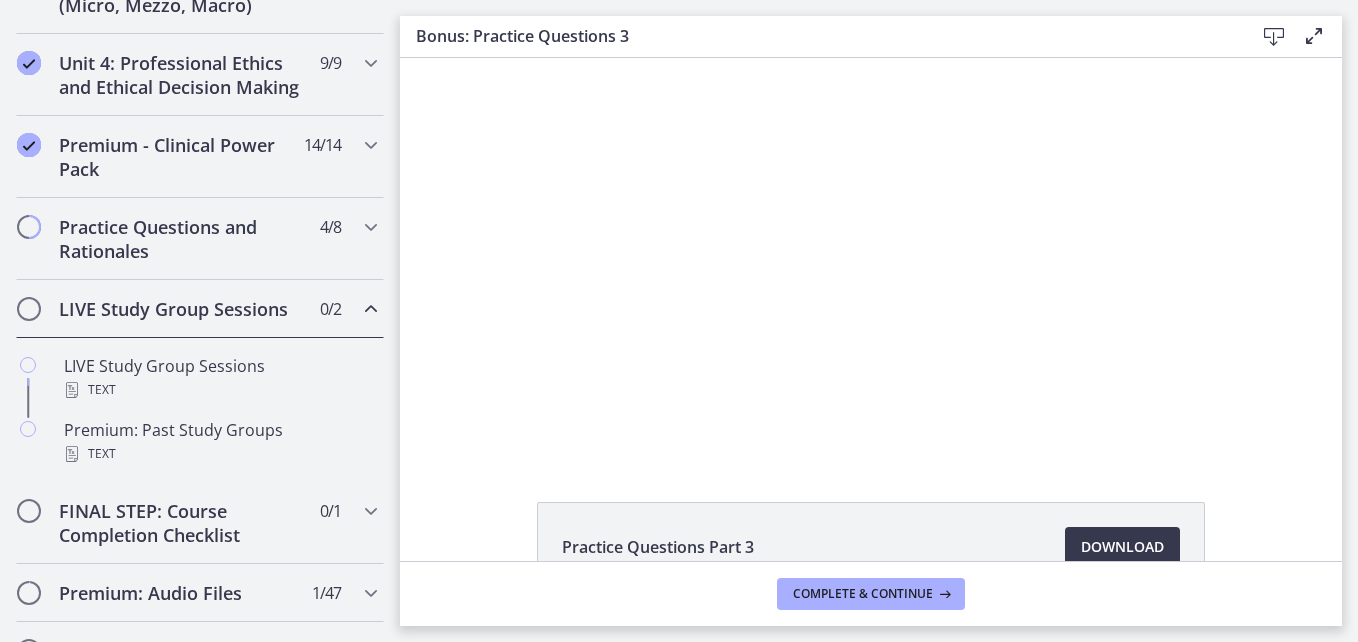 drag, startPoint x: 390, startPoint y: 211, endPoint x: 20, endPoint y: 301, distance: 380.78867 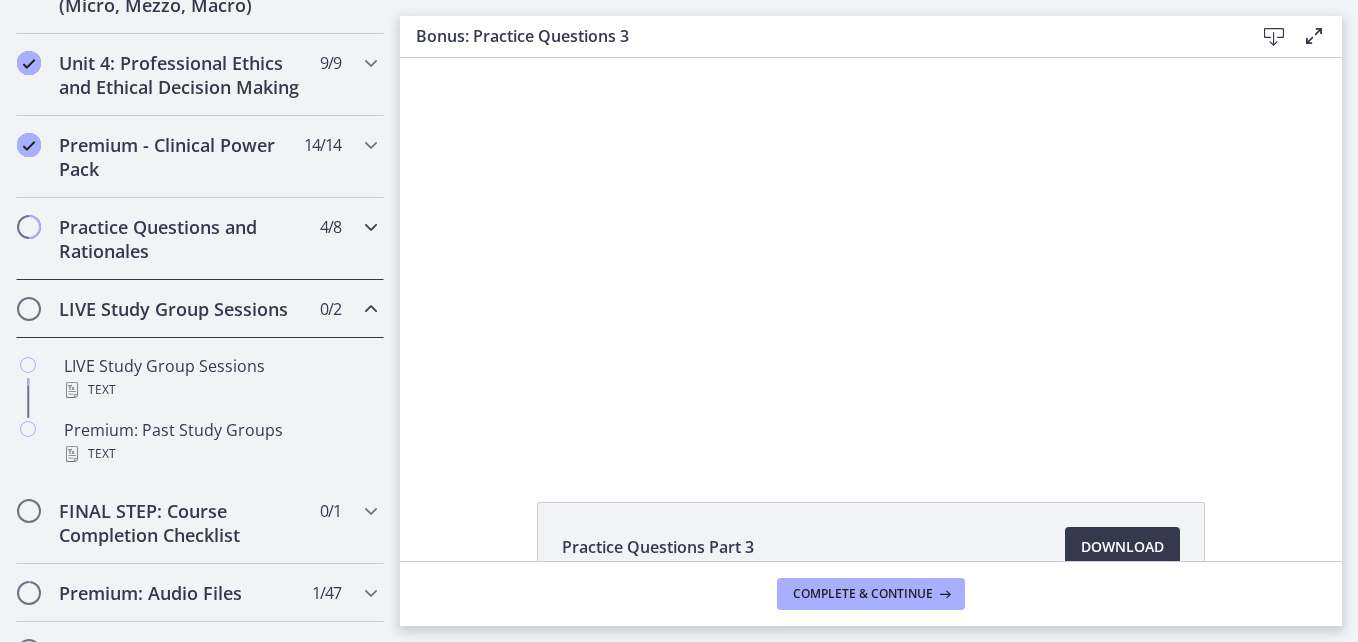 click at bounding box center (371, 227) 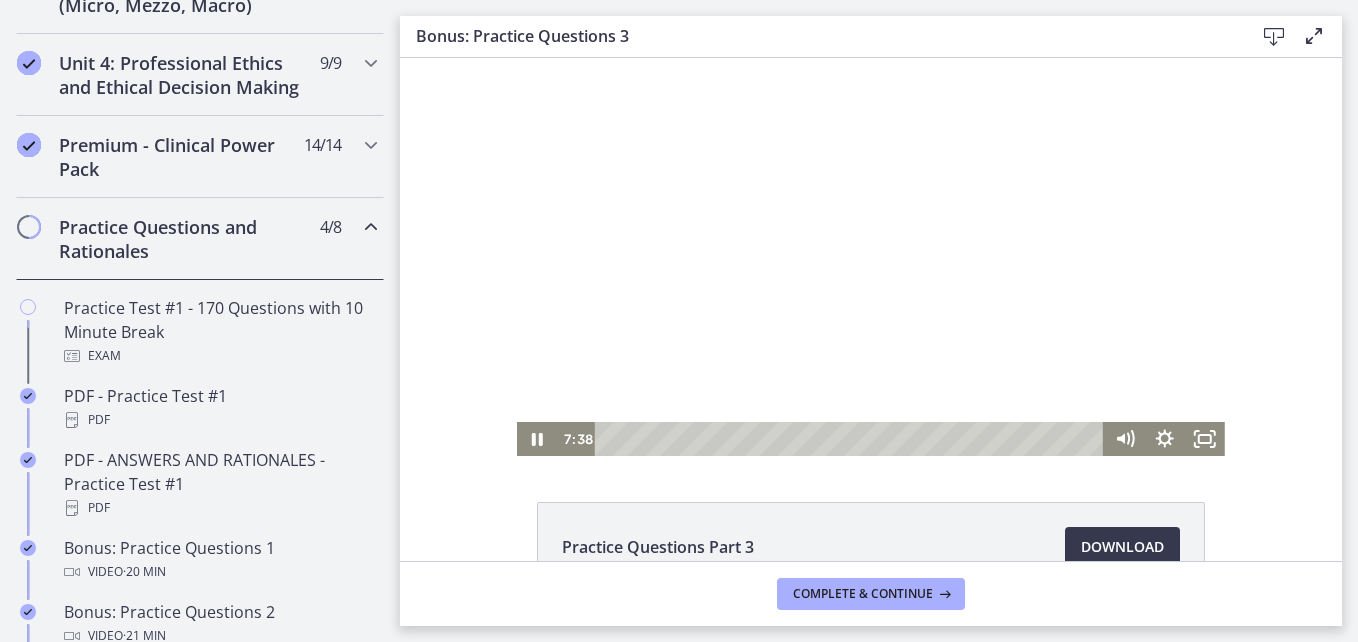 click at bounding box center [871, 257] 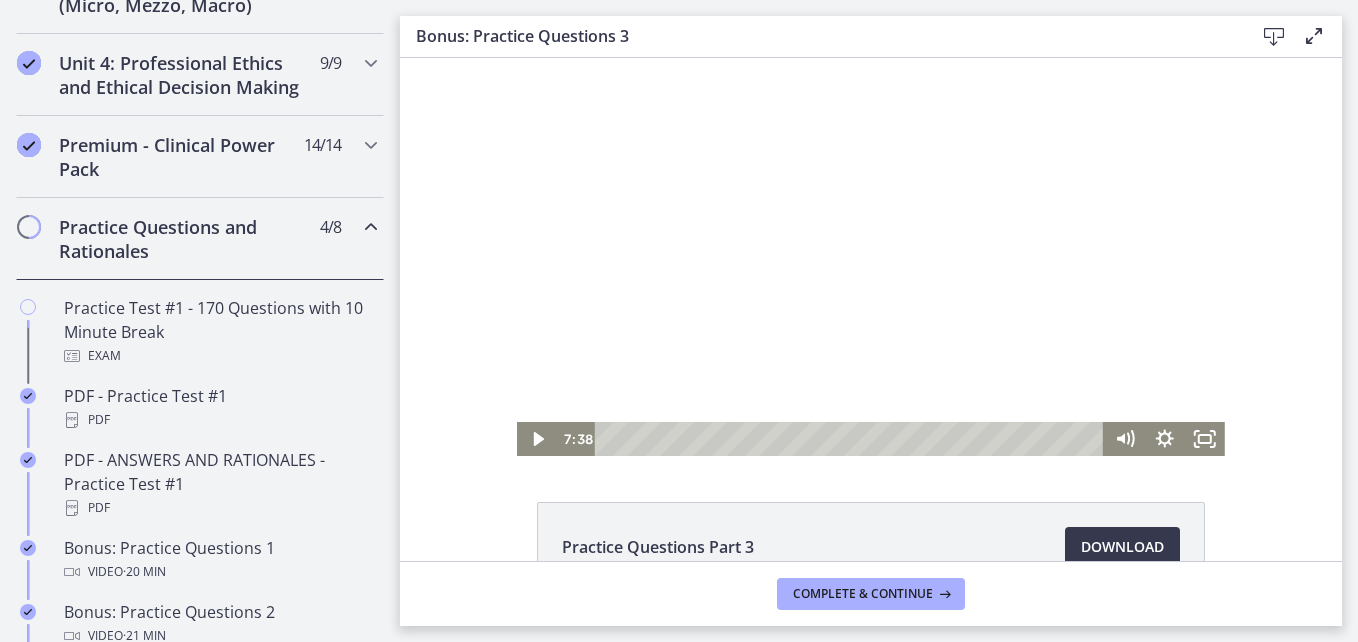 click at bounding box center (871, 257) 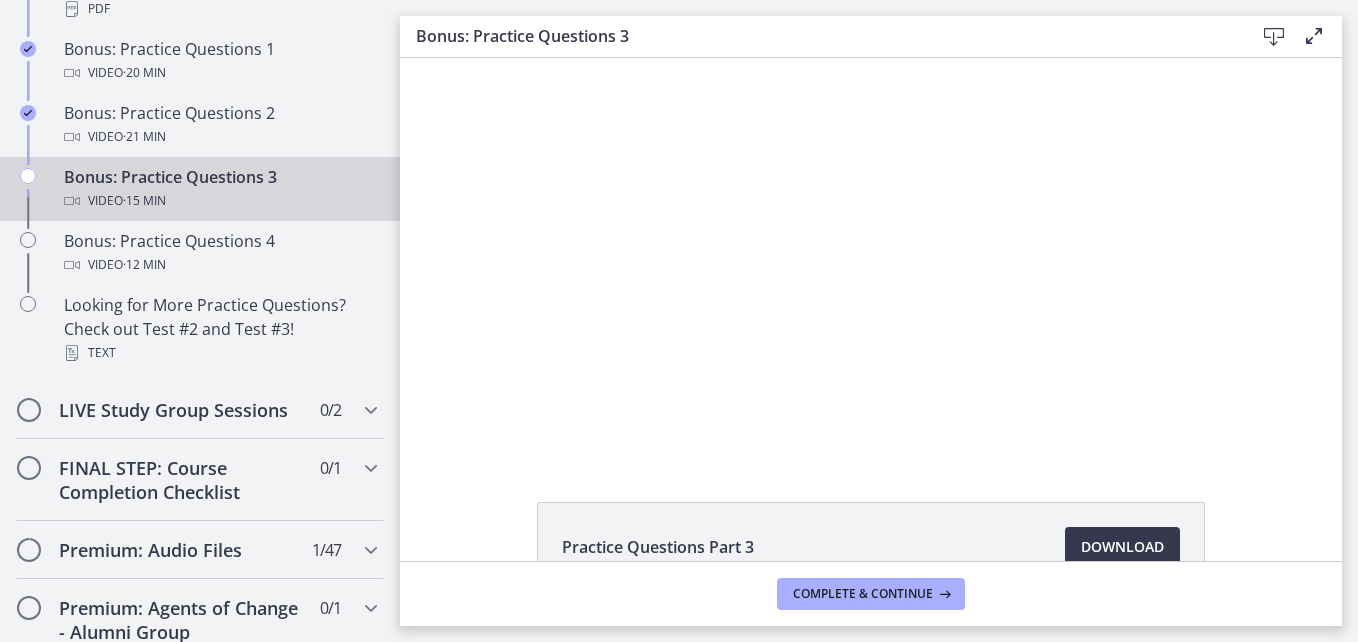 scroll, scrollTop: 1353, scrollLeft: 0, axis: vertical 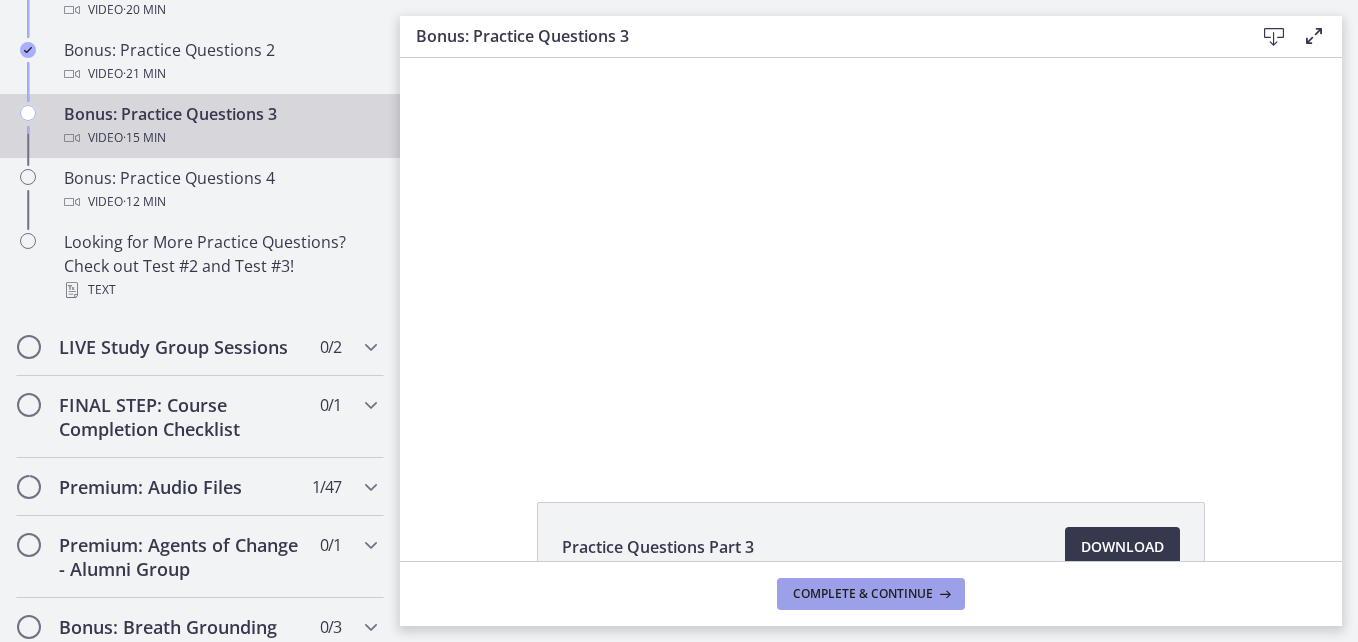 click on "Complete & continue" at bounding box center (863, 594) 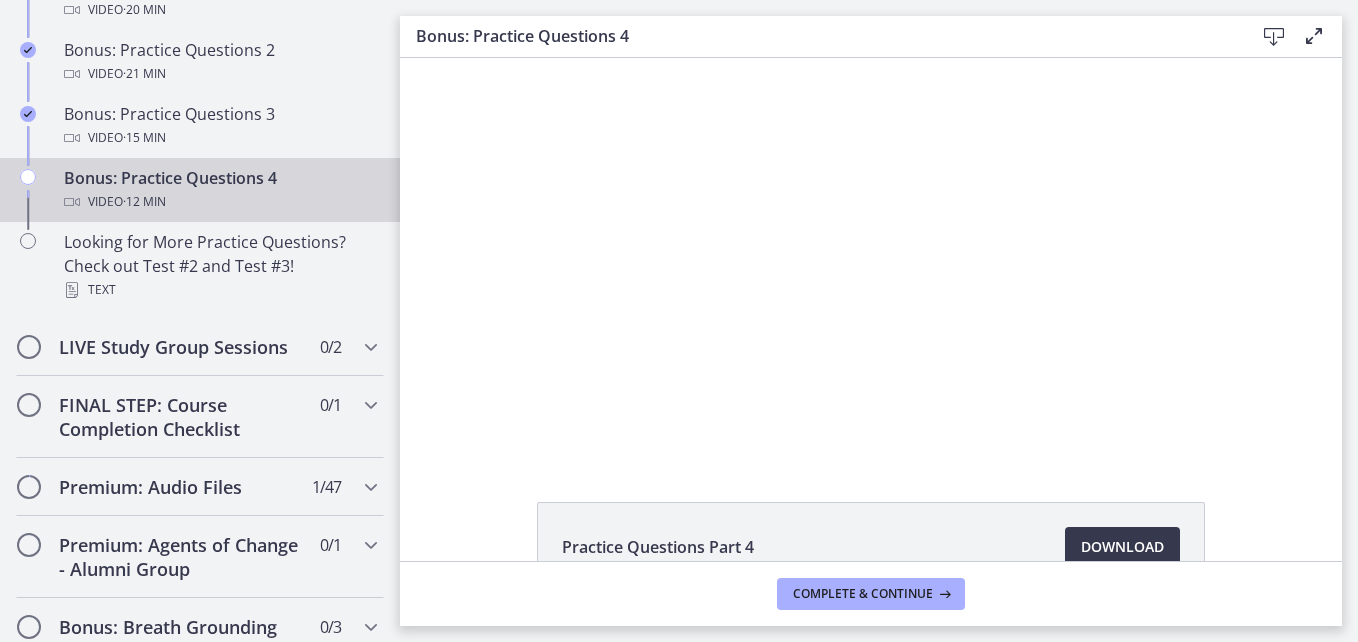 scroll, scrollTop: 0, scrollLeft: 0, axis: both 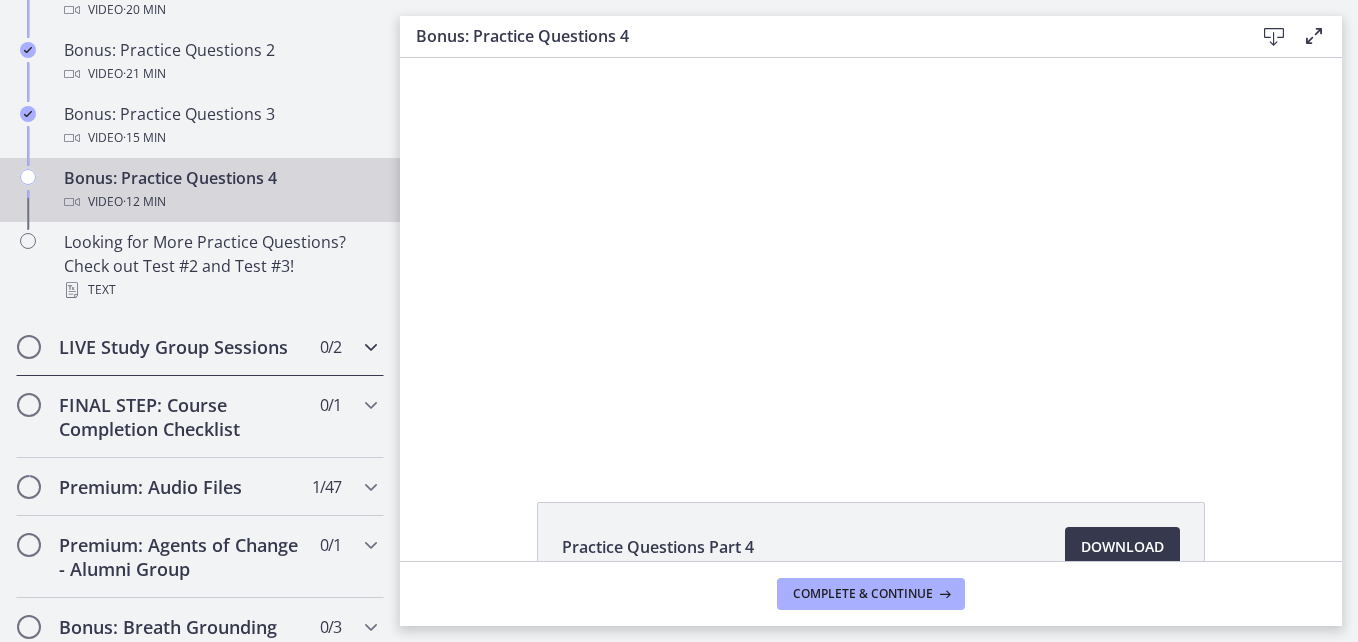 click at bounding box center [371, 347] 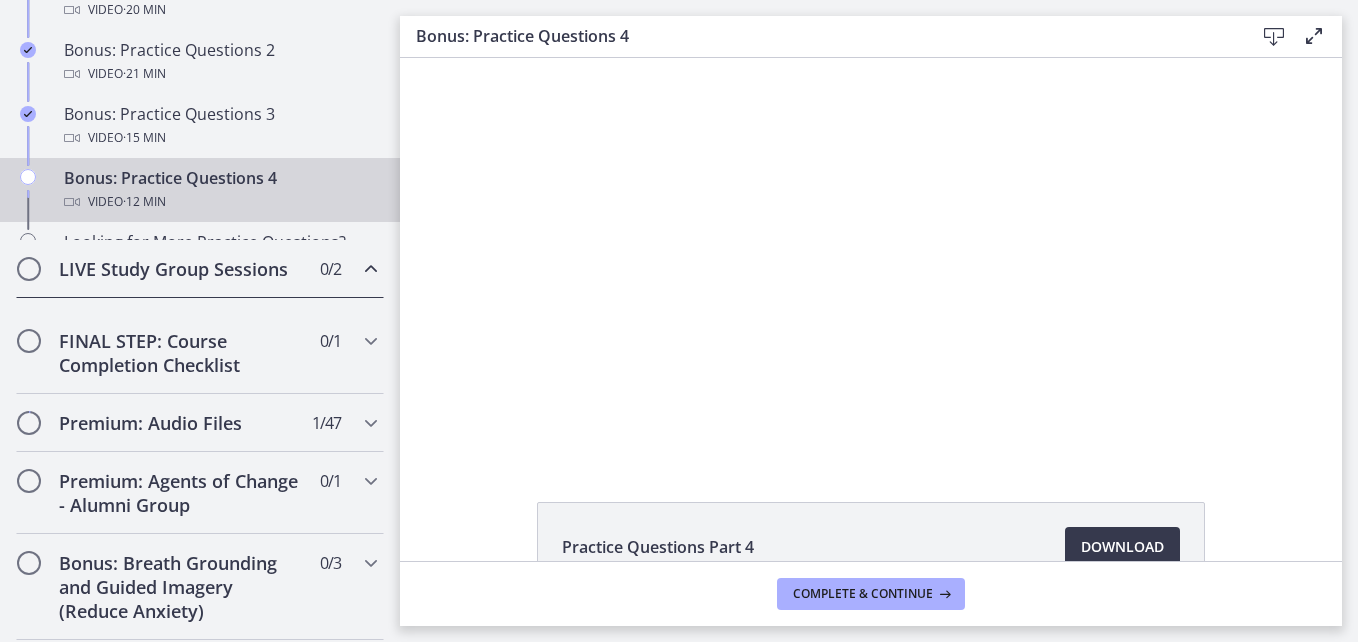 scroll, scrollTop: 1166, scrollLeft: 0, axis: vertical 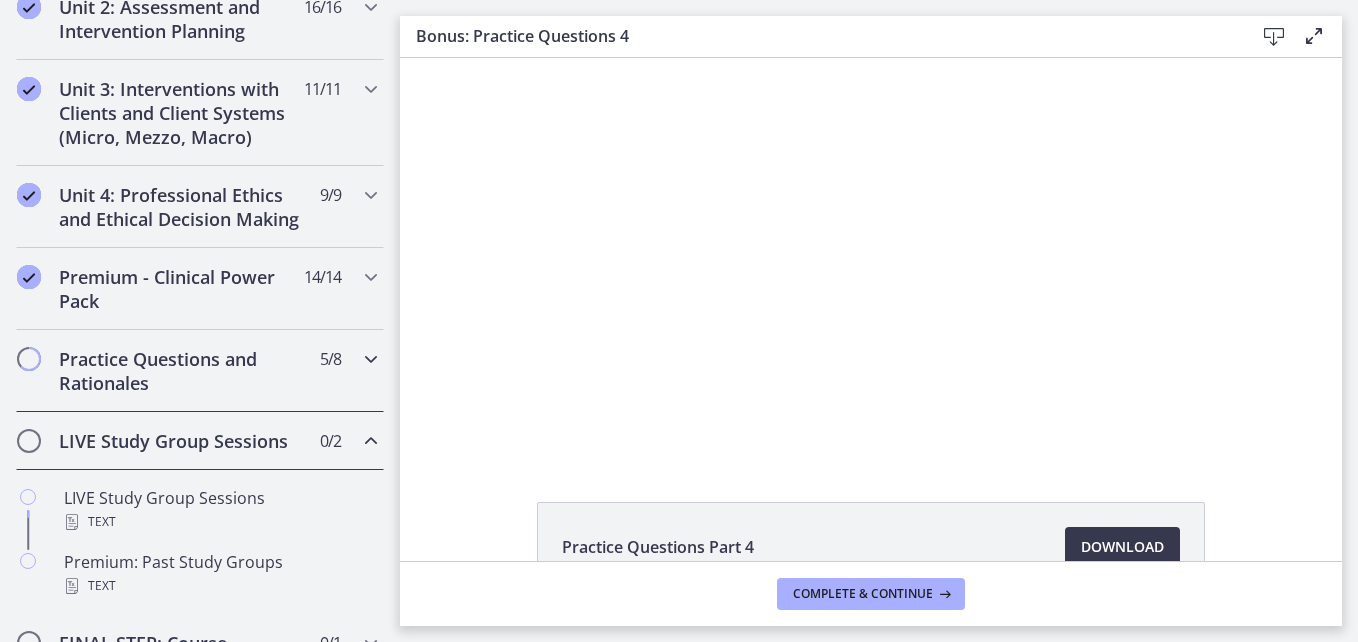 click at bounding box center (371, 359) 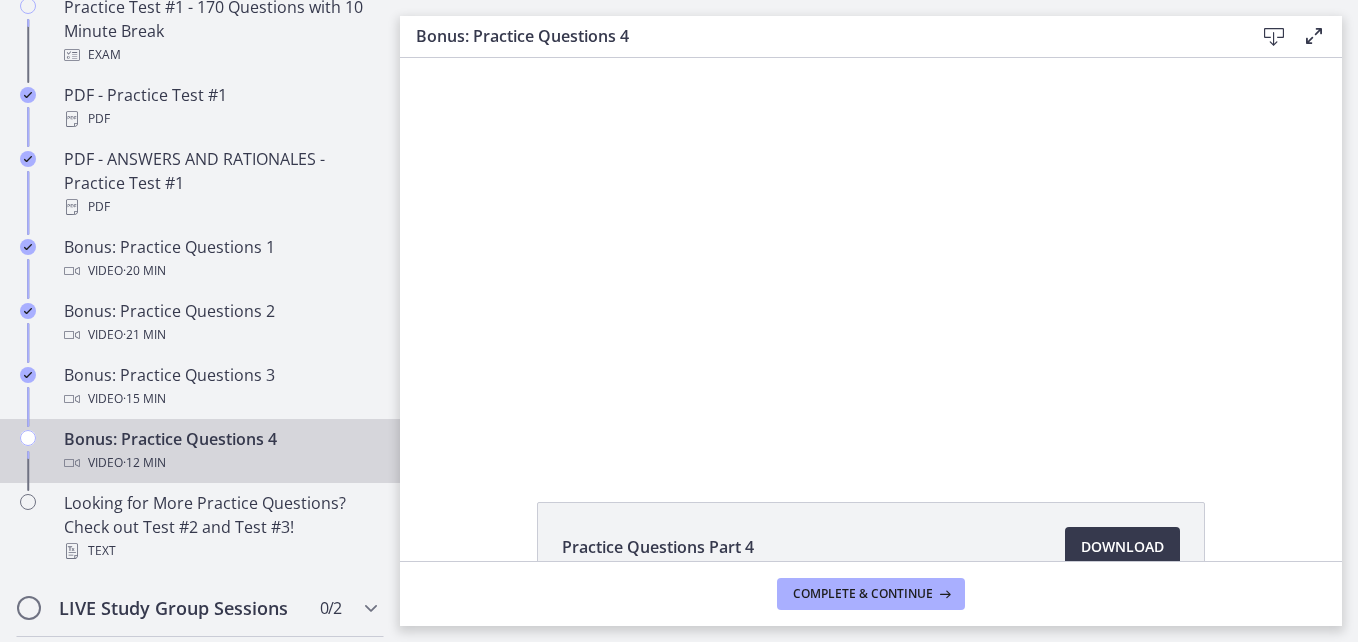 scroll, scrollTop: 1122, scrollLeft: 0, axis: vertical 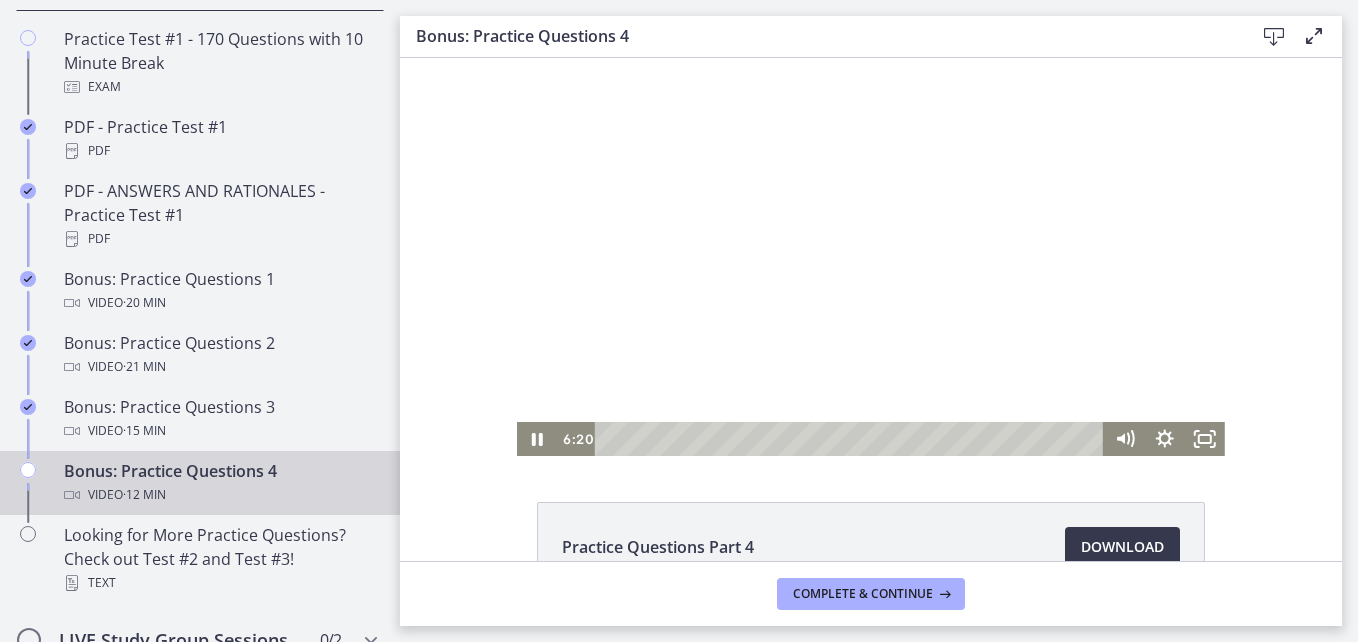click at bounding box center (871, 257) 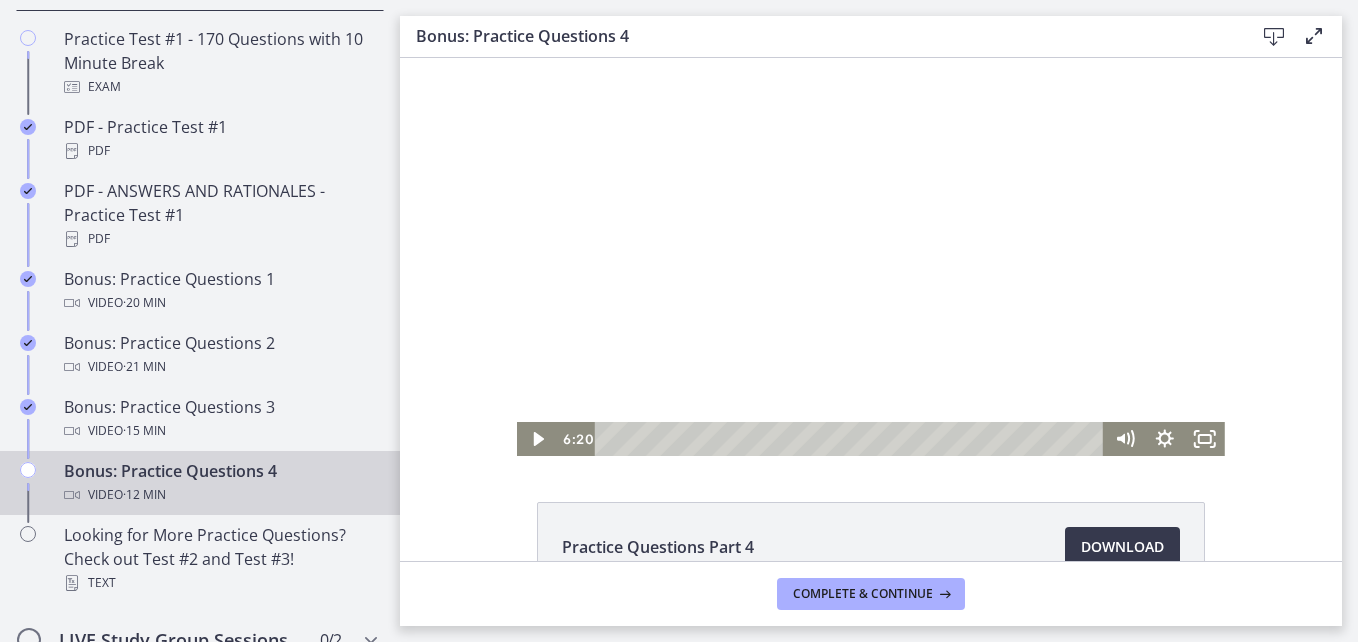 click at bounding box center (871, 257) 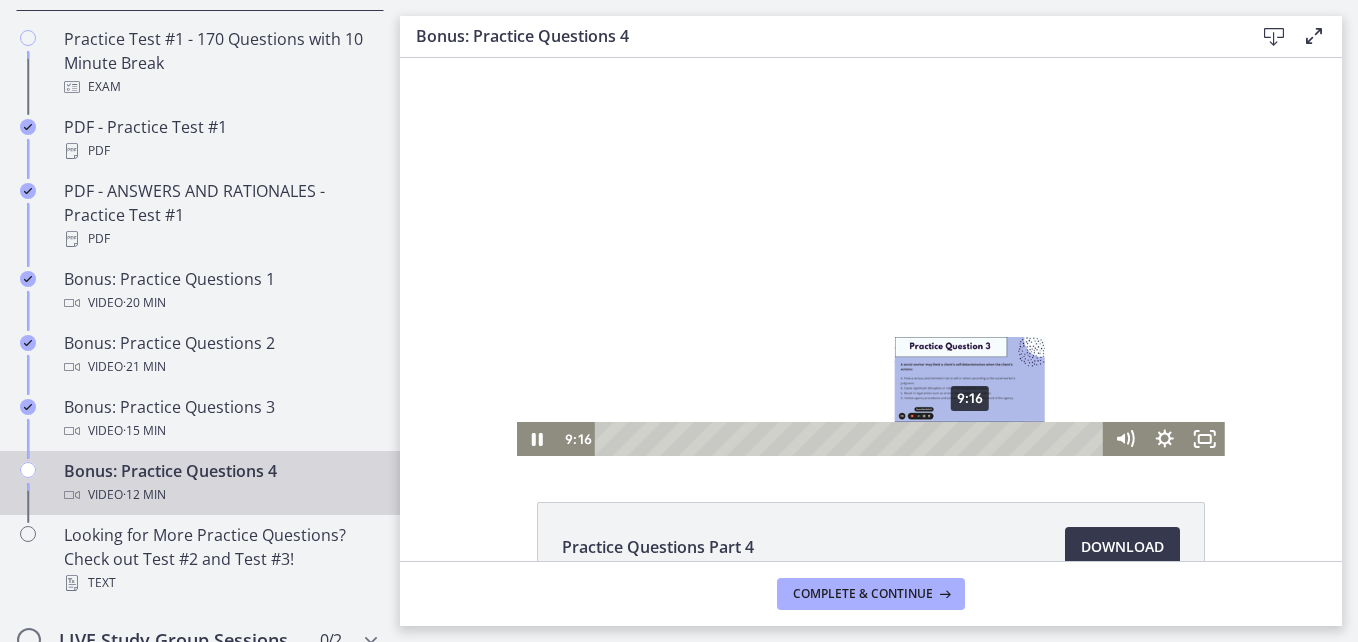 click on "9:16" at bounding box center [852, 439] 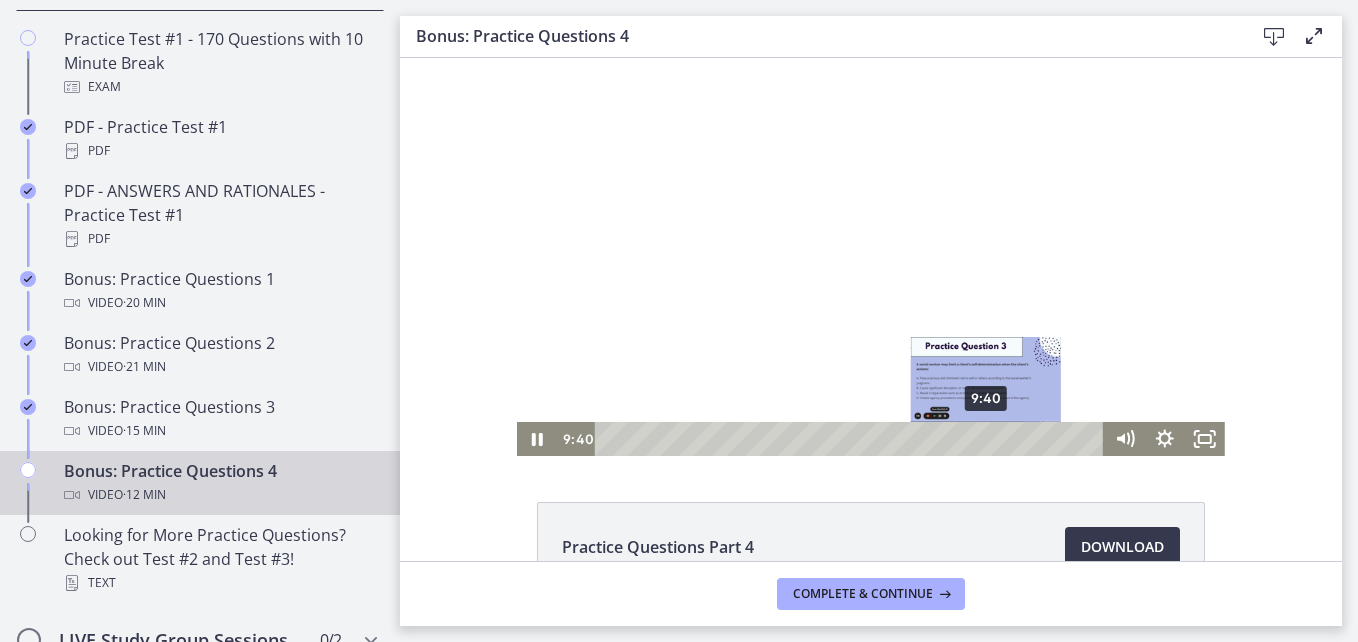 click on "9:40" at bounding box center (852, 439) 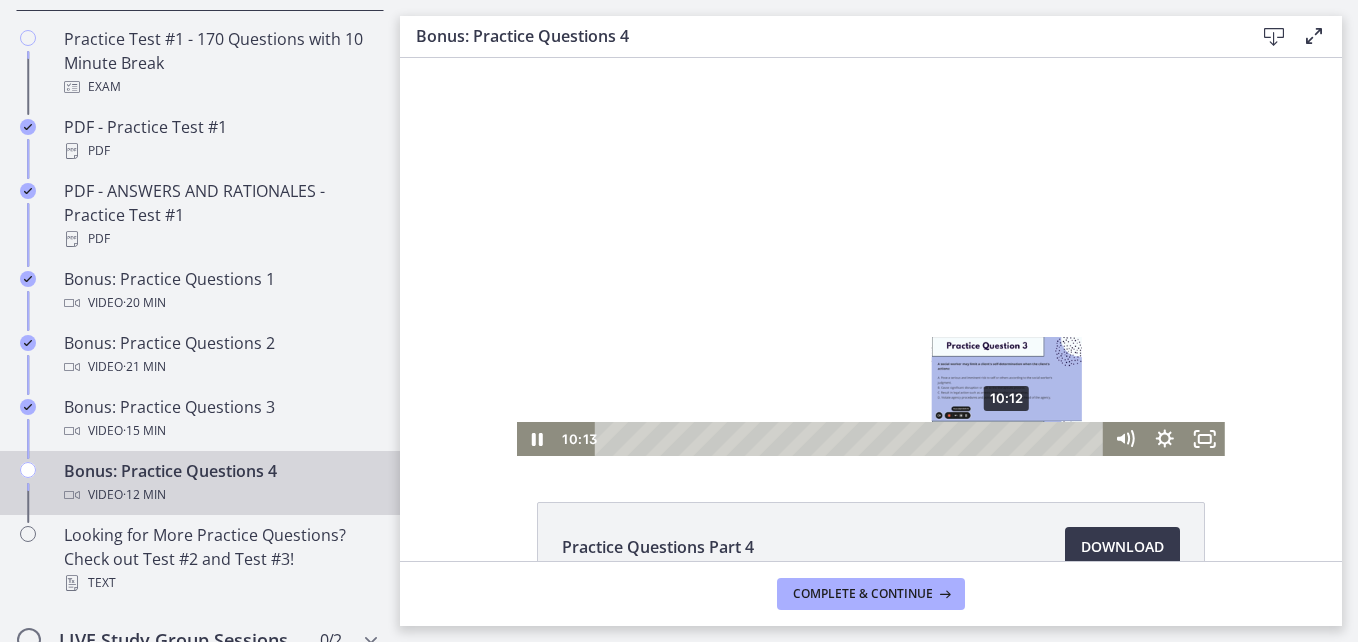 click on "10:12" at bounding box center [852, 439] 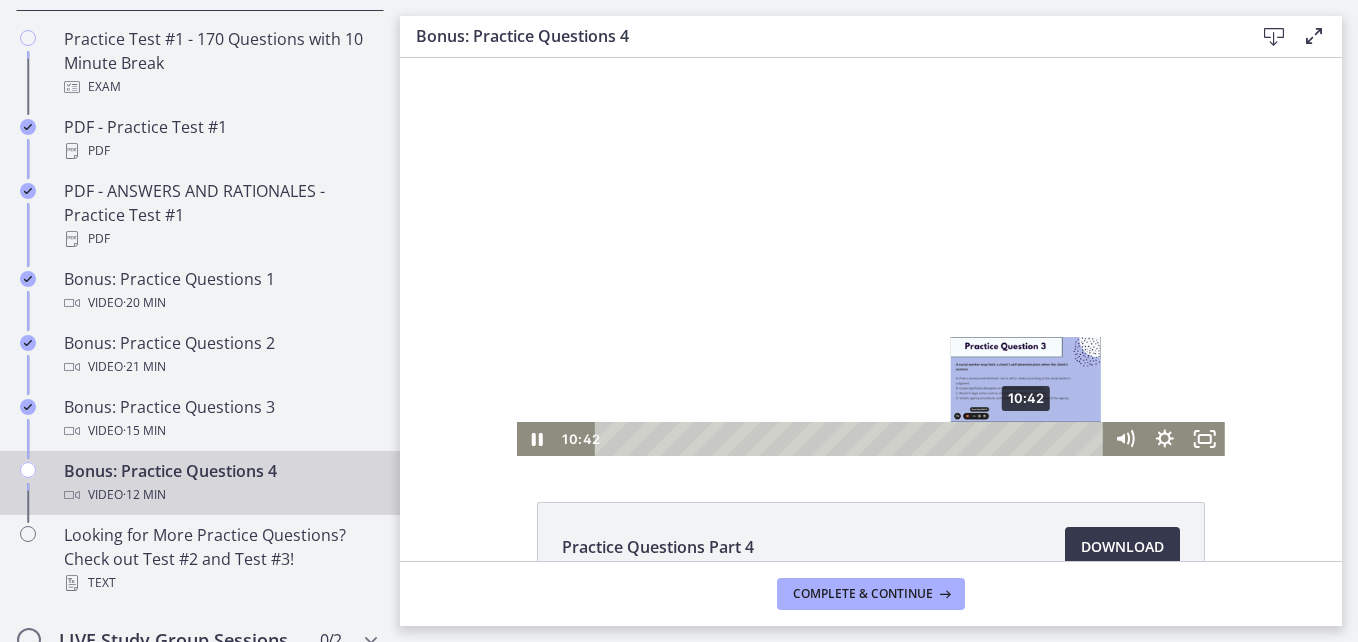 click on "10:42" at bounding box center (852, 439) 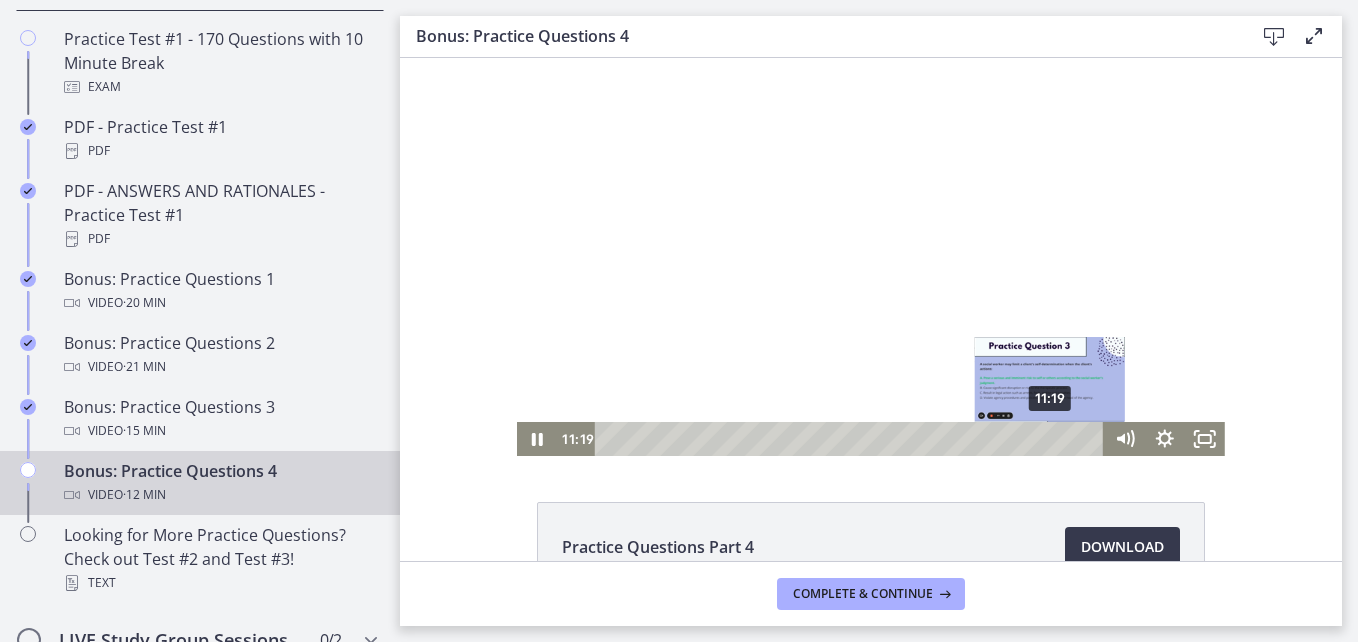 click on "11:19" at bounding box center [852, 439] 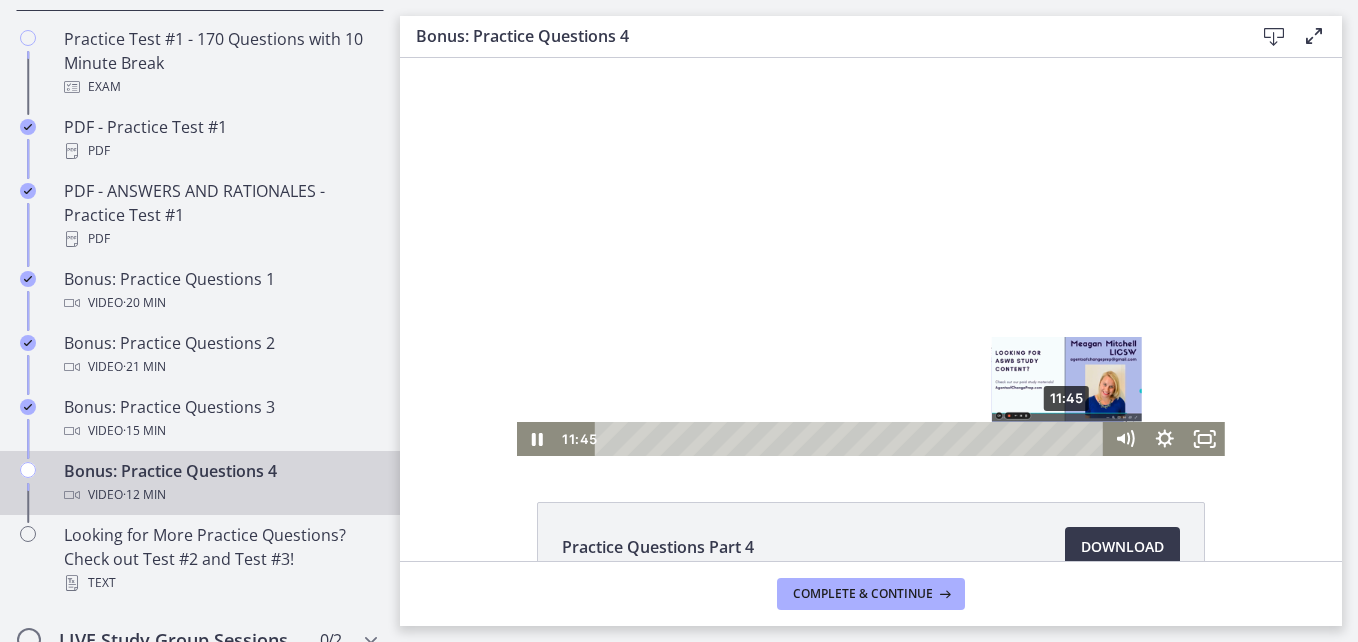 click on "11:45" at bounding box center [852, 439] 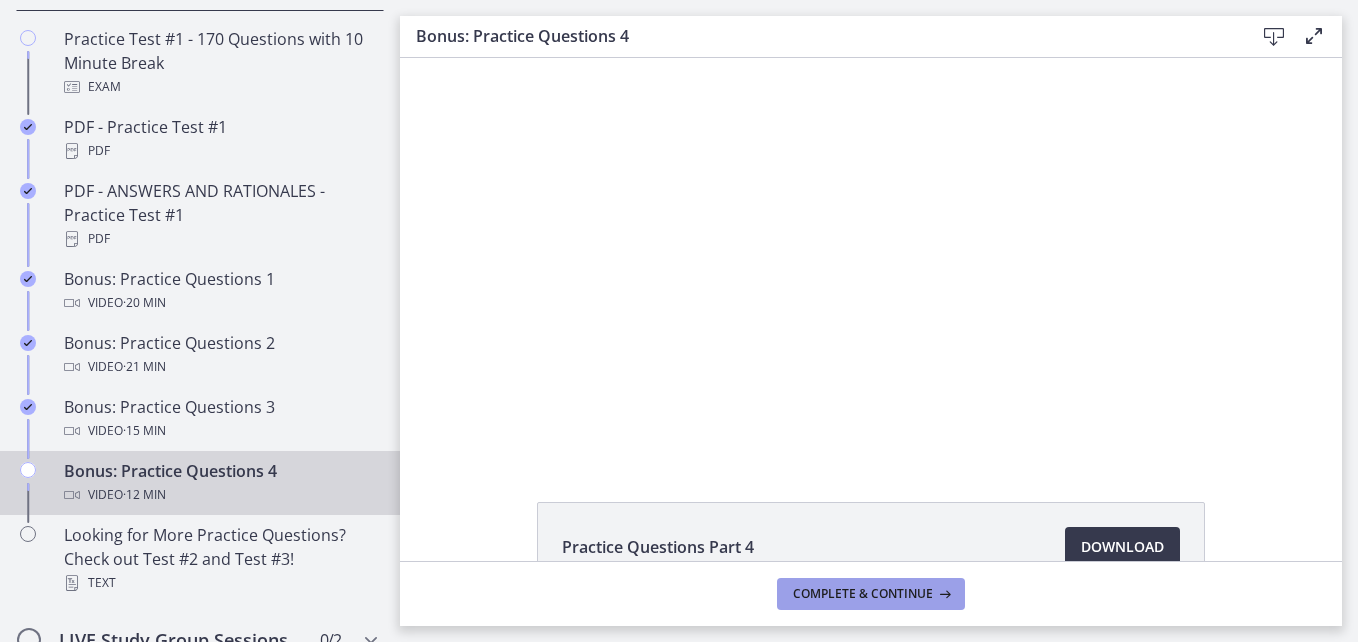click on "Complete & continue" at bounding box center (863, 594) 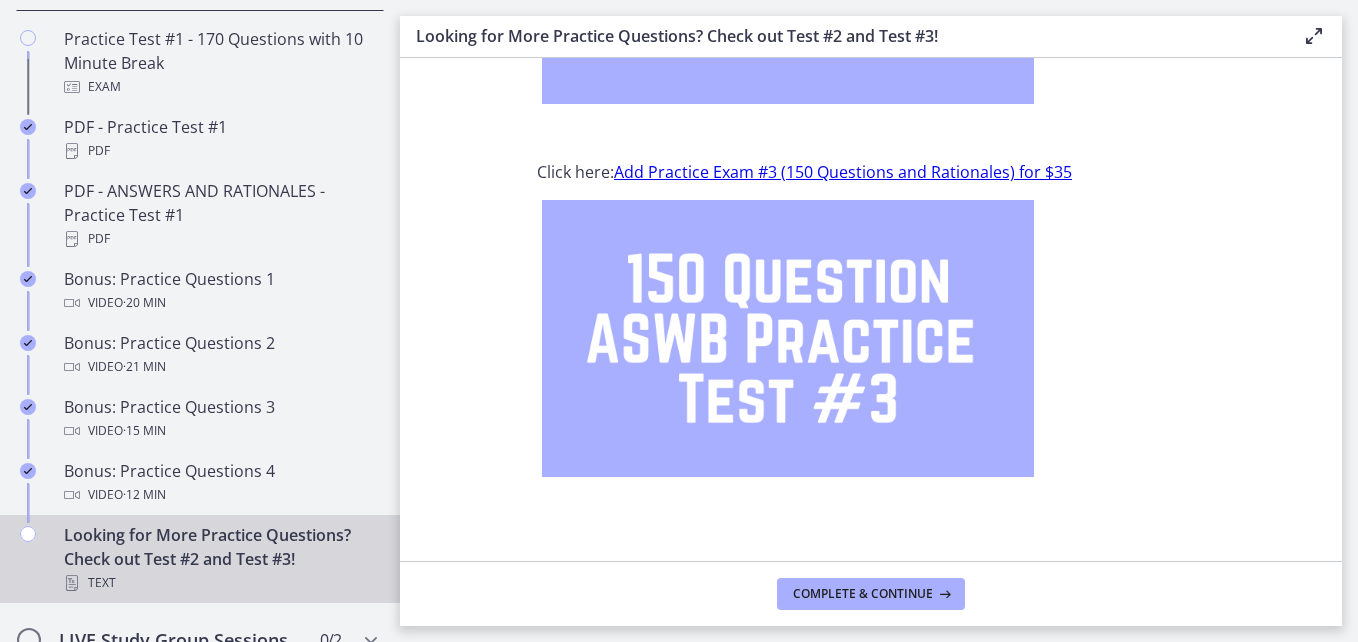 scroll, scrollTop: 380, scrollLeft: 0, axis: vertical 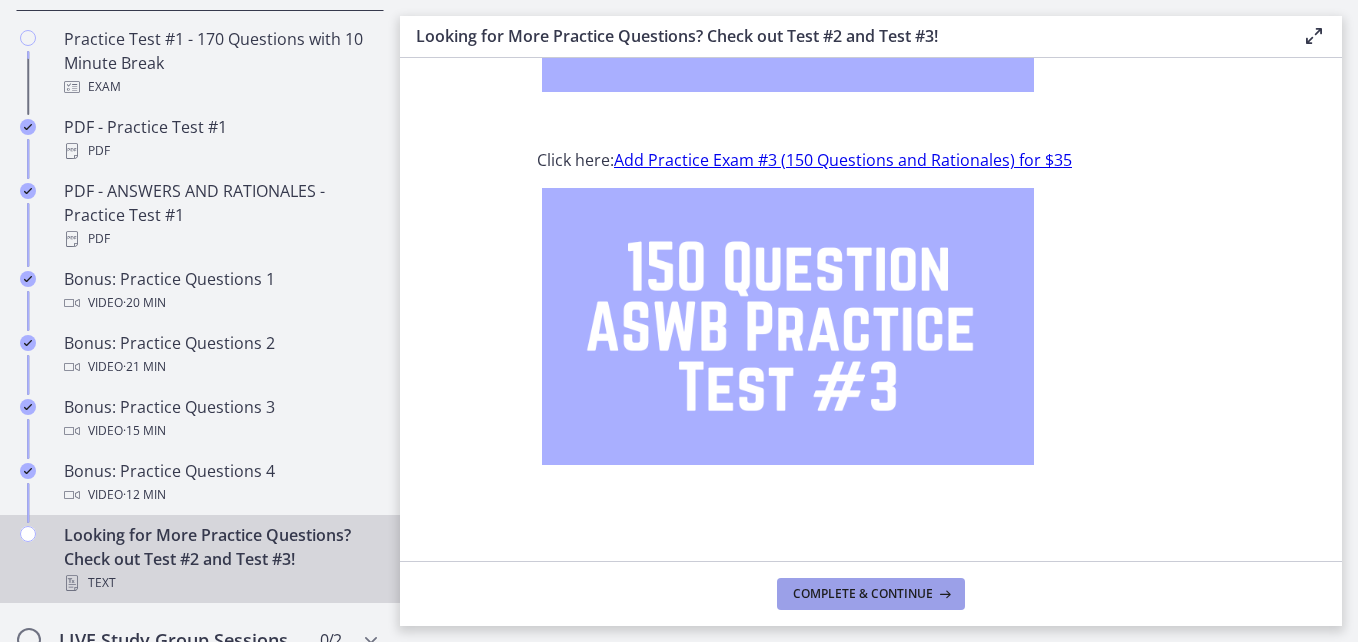 click on "Complete & continue" at bounding box center [863, 594] 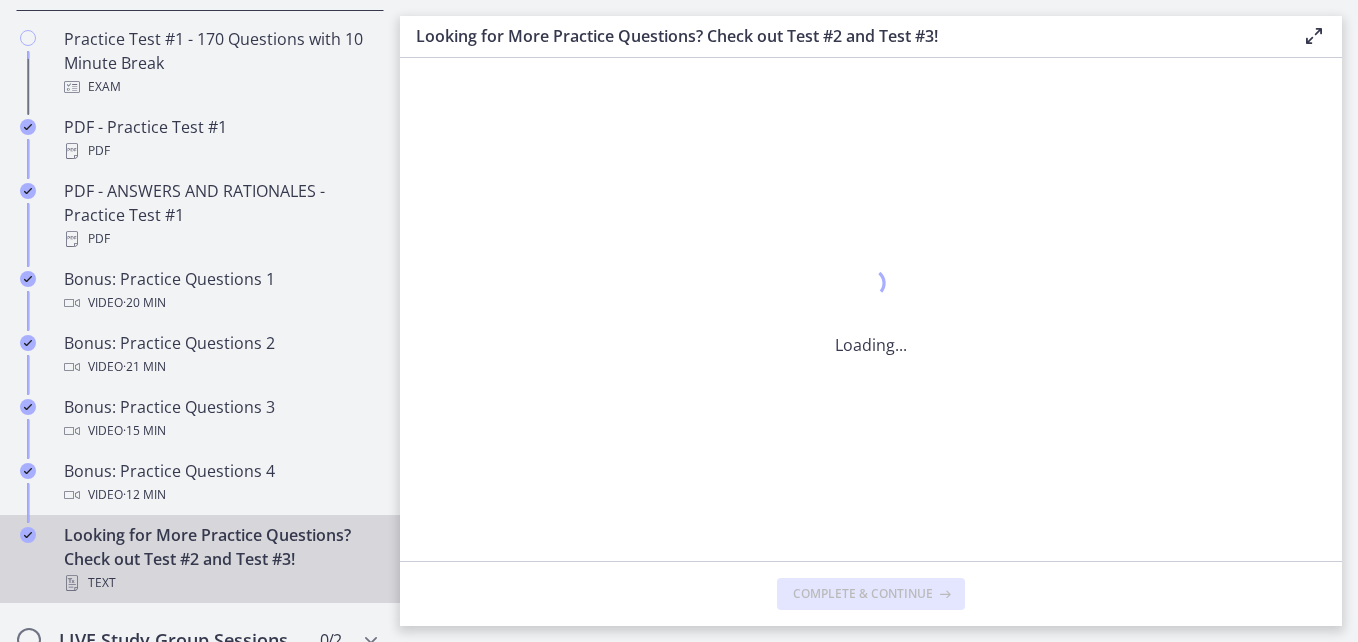 scroll, scrollTop: 0, scrollLeft: 0, axis: both 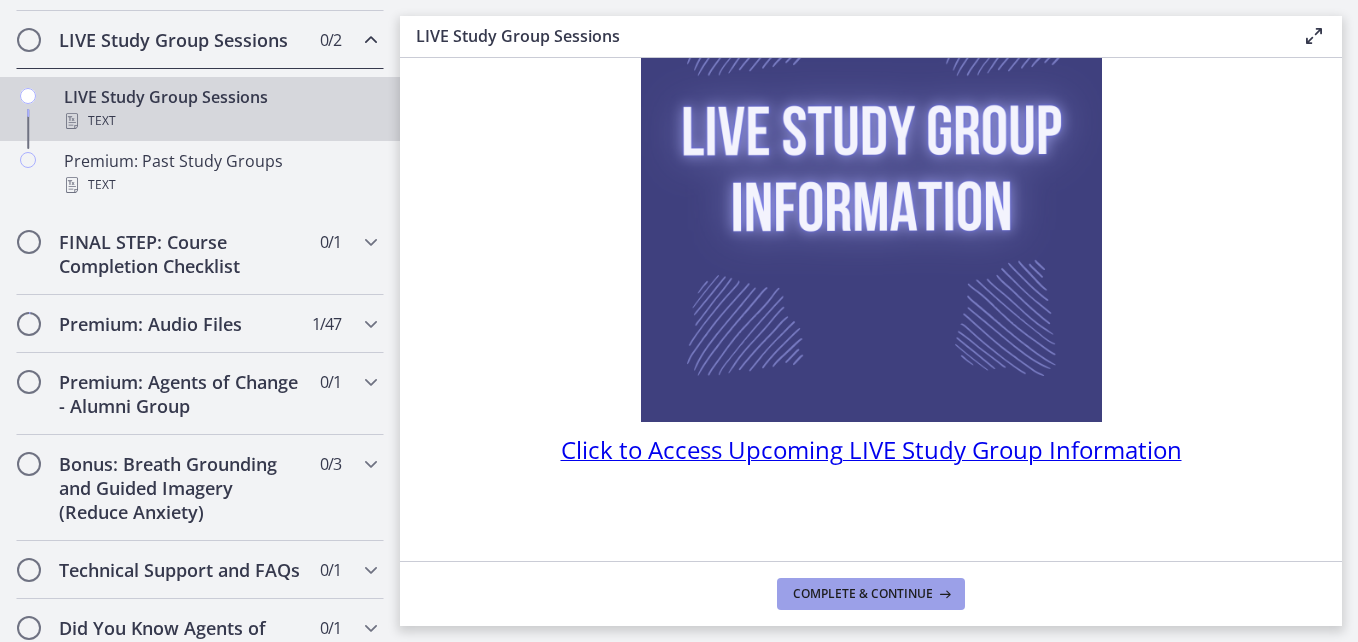 click on "Complete & continue" at bounding box center [863, 594] 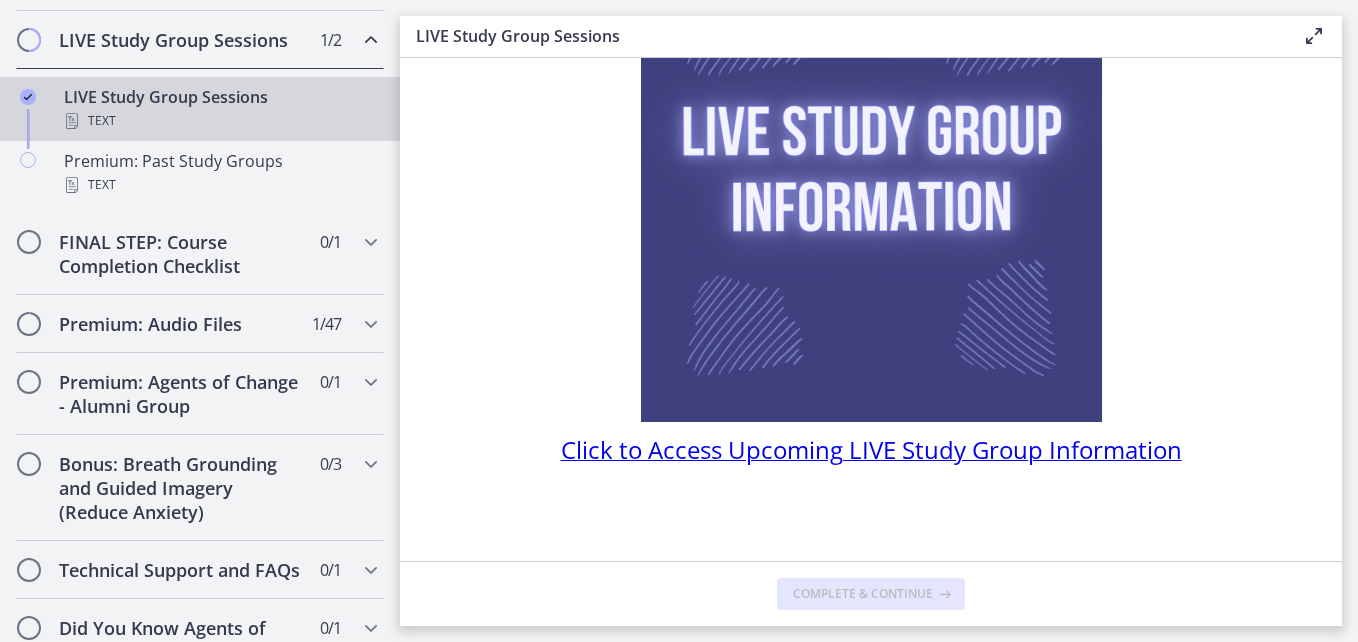 scroll, scrollTop: 0, scrollLeft: 0, axis: both 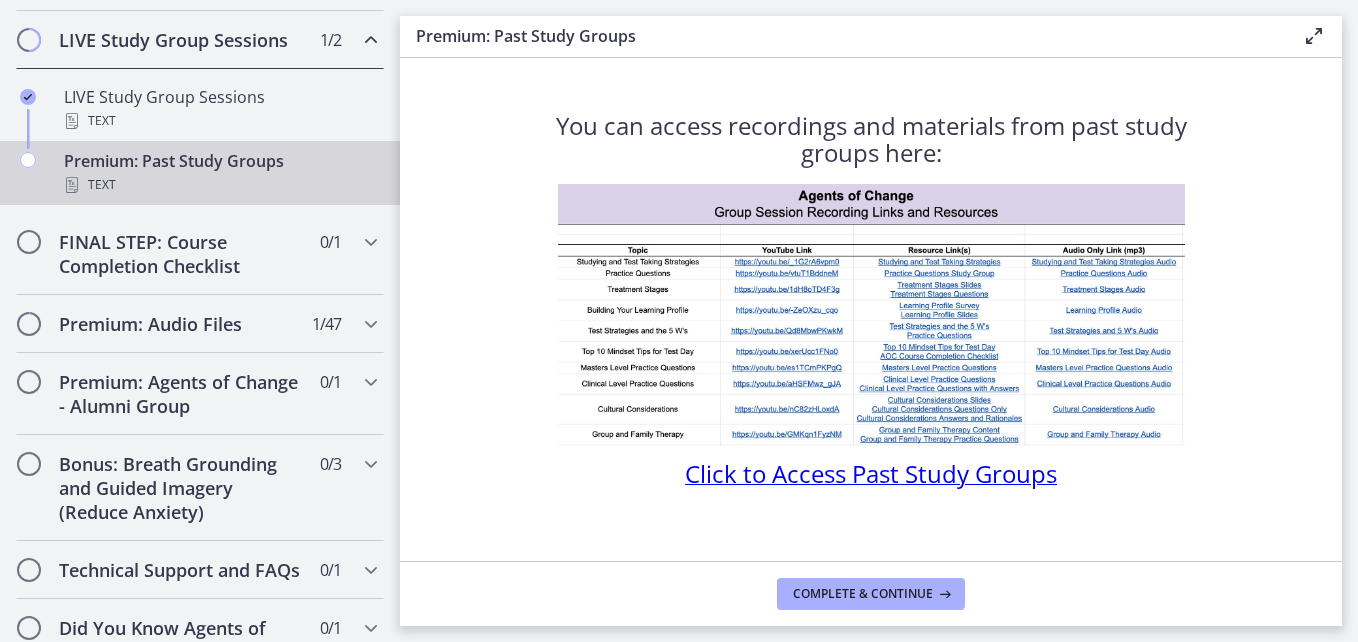 click on "Click to Access Past Study Groups" at bounding box center [871, 473] 